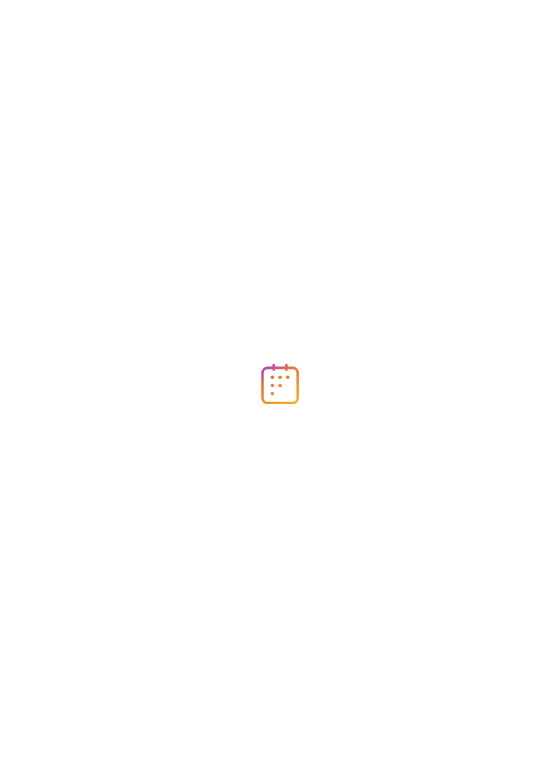 scroll, scrollTop: 0, scrollLeft: 0, axis: both 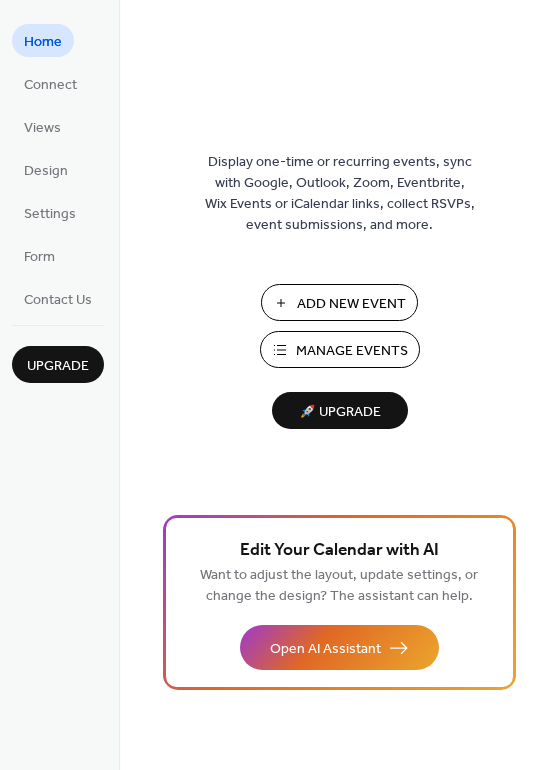 click on "Manage Events" at bounding box center [352, 351] 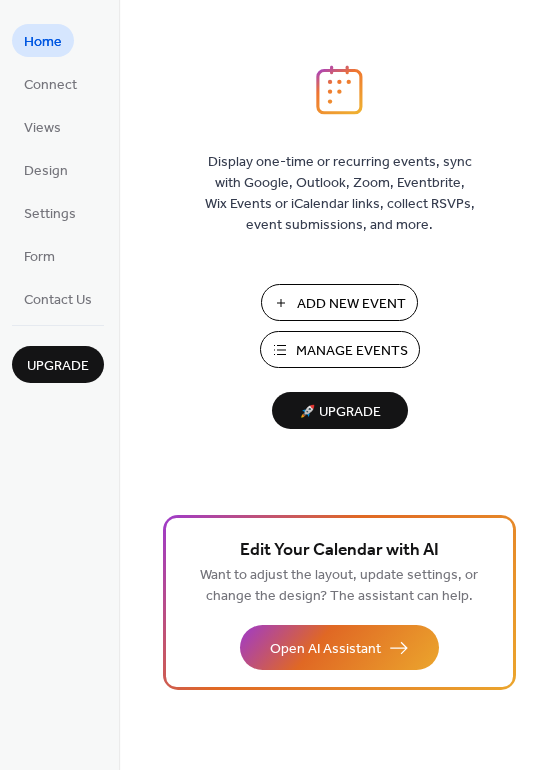 click on "Manage Events" at bounding box center (352, 351) 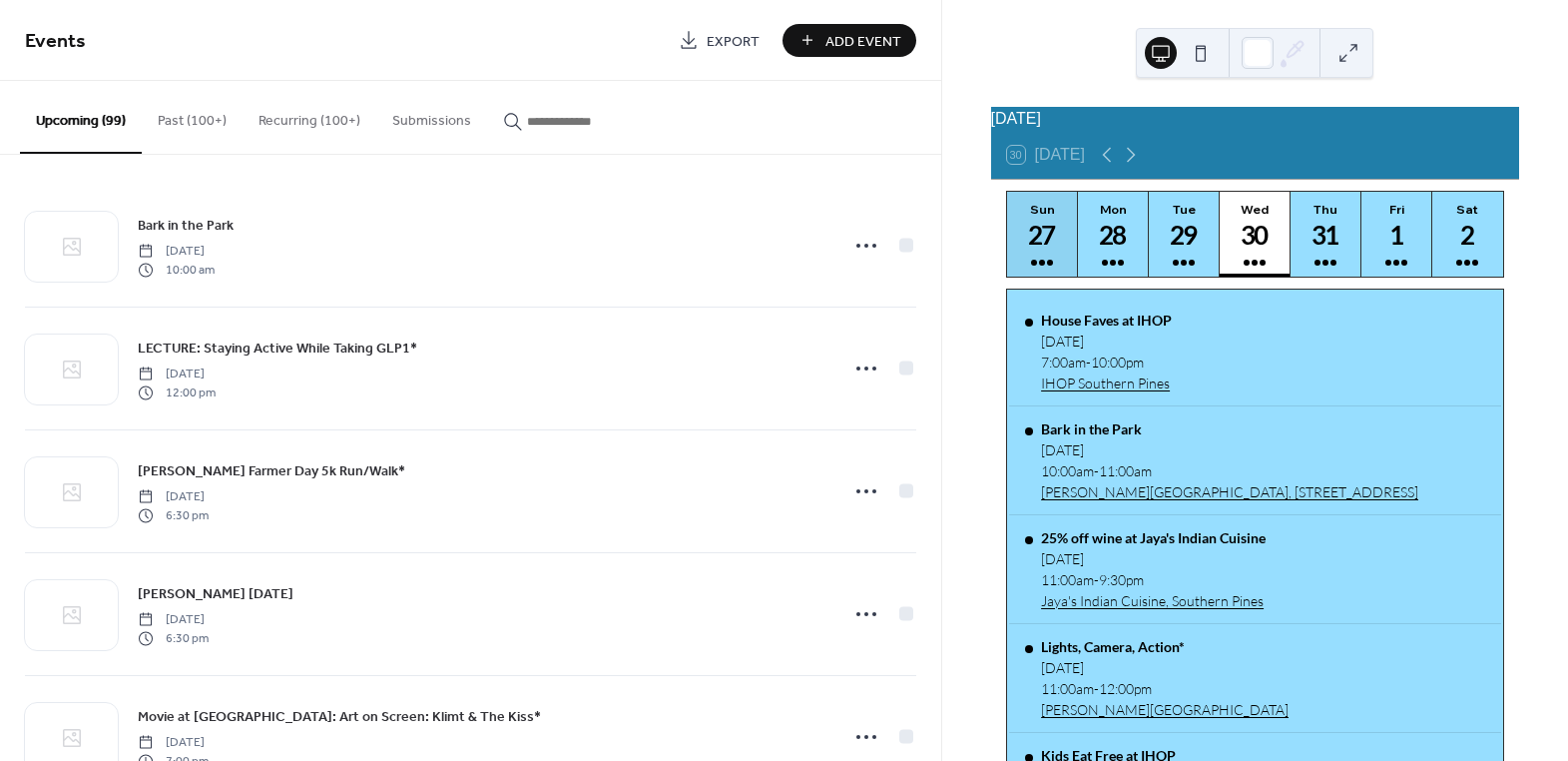scroll, scrollTop: 0, scrollLeft: 0, axis: both 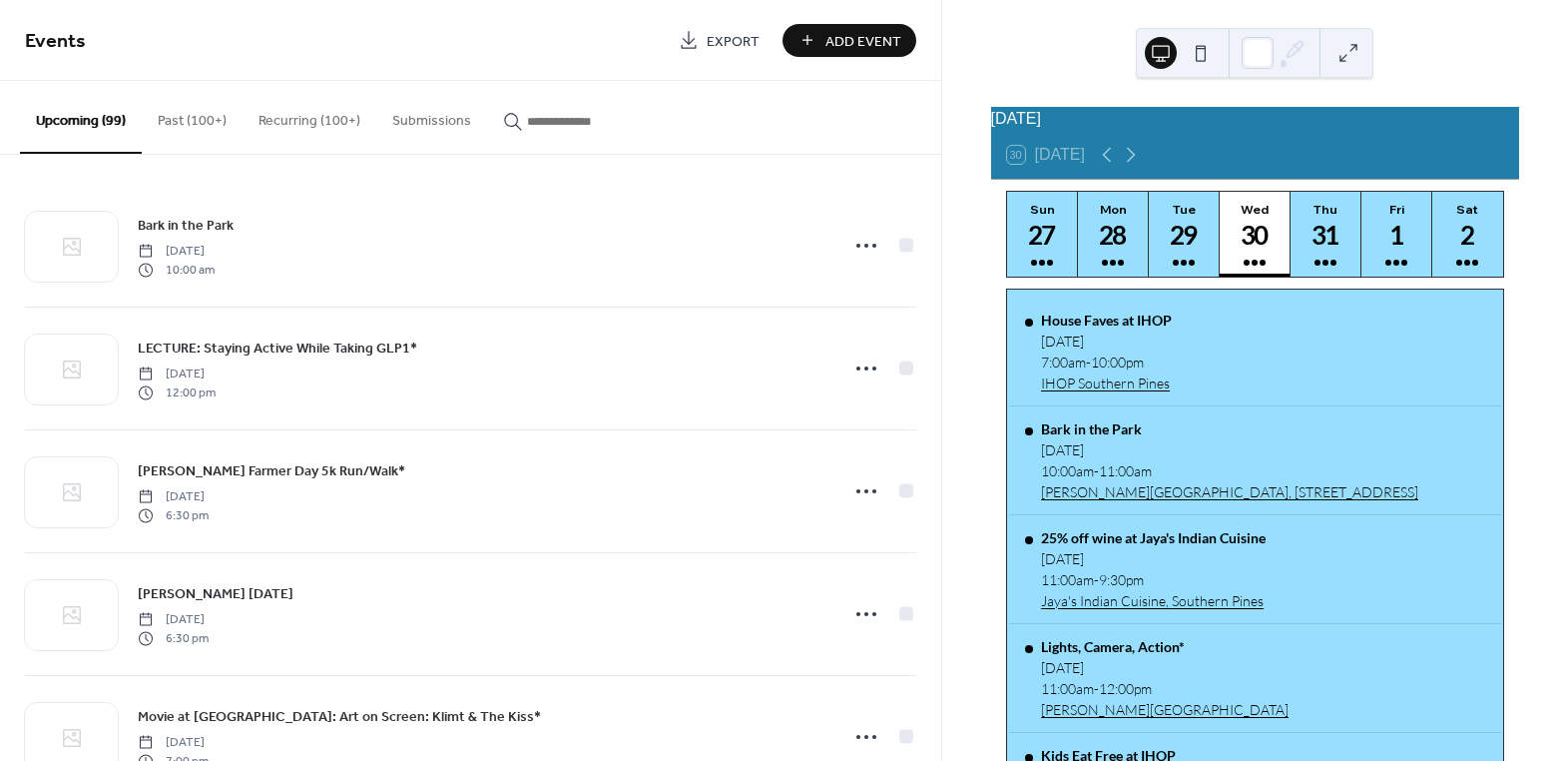 click at bounding box center [587, 121] 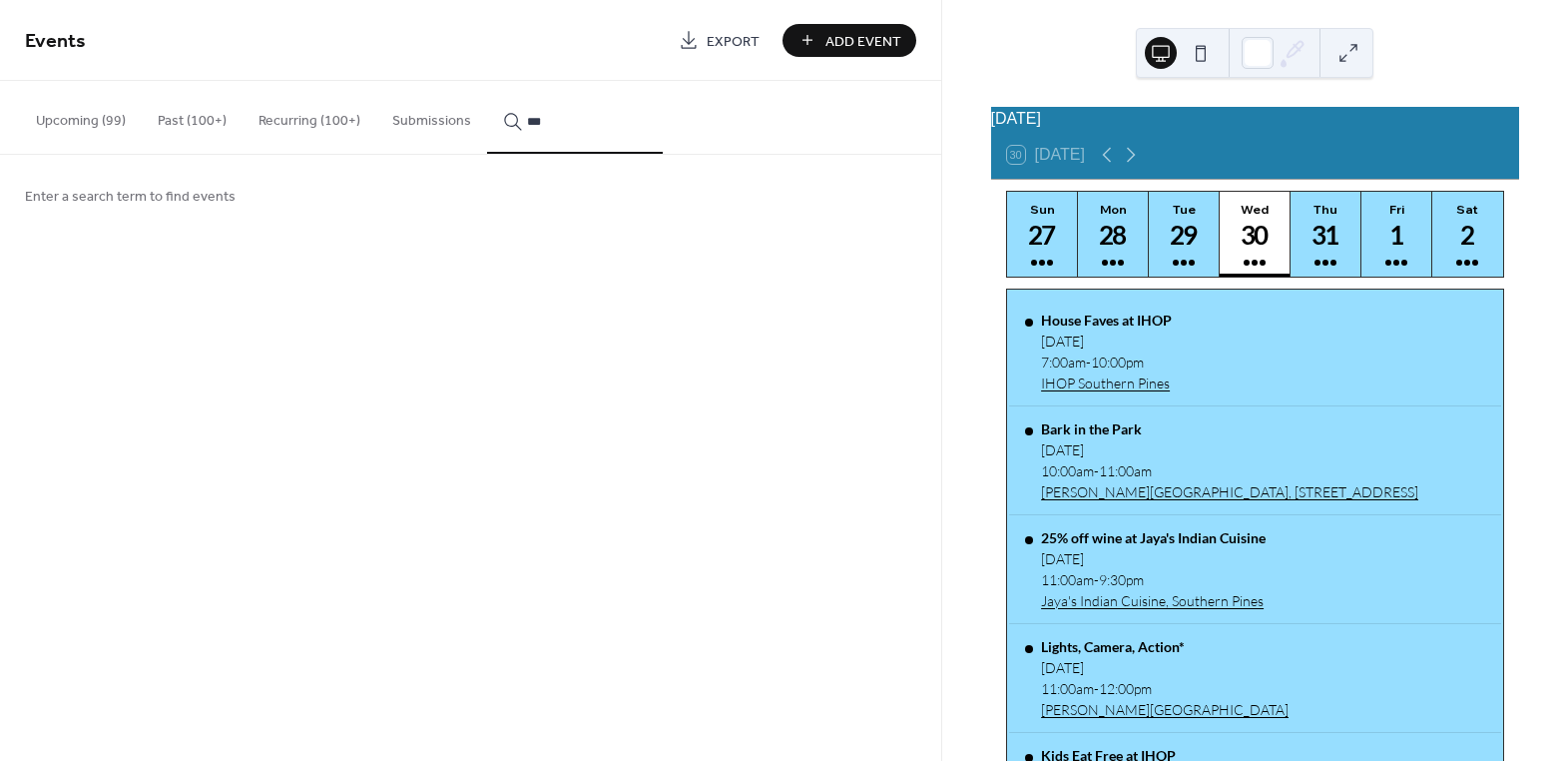 click on "***" at bounding box center [575, 117] 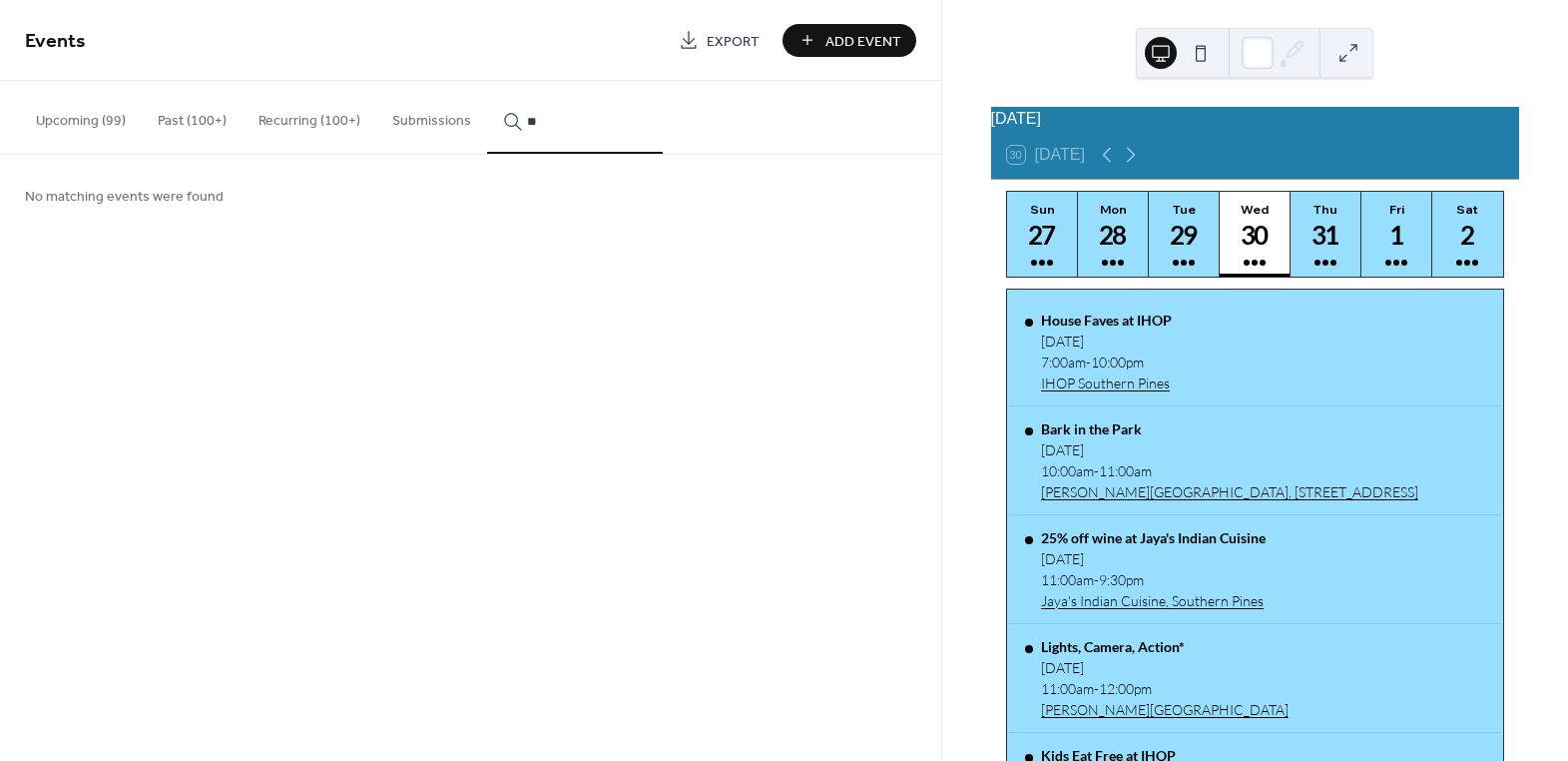type on "*" 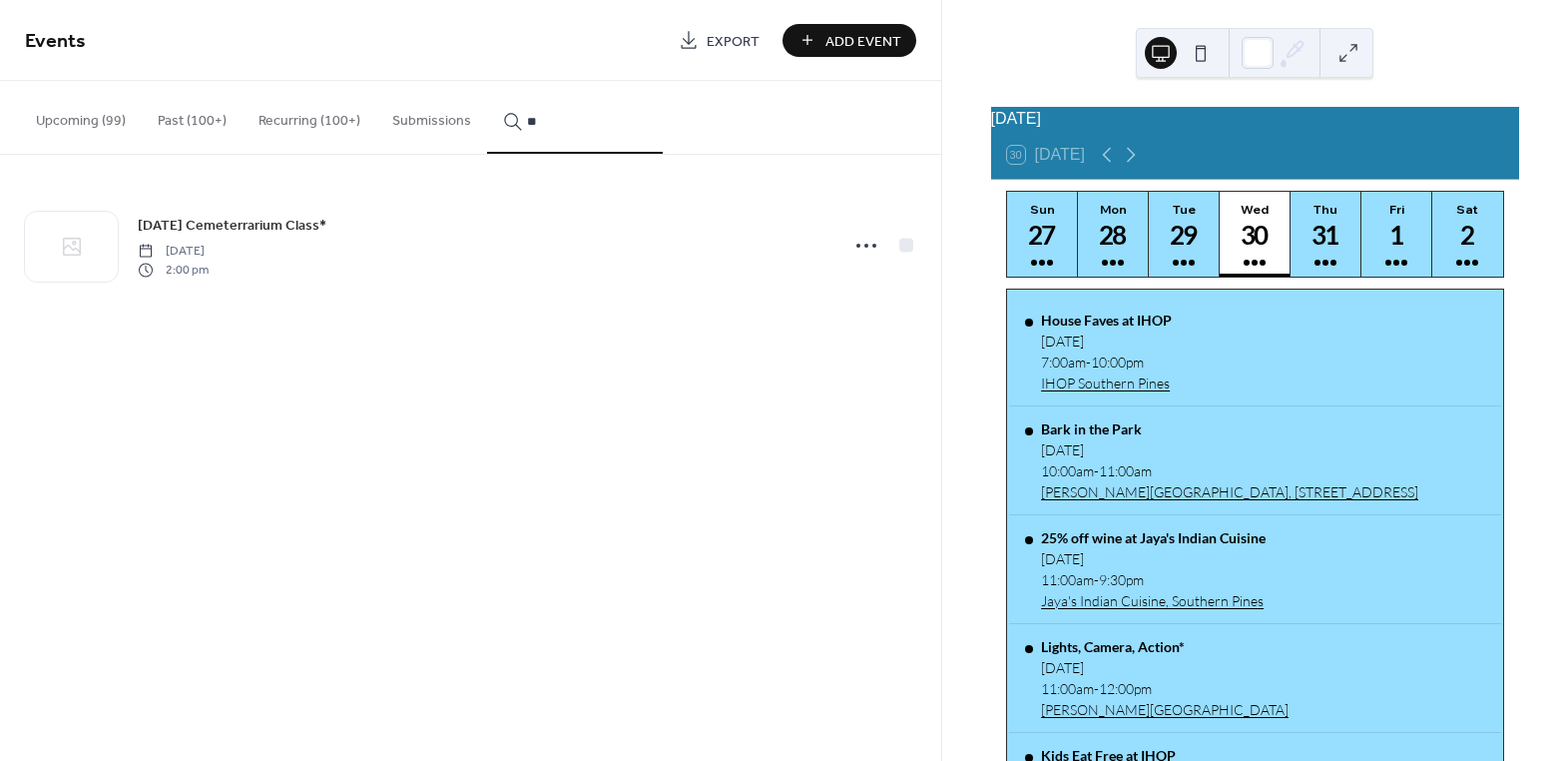 type on "*" 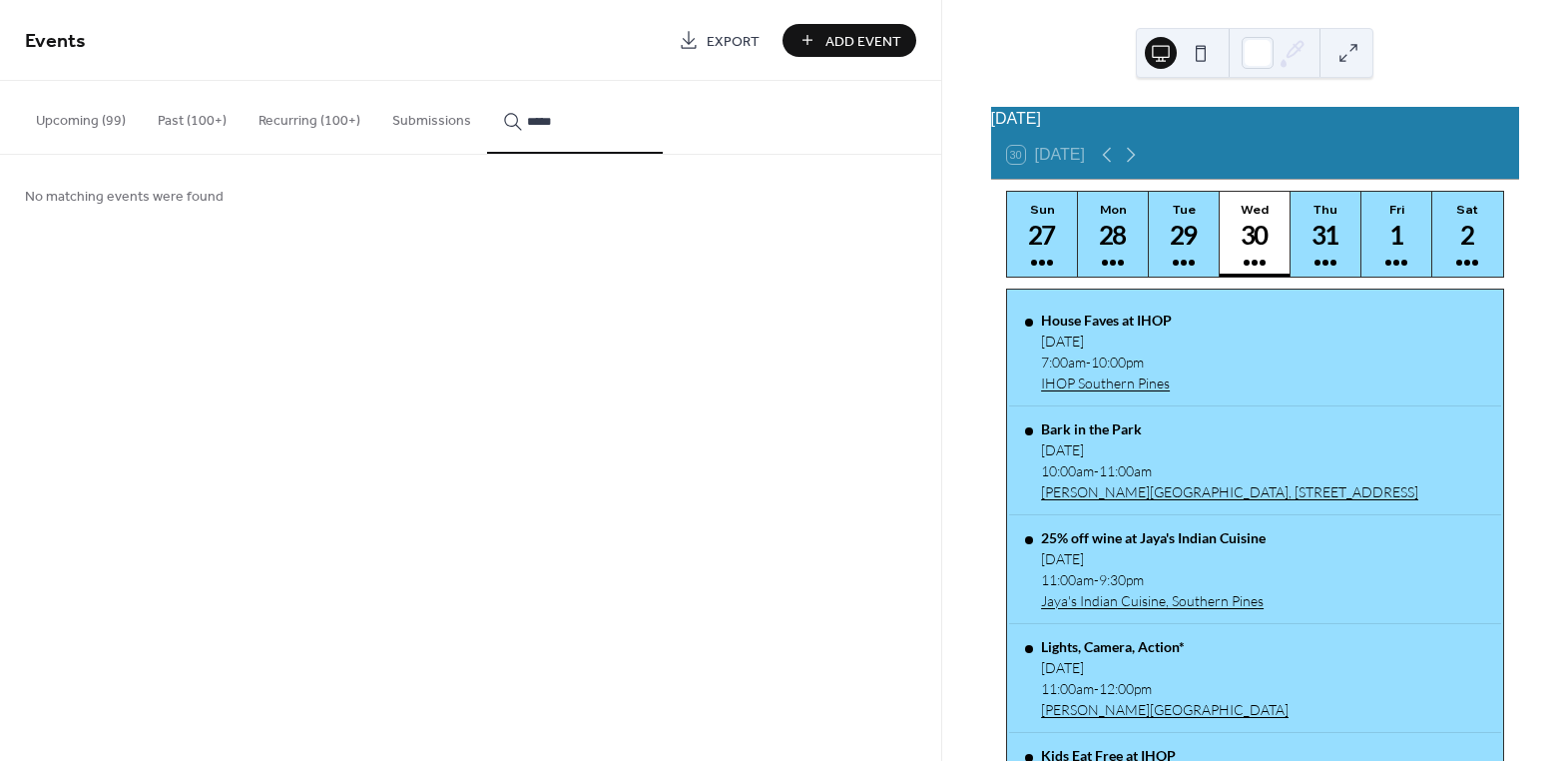 type on "*****" 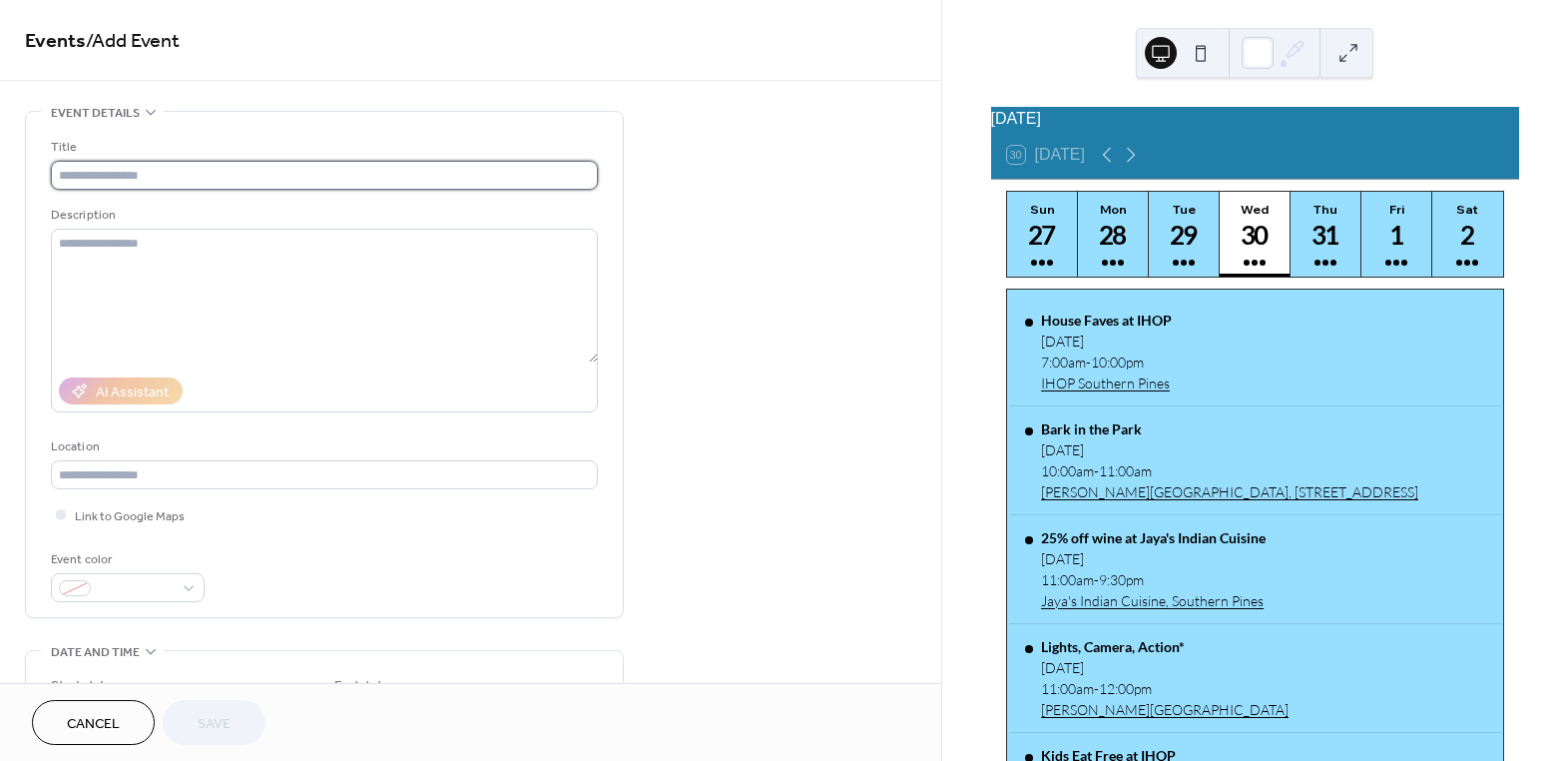 click at bounding box center [324, 175] 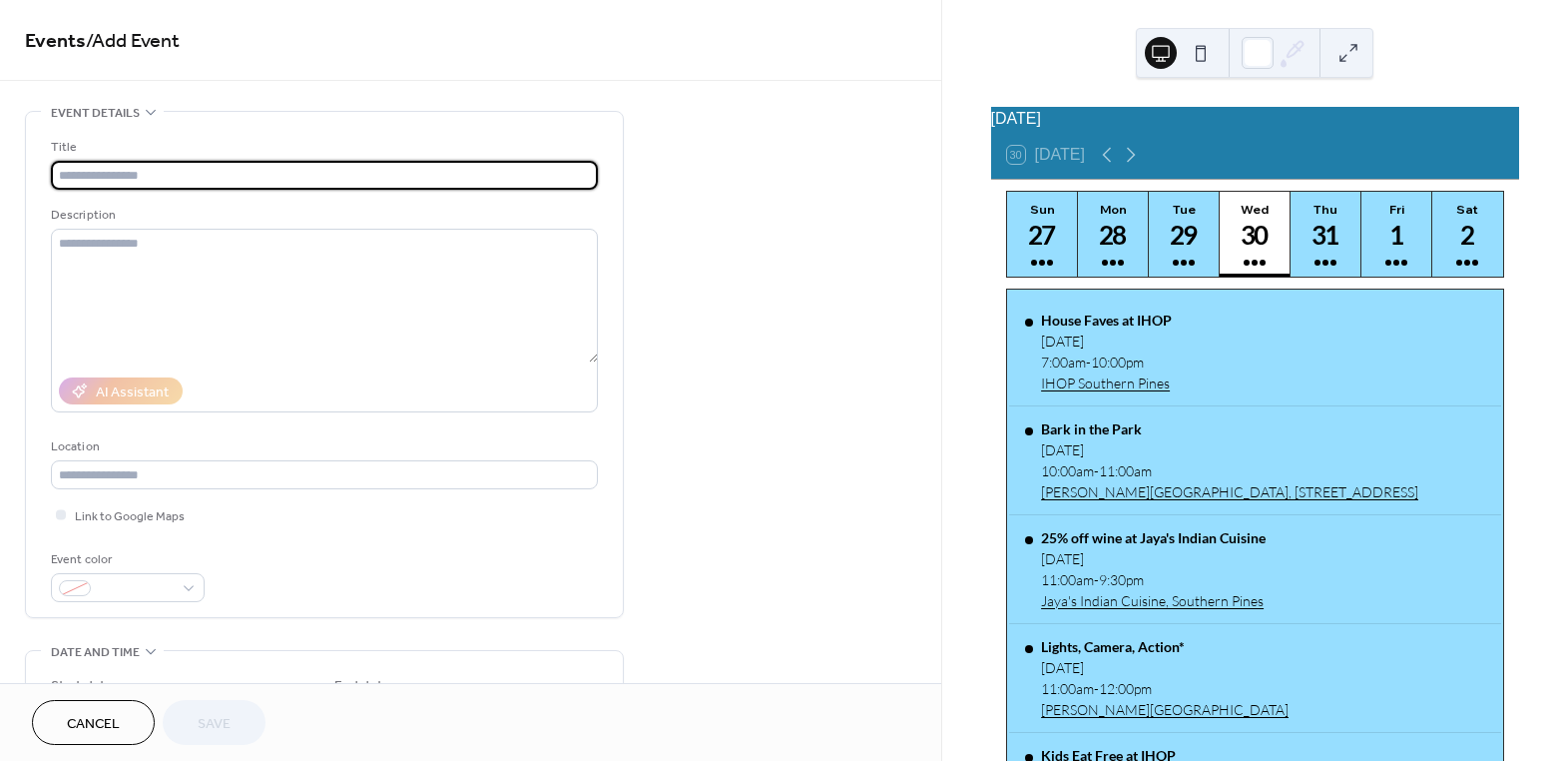 paste on "**********" 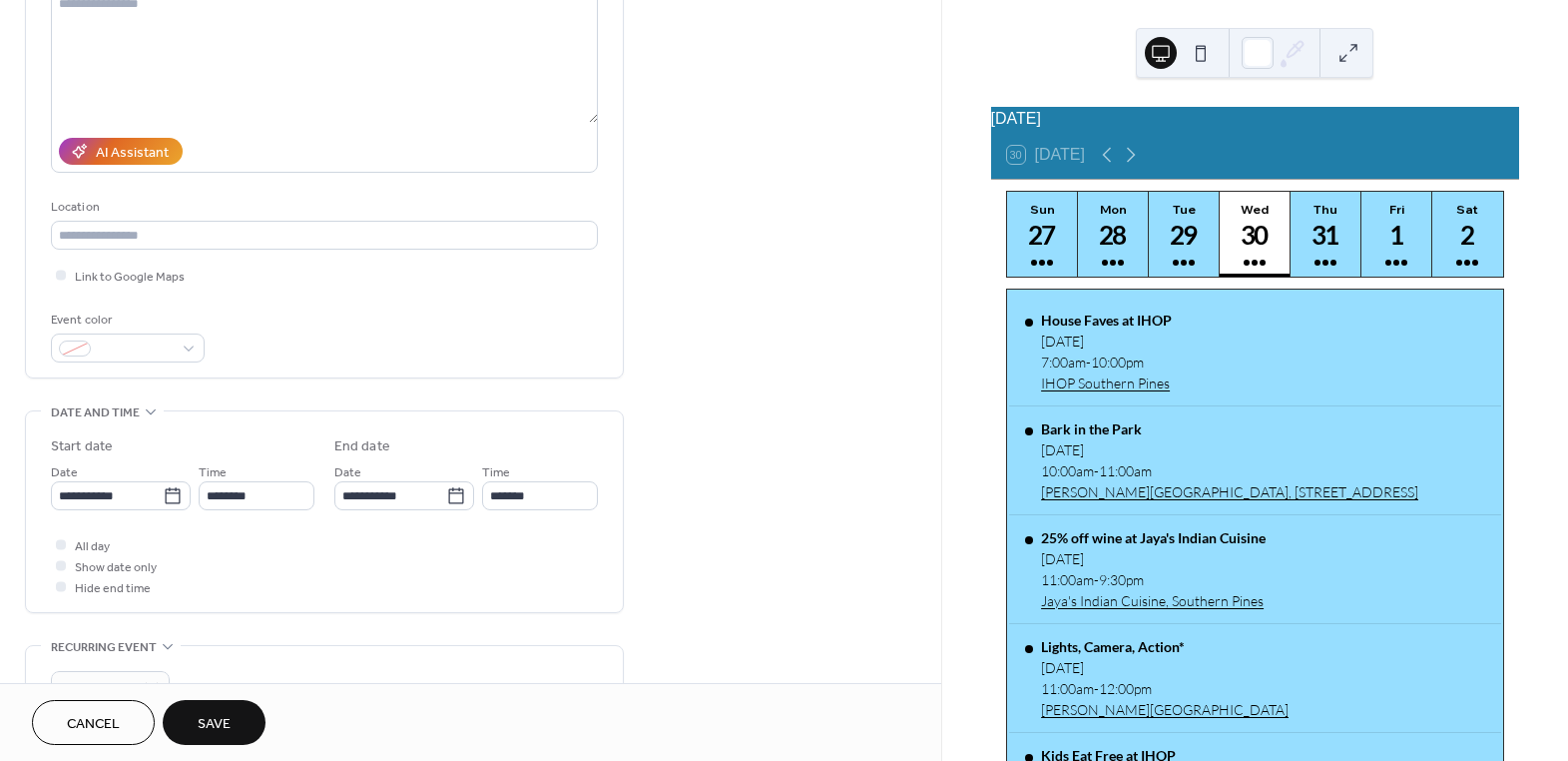 scroll, scrollTop: 272, scrollLeft: 0, axis: vertical 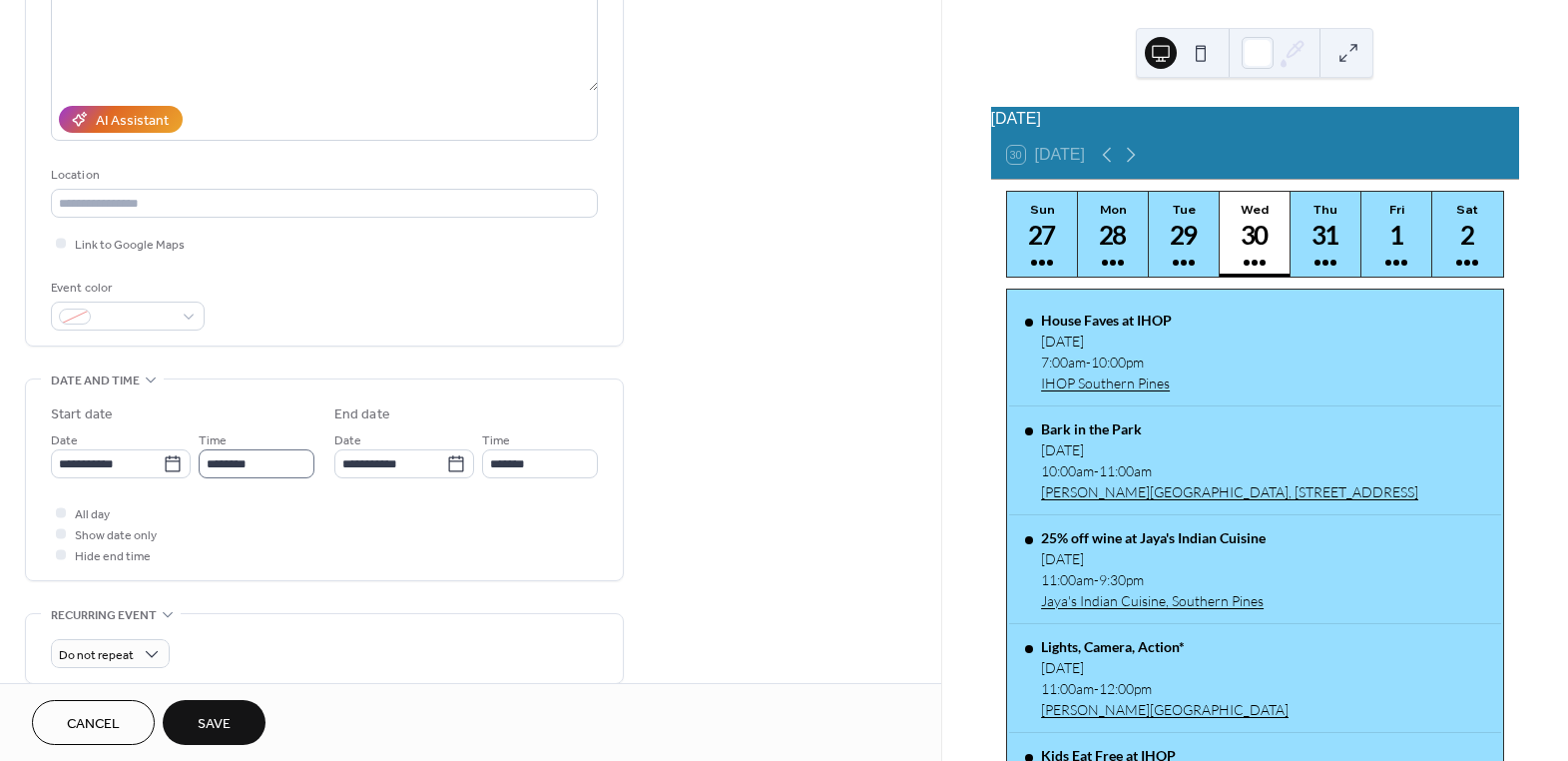 type on "**********" 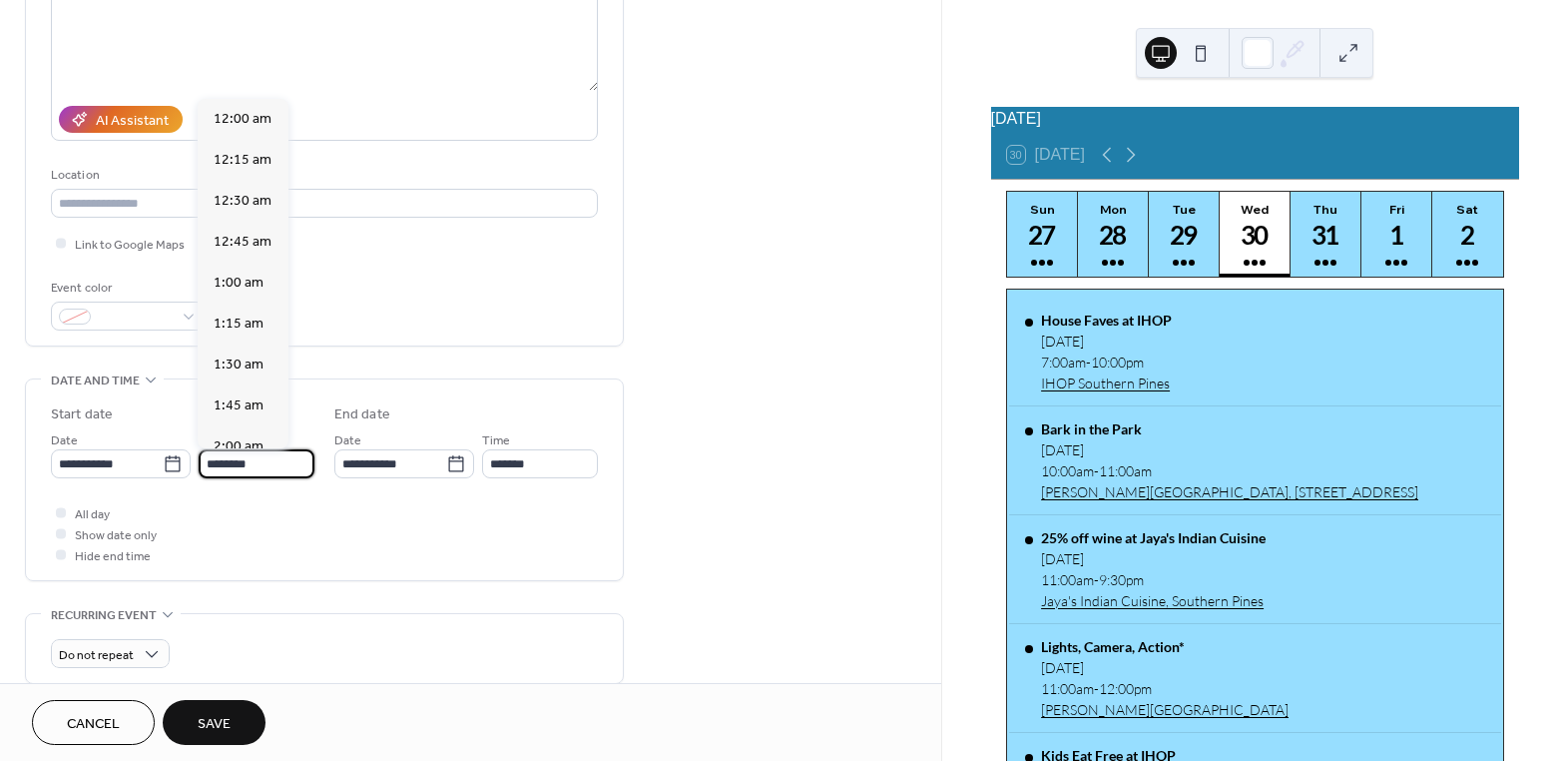 click on "********" at bounding box center (257, 463) 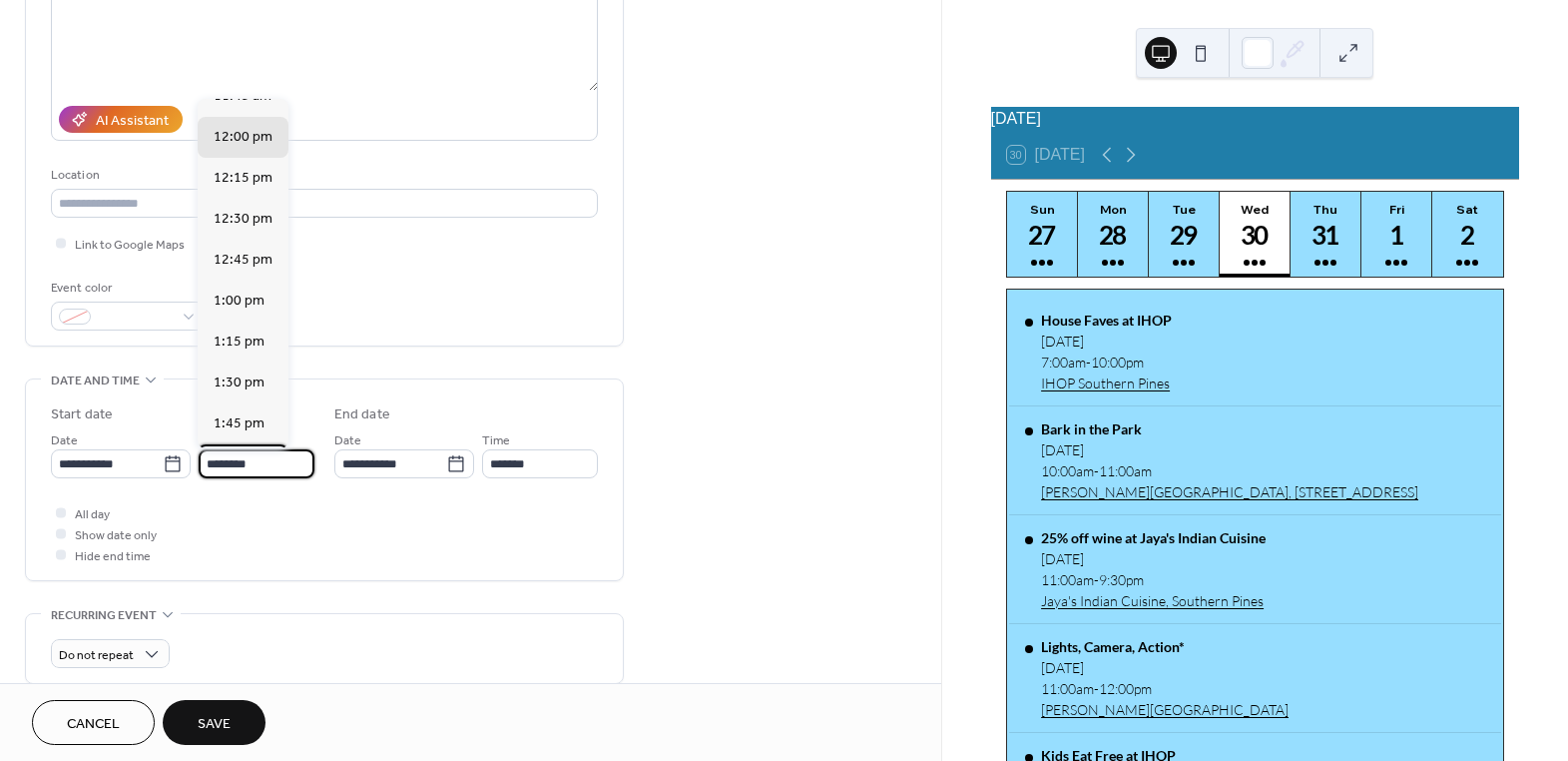 click on "2:00 pm" at bounding box center (239, 463) 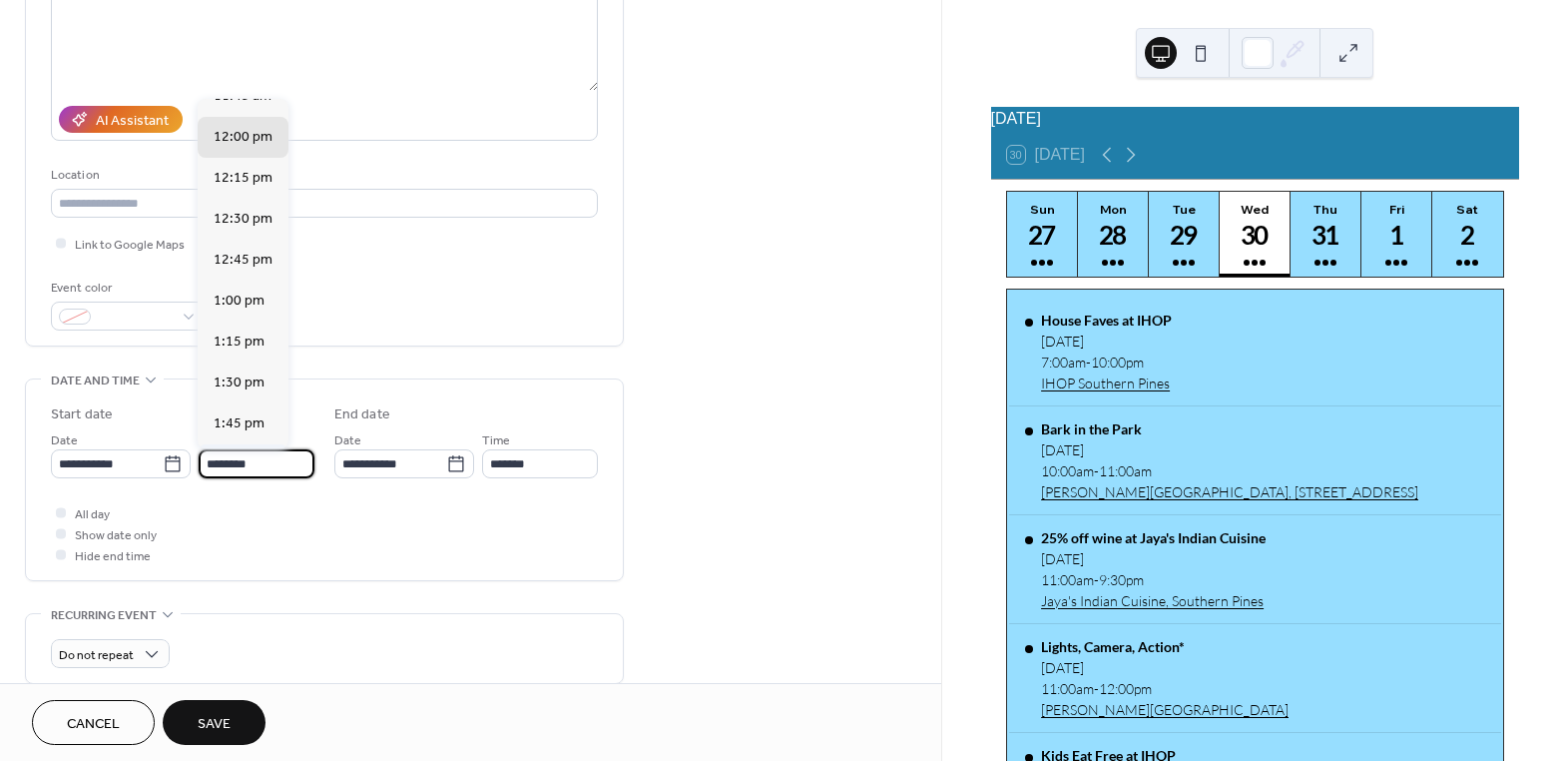 type on "*******" 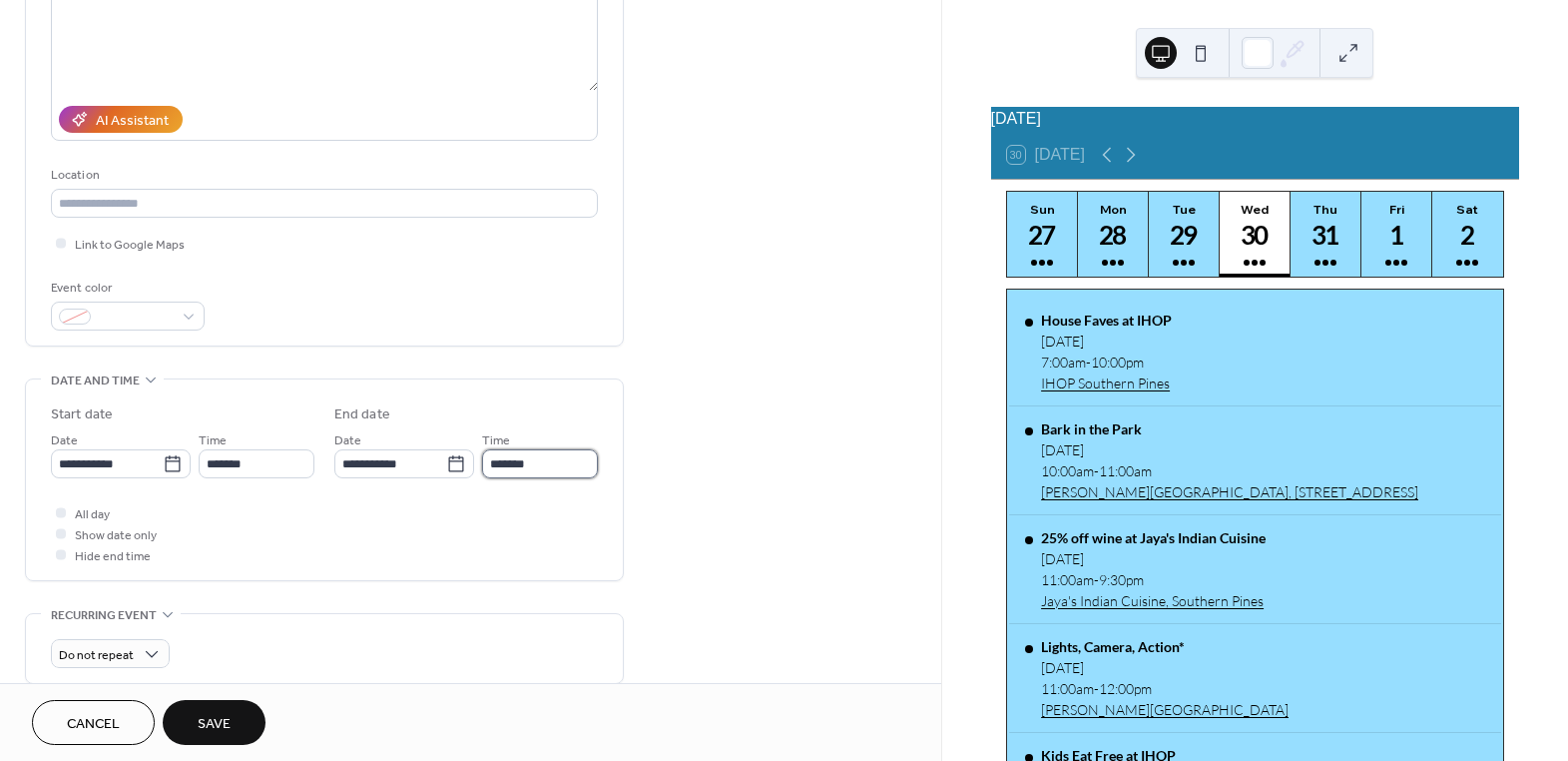 click on "*******" at bounding box center [540, 463] 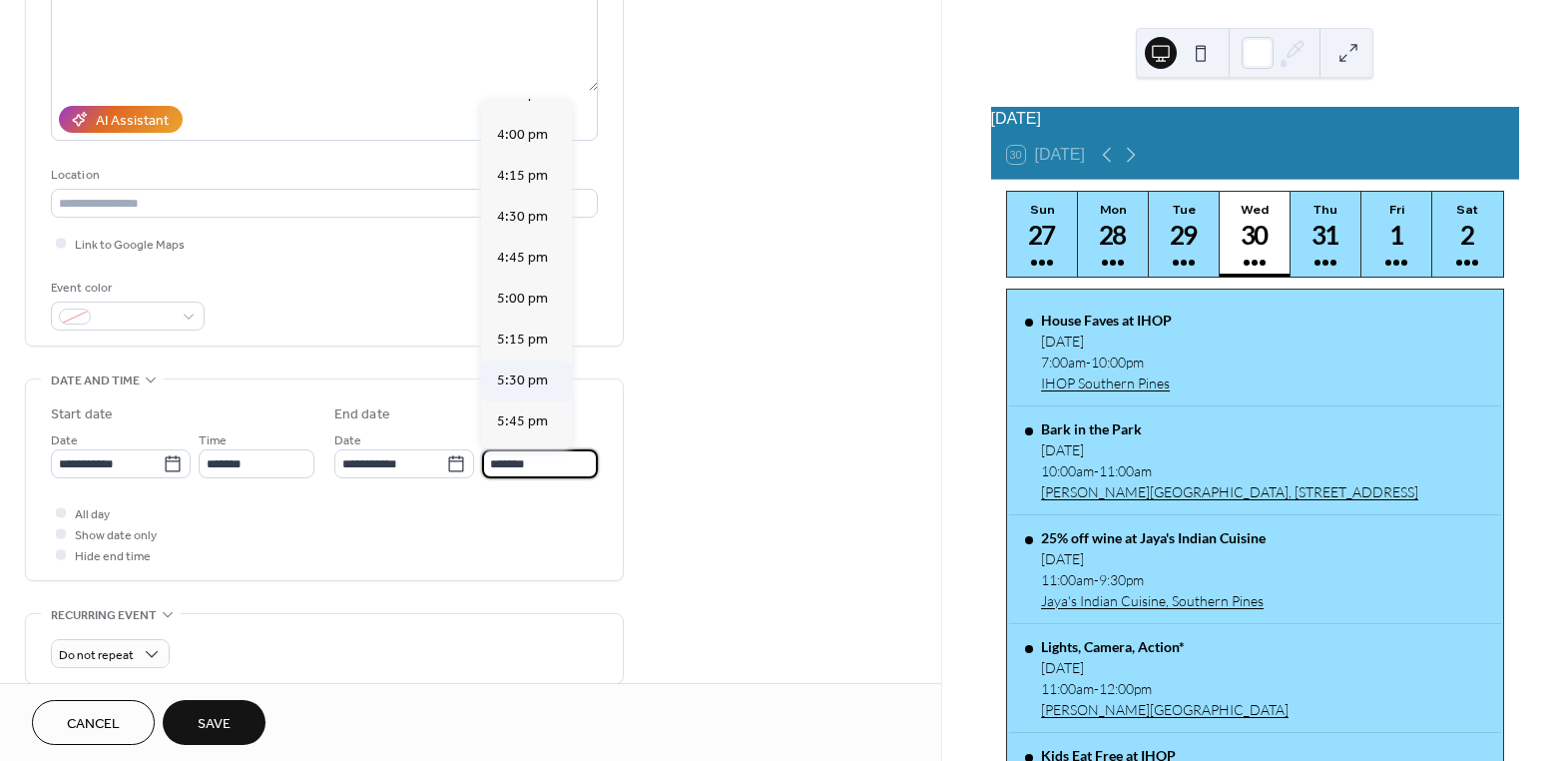 scroll, scrollTop: 272, scrollLeft: 0, axis: vertical 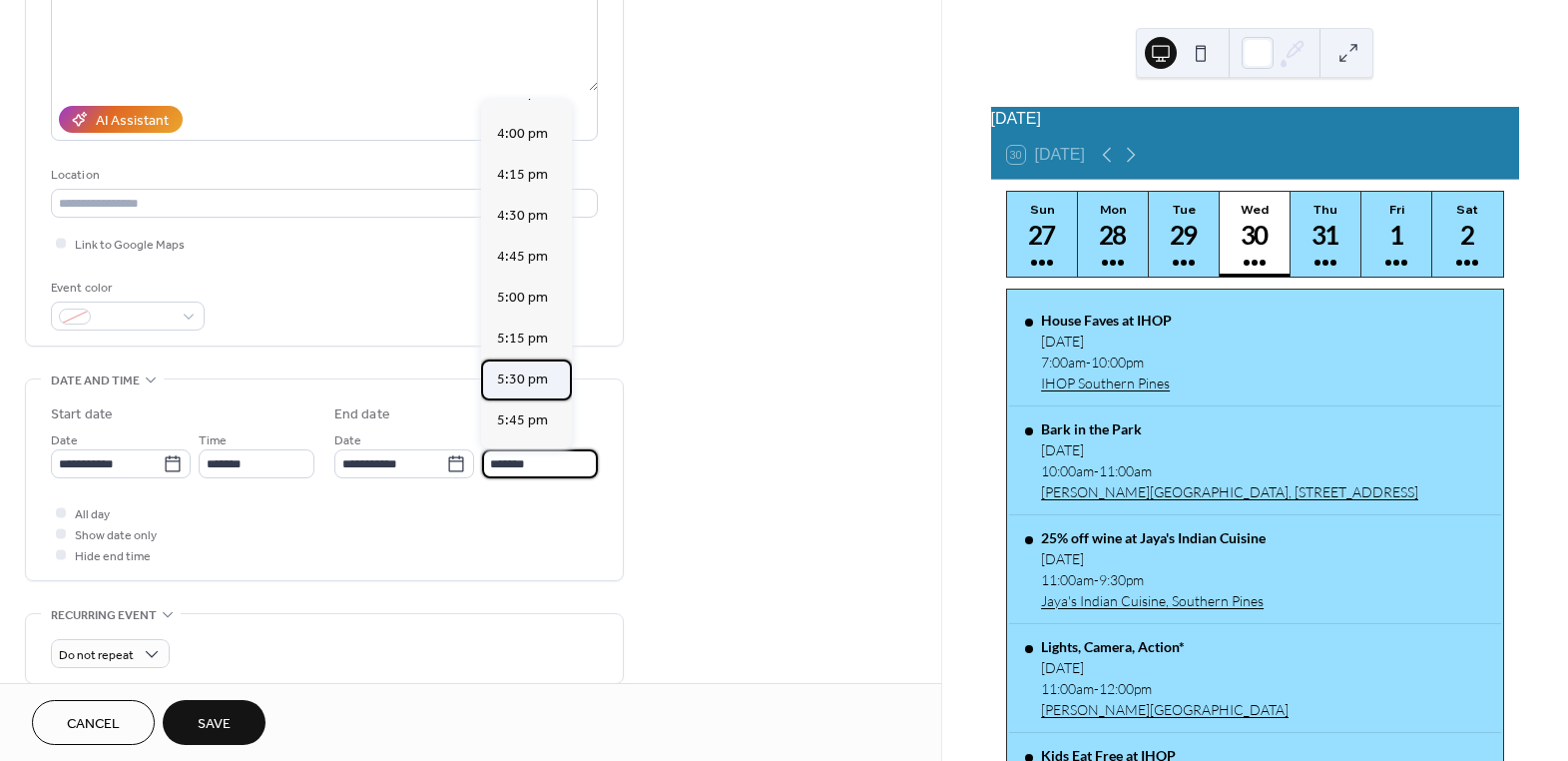 click on "5:30 pm" at bounding box center (522, 379) 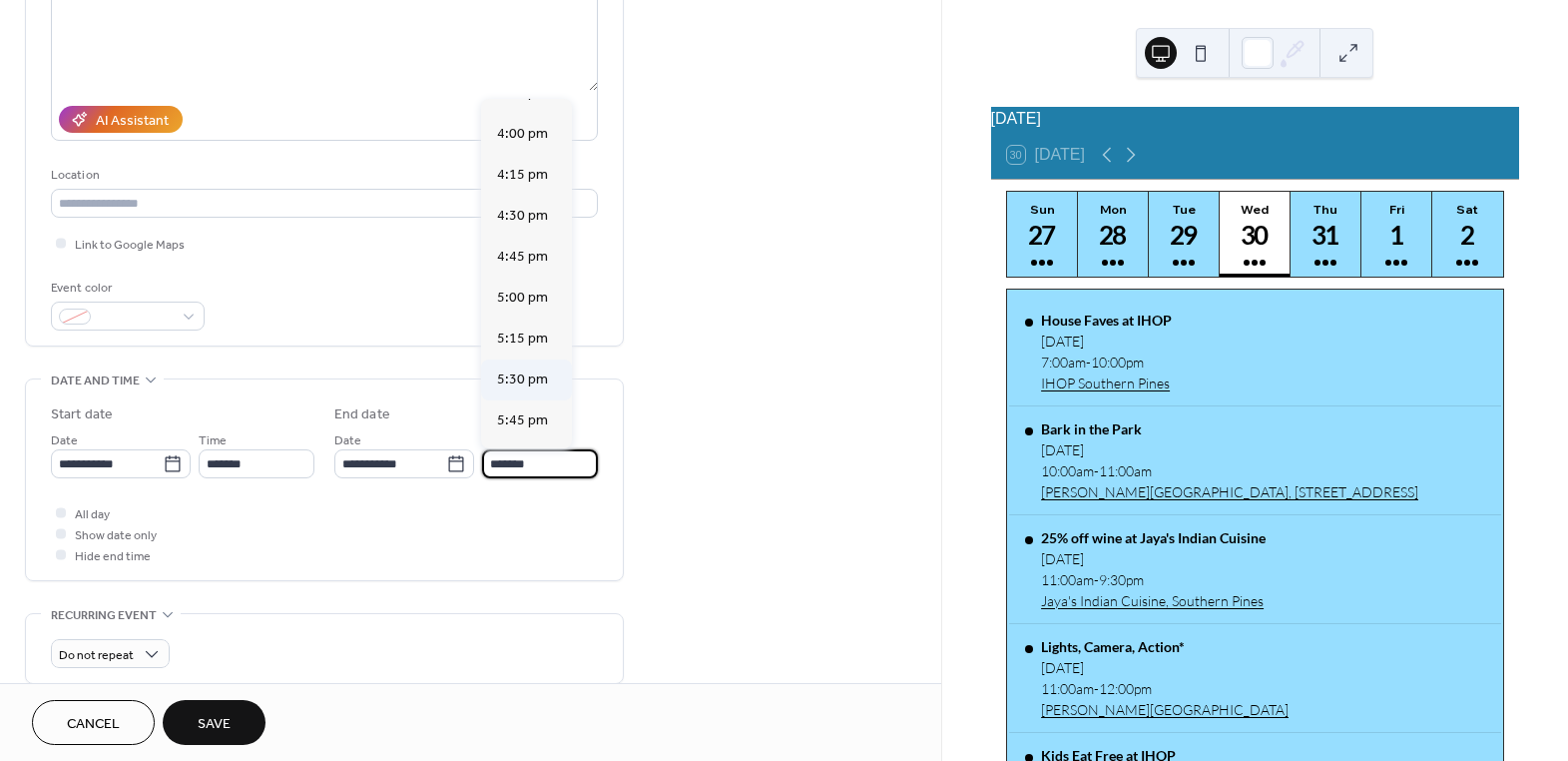 type on "*******" 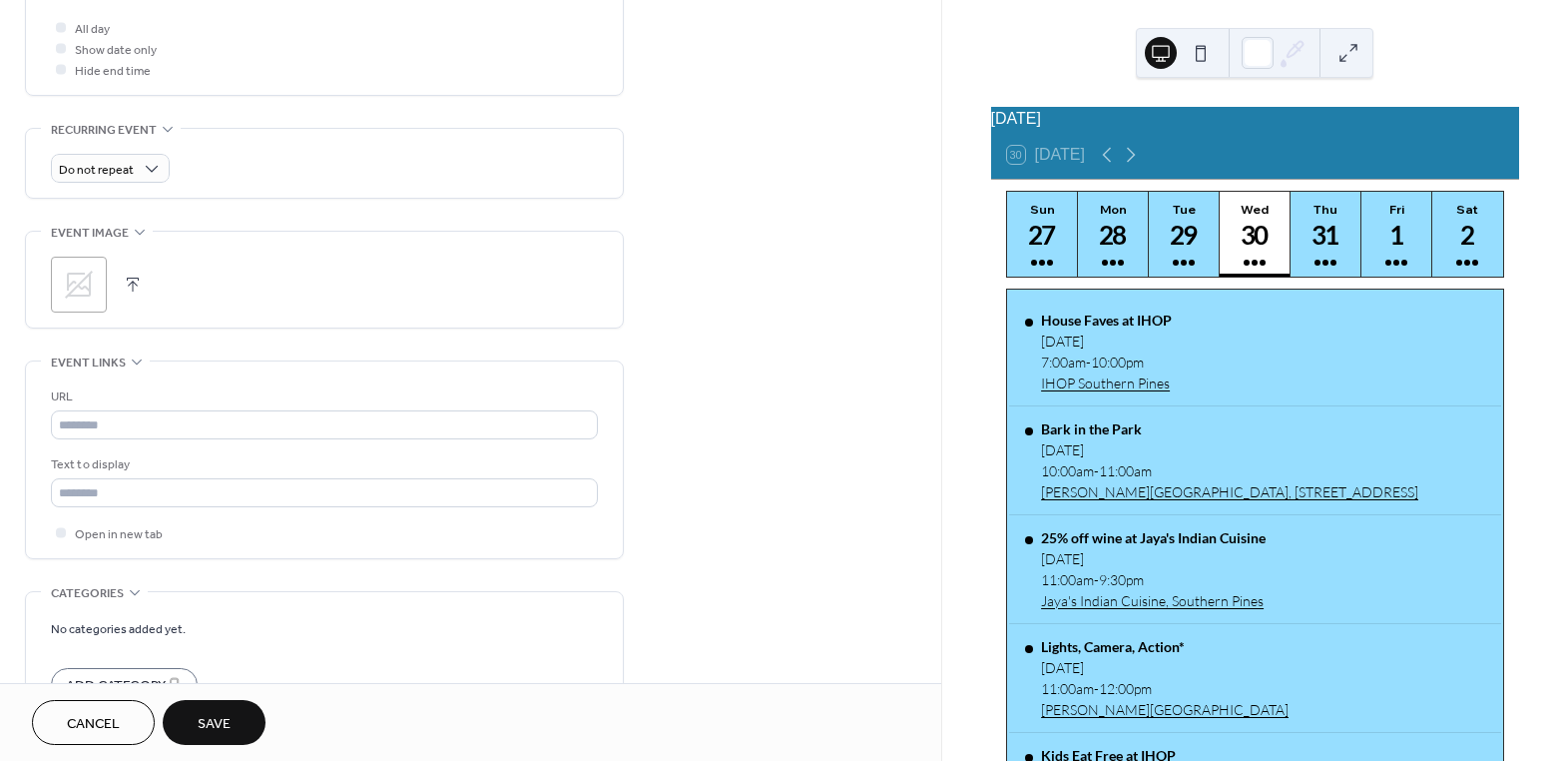 scroll, scrollTop: 817, scrollLeft: 0, axis: vertical 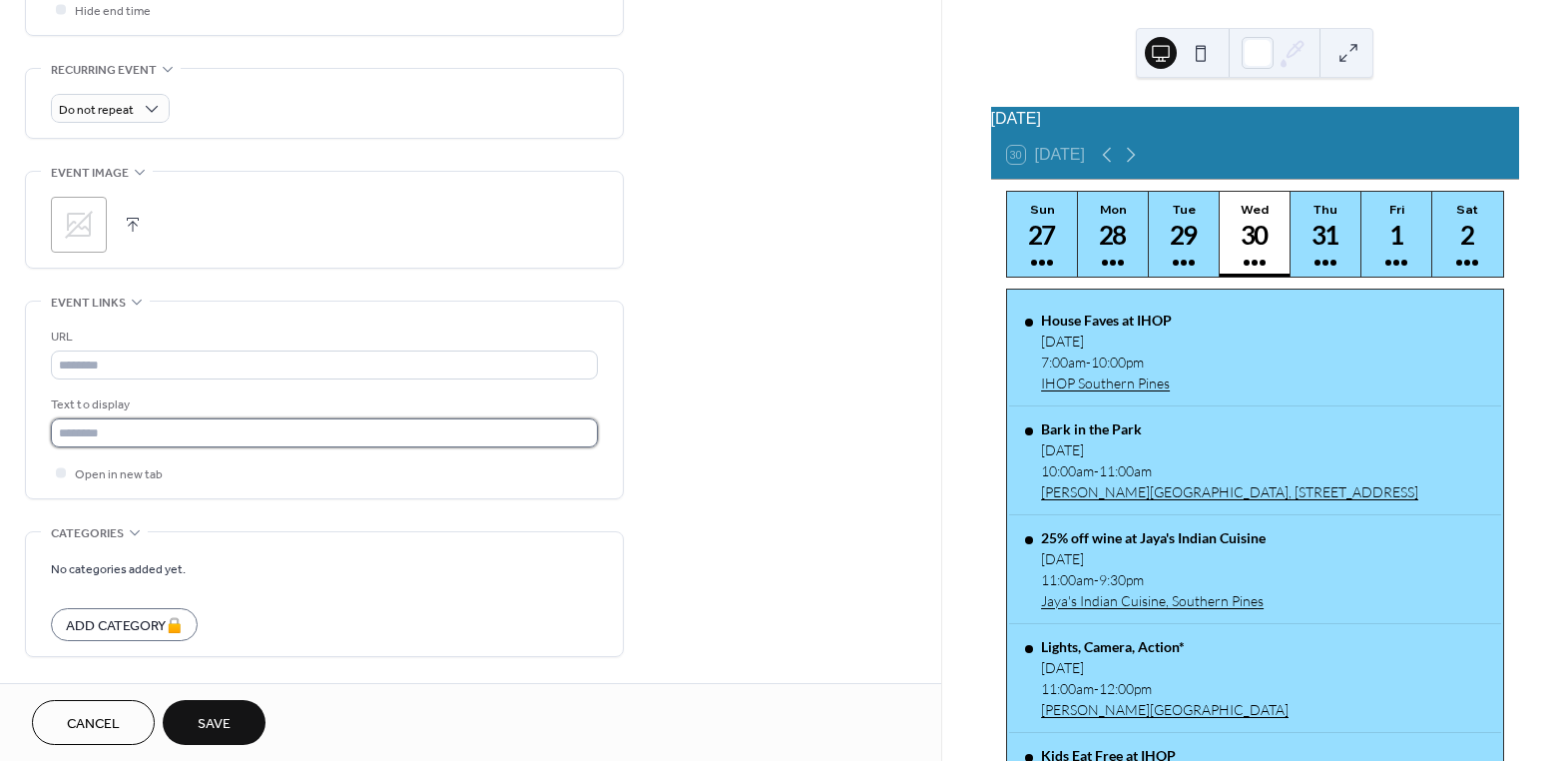 click at bounding box center [324, 432] 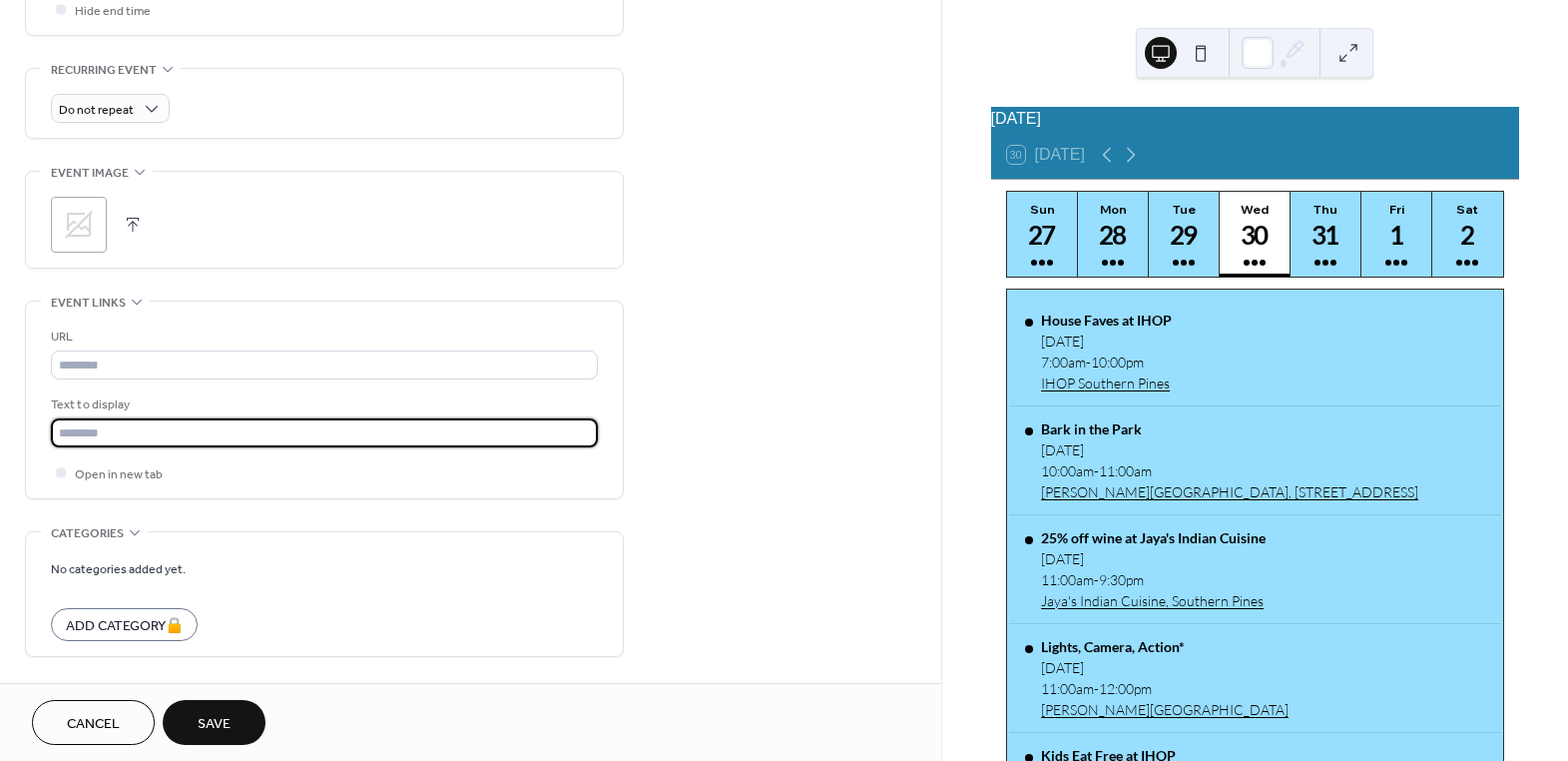 type on "*******" 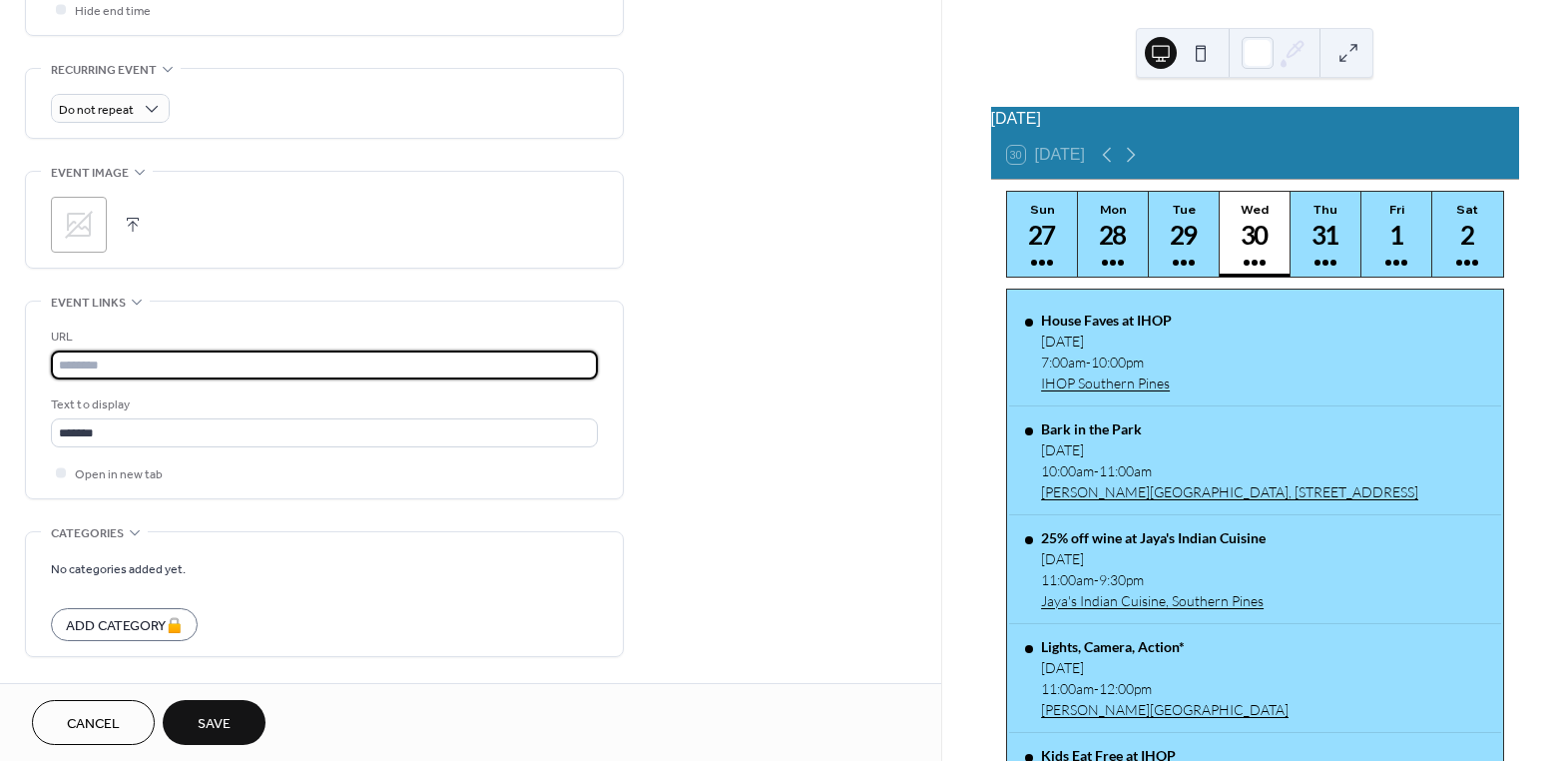 click at bounding box center (324, 365) 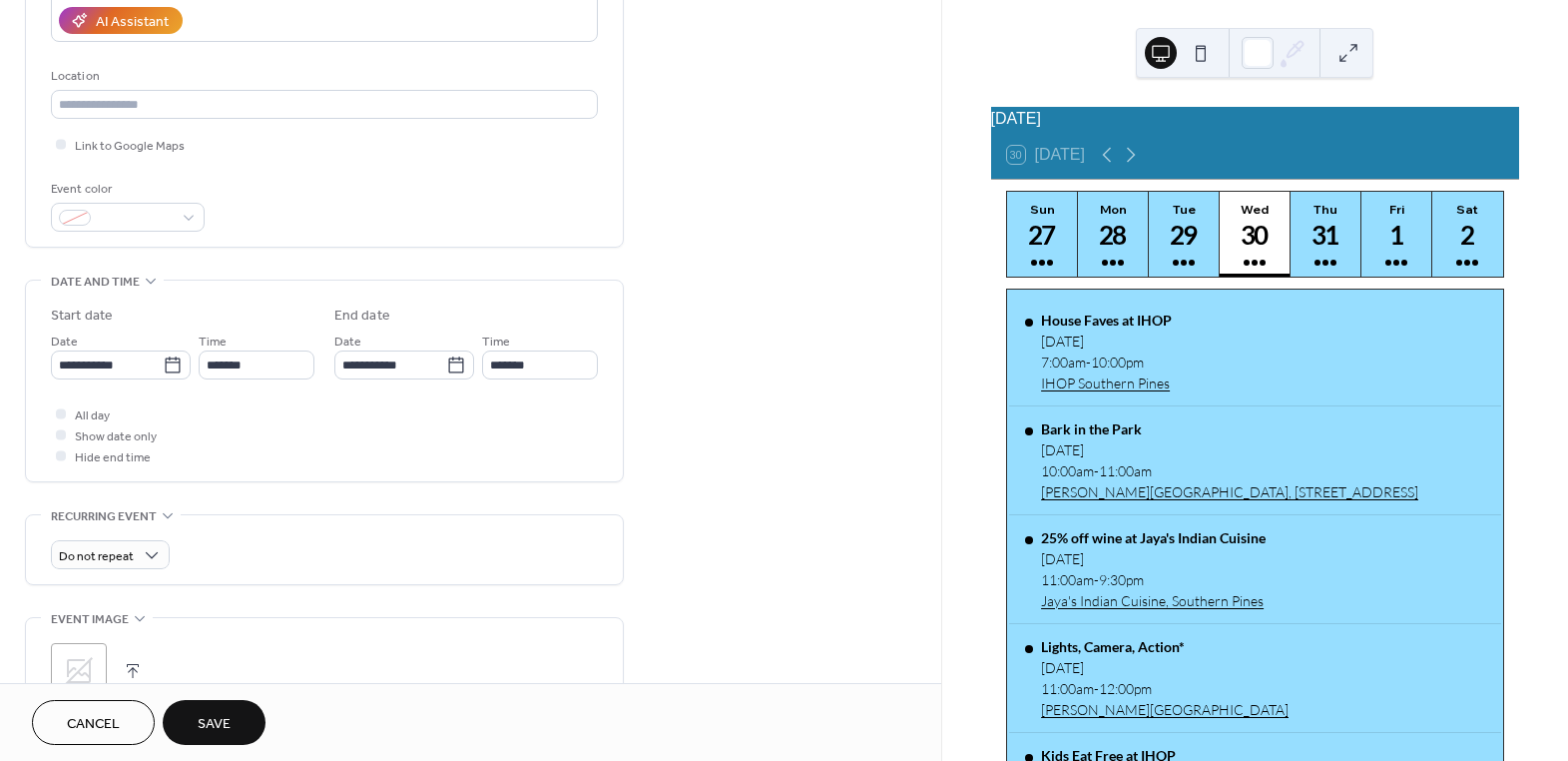 scroll, scrollTop: 272, scrollLeft: 0, axis: vertical 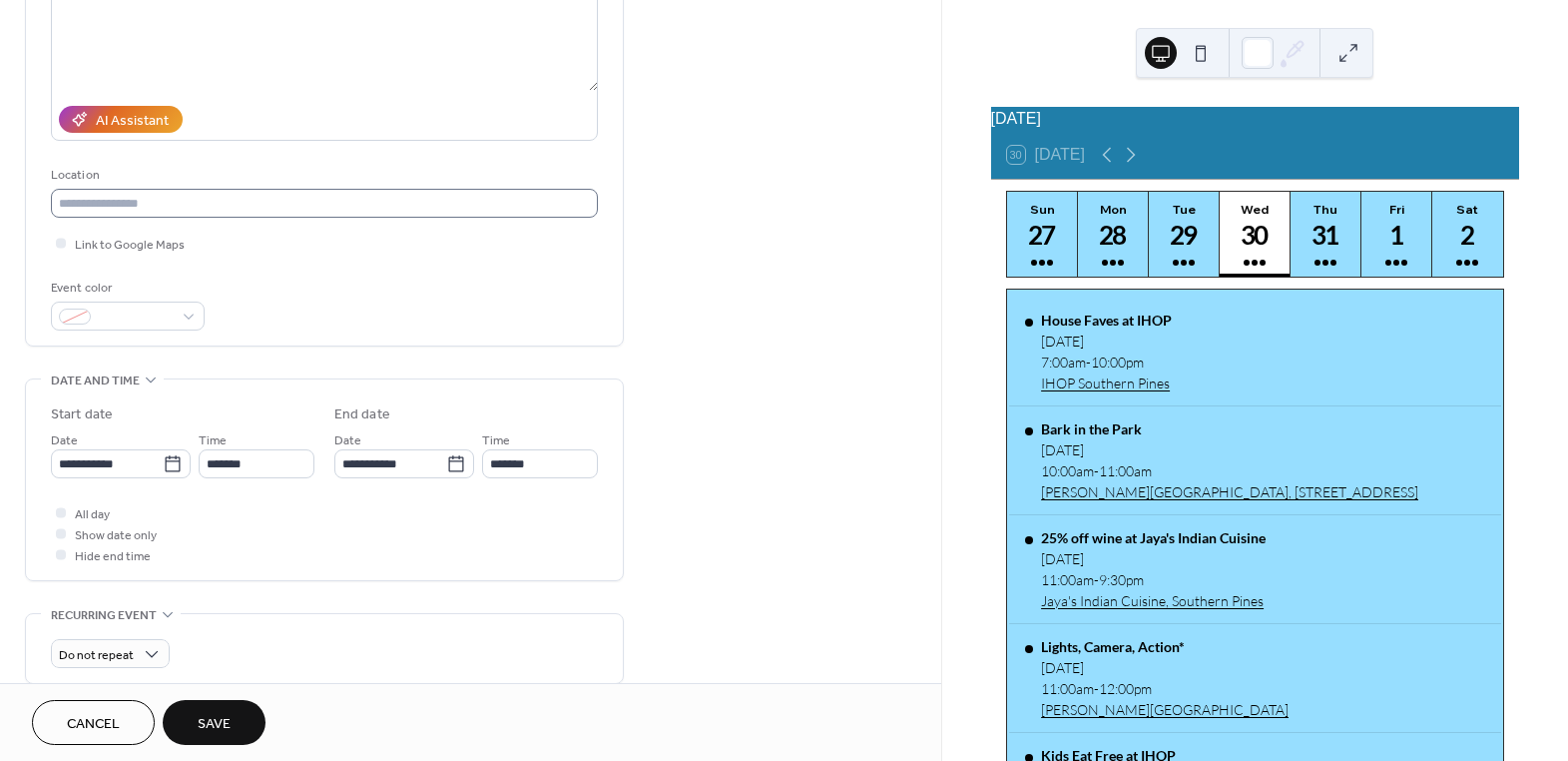 type on "**********" 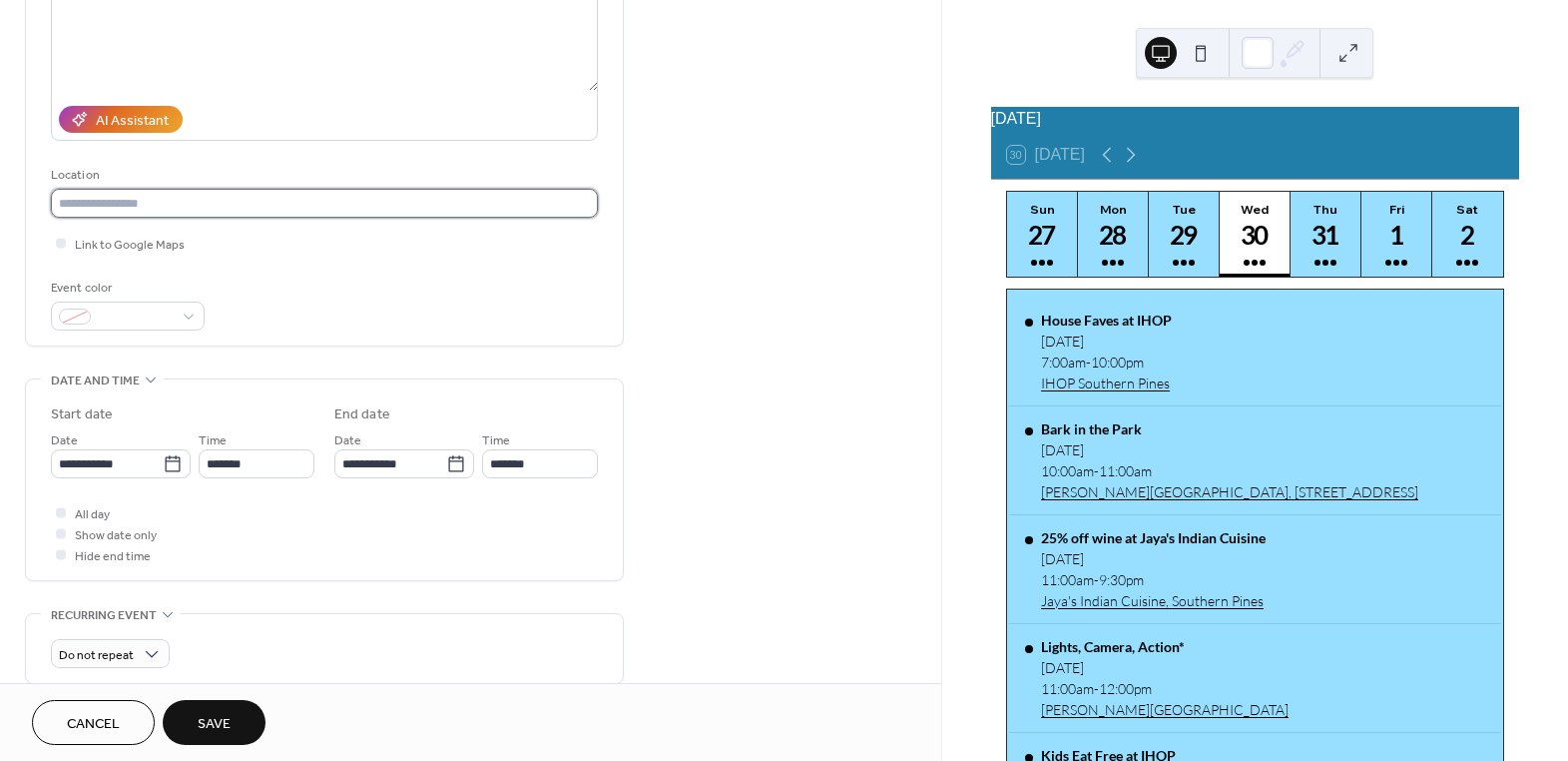 click at bounding box center (324, 203) 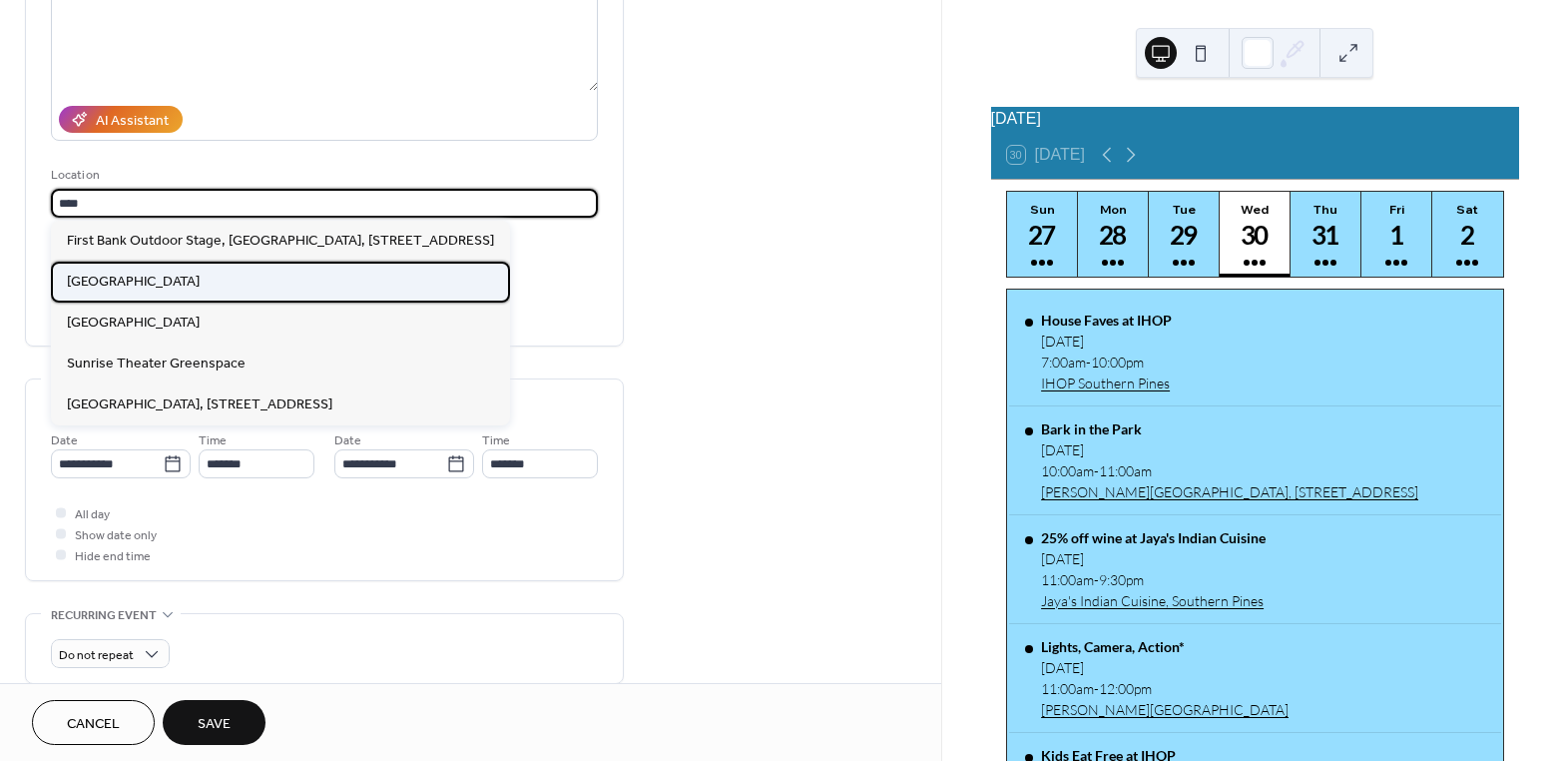 click on "[GEOGRAPHIC_DATA]" at bounding box center [133, 281] 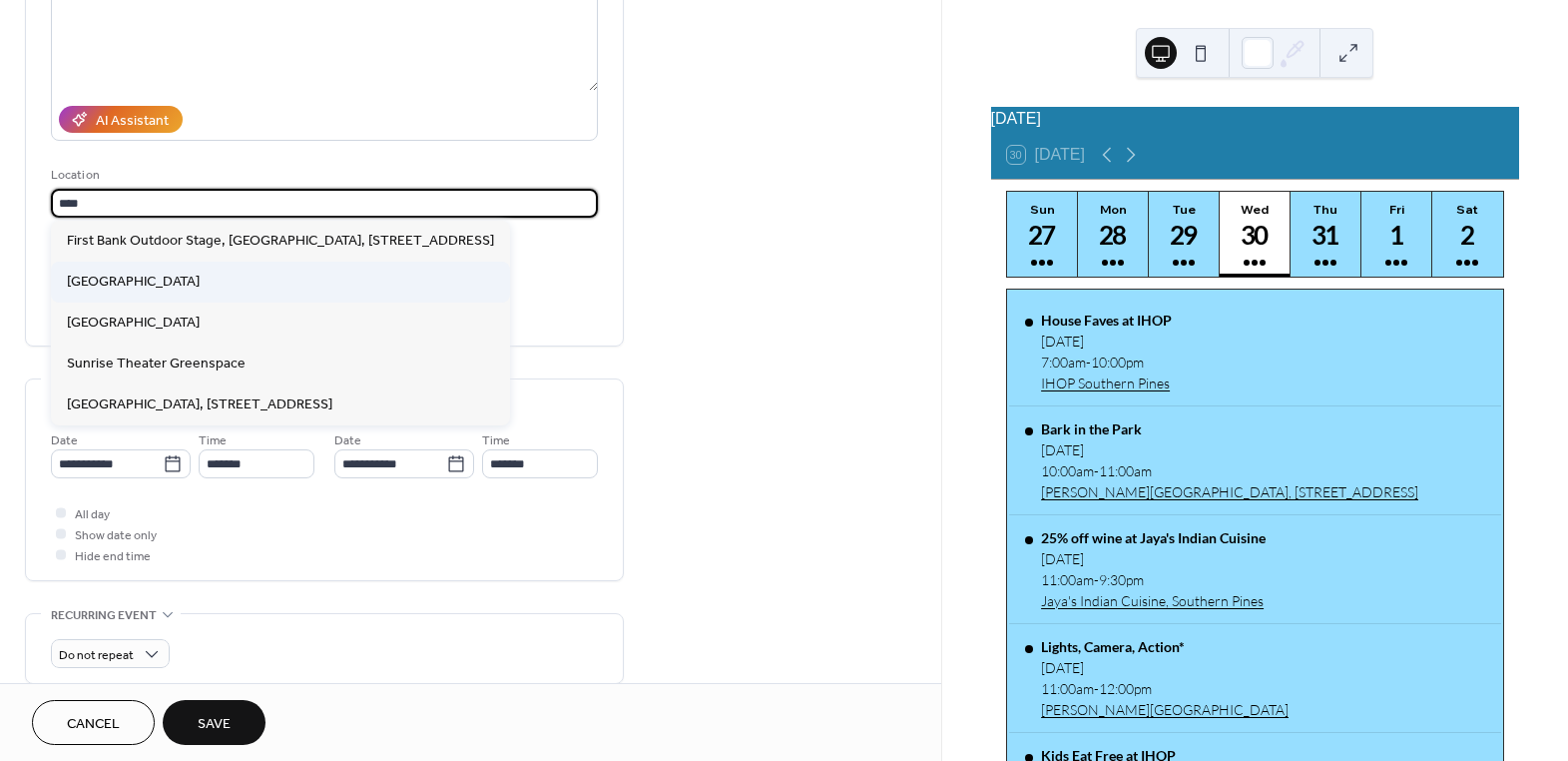 type on "**********" 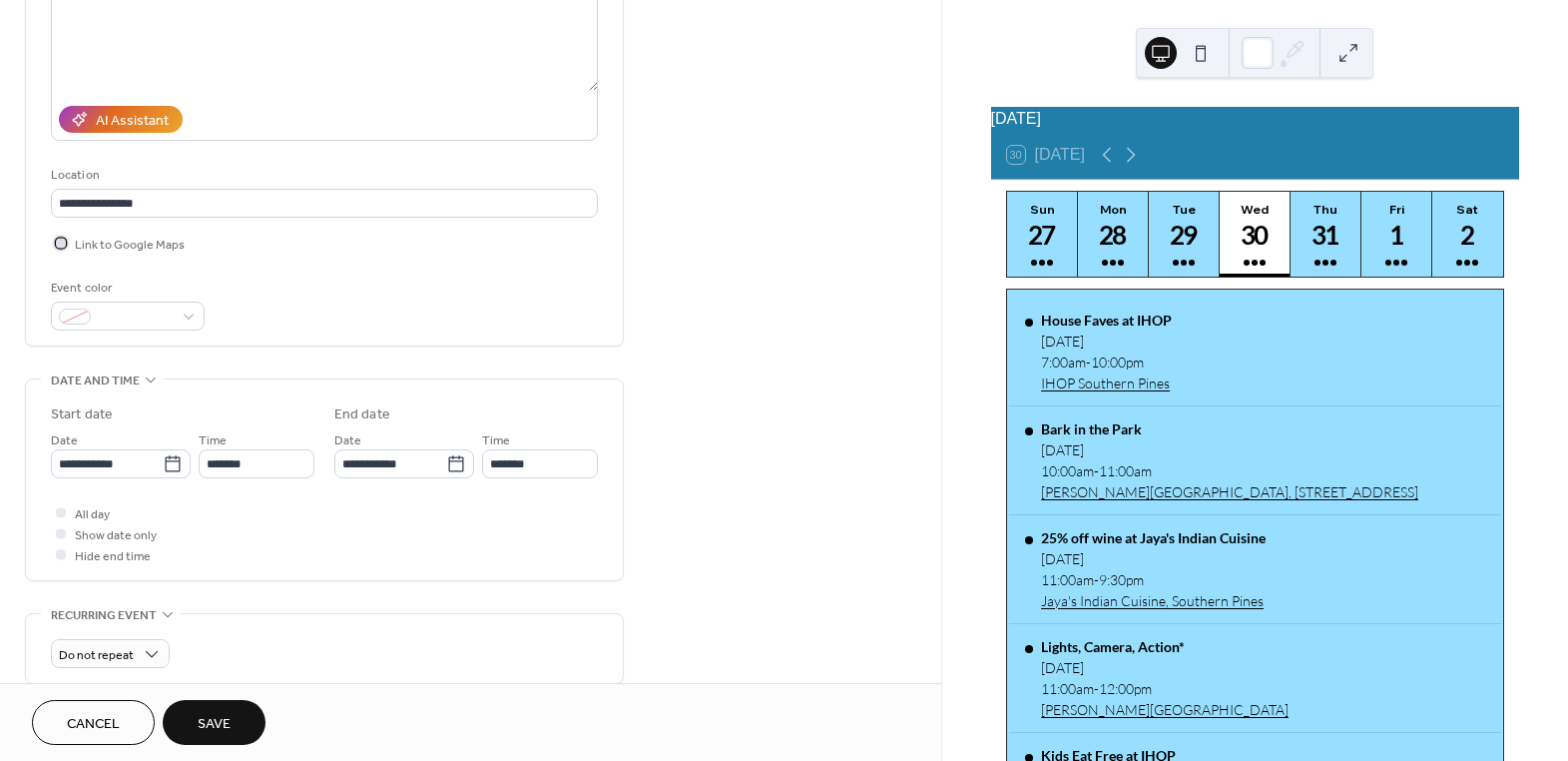 click at bounding box center (61, 243) 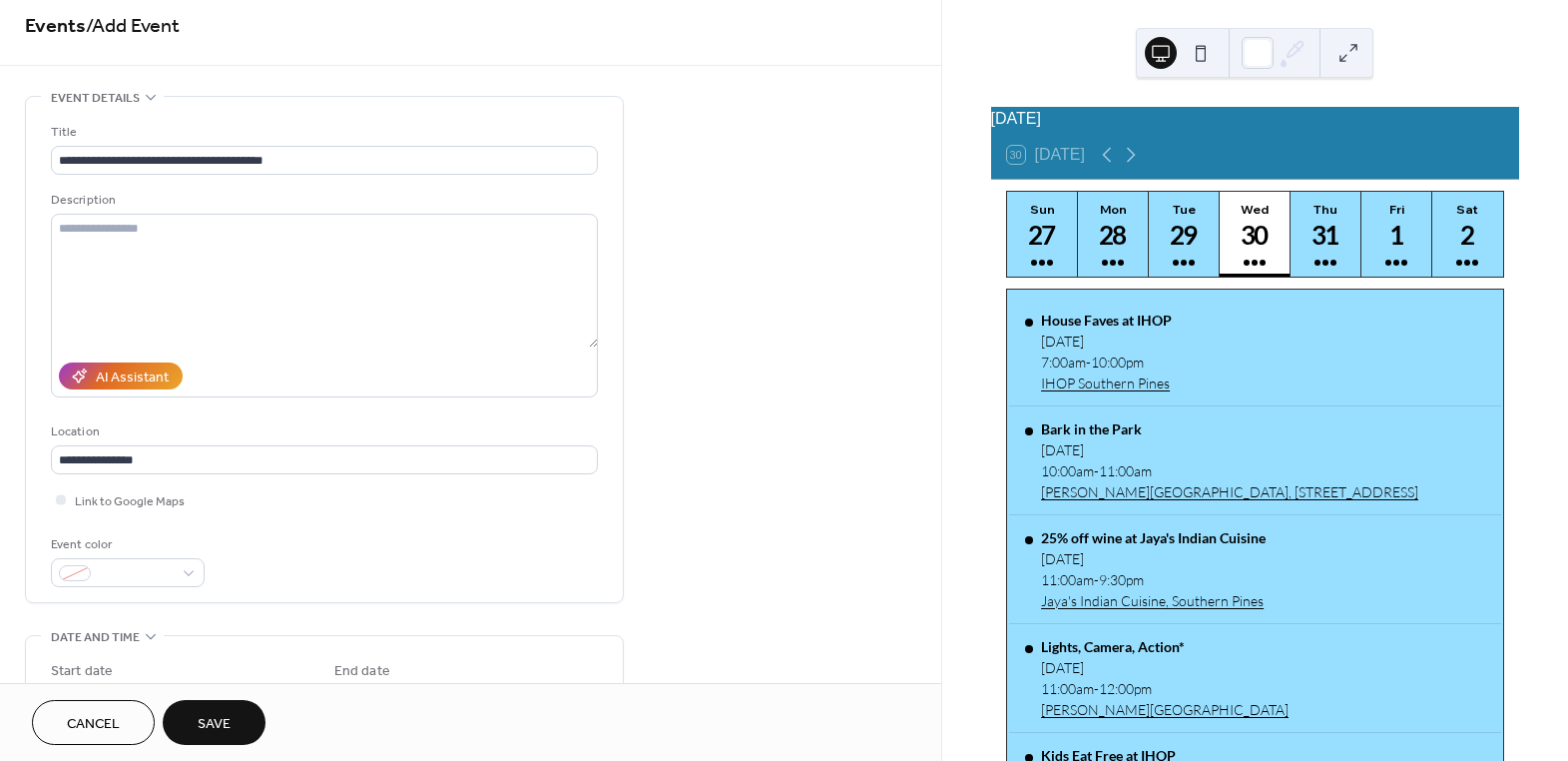scroll, scrollTop: 0, scrollLeft: 0, axis: both 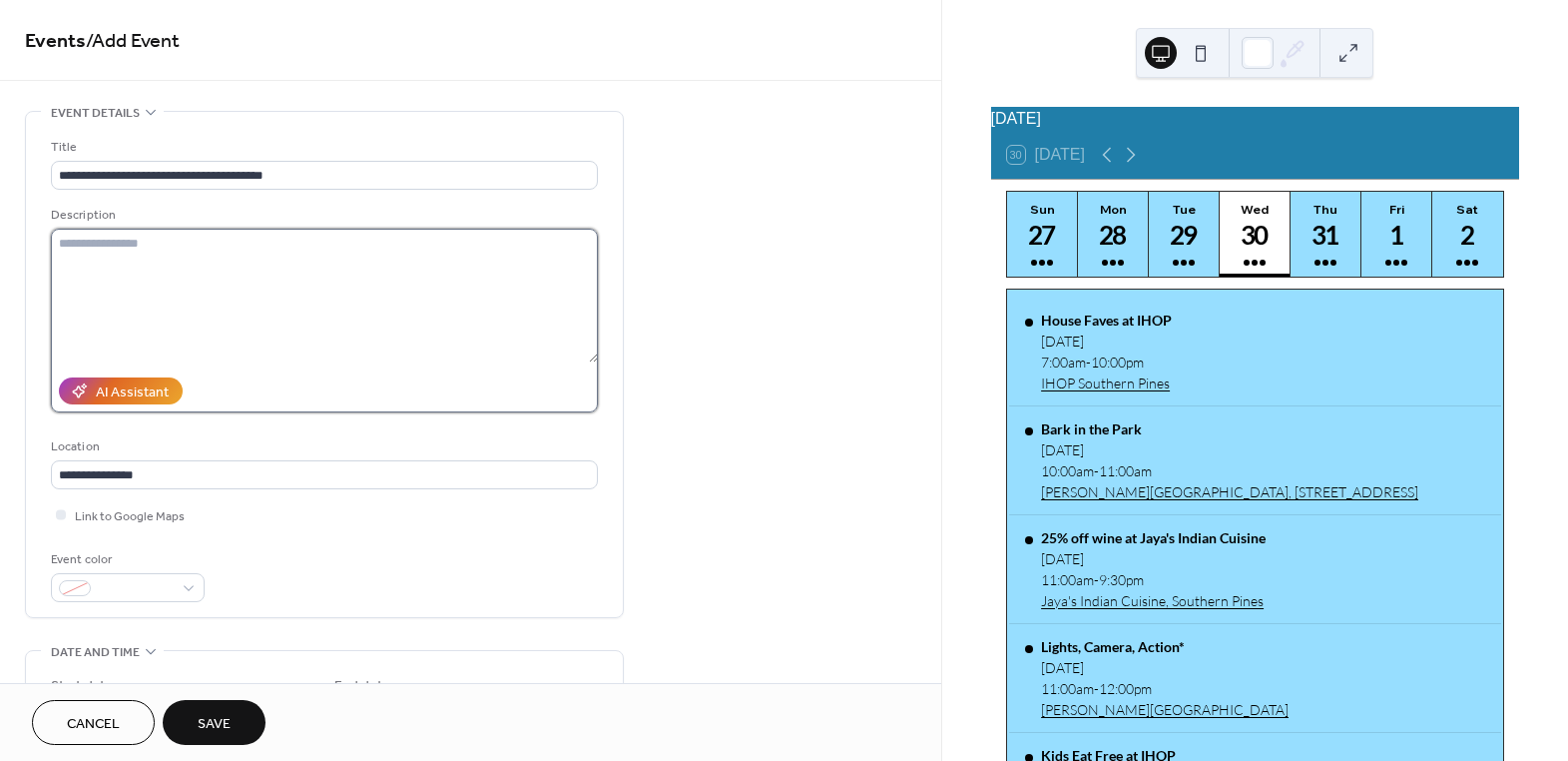 click at bounding box center (324, 296) 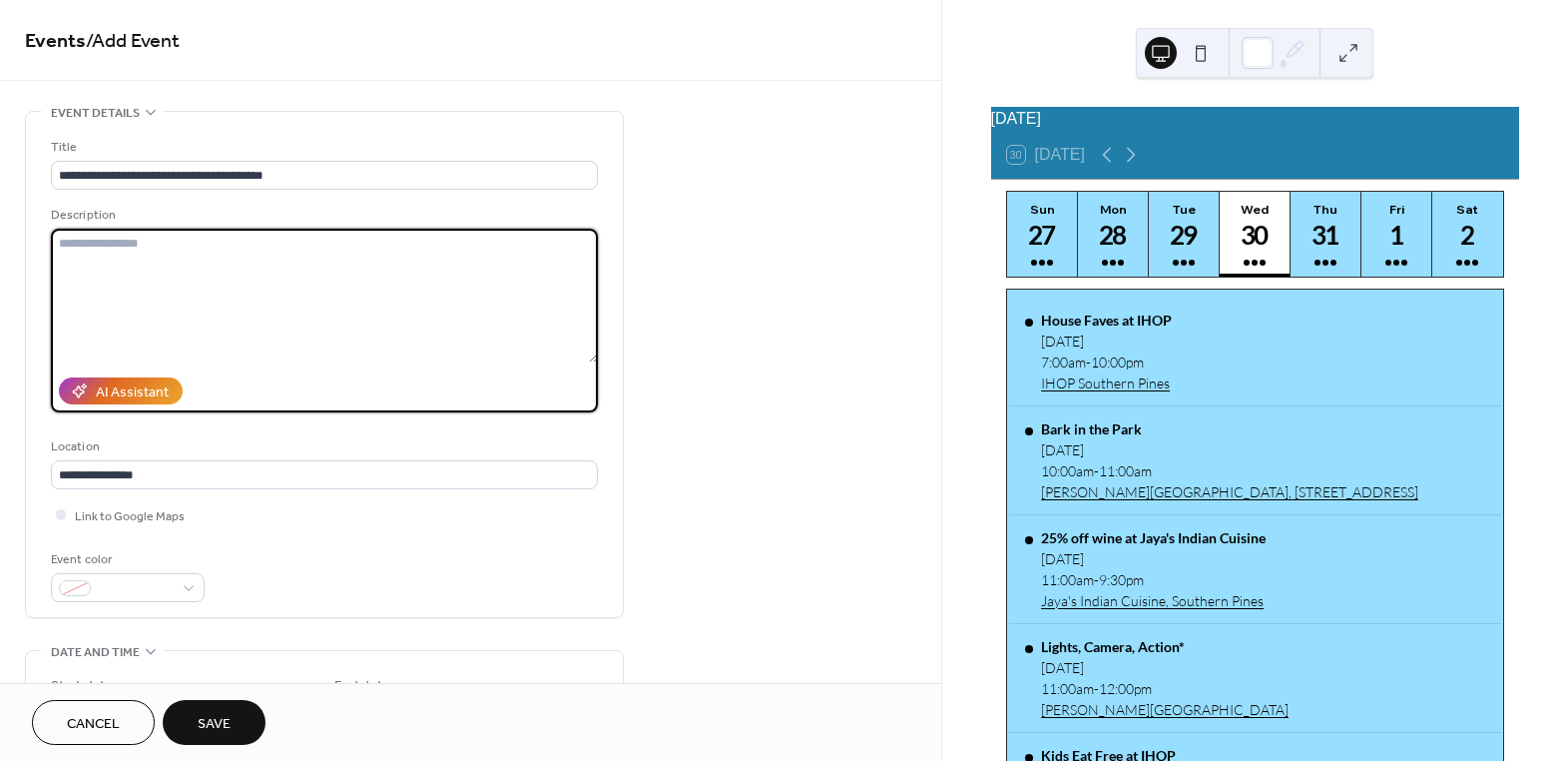 paste on "**********" 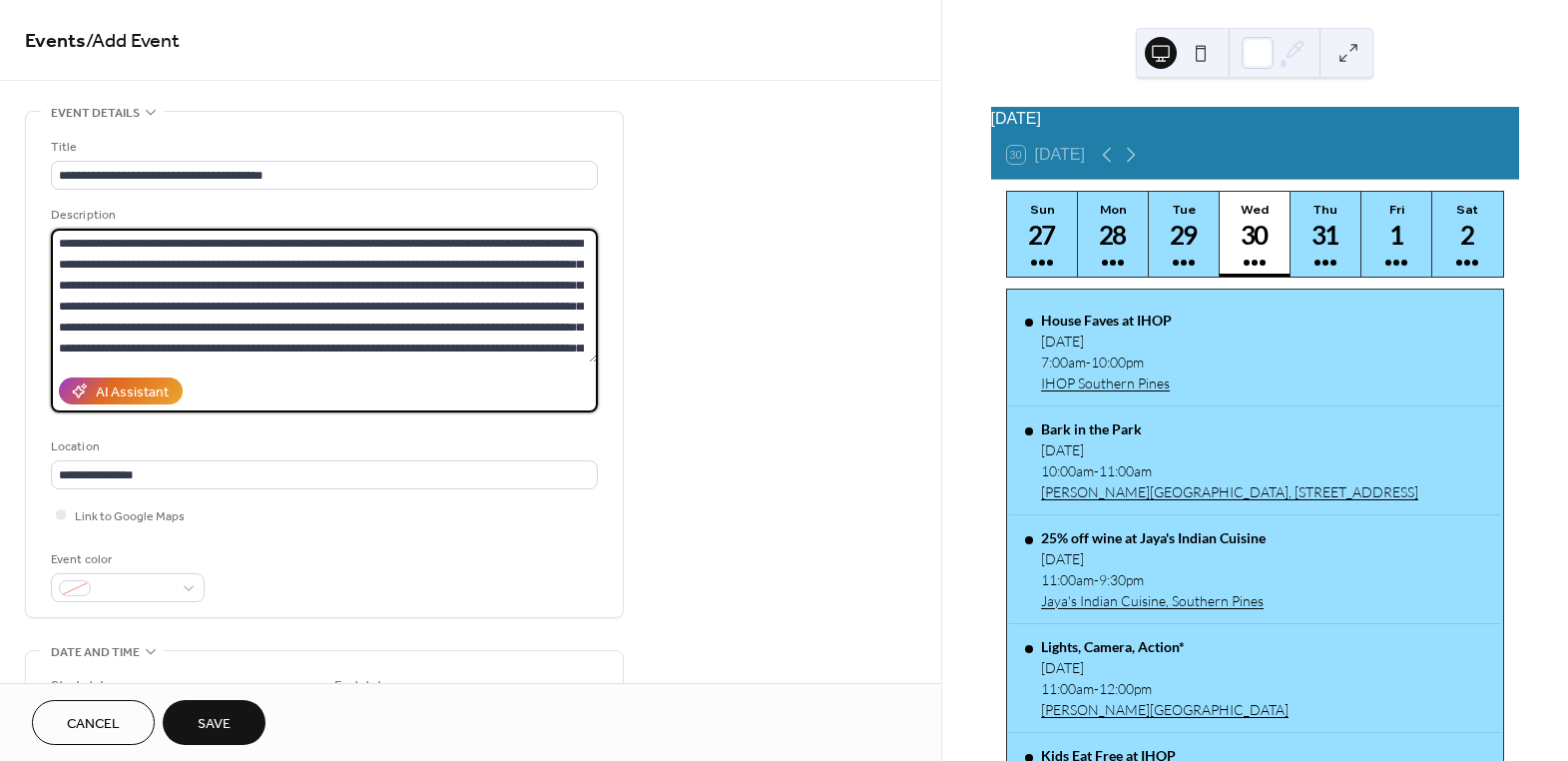 scroll, scrollTop: 39, scrollLeft: 0, axis: vertical 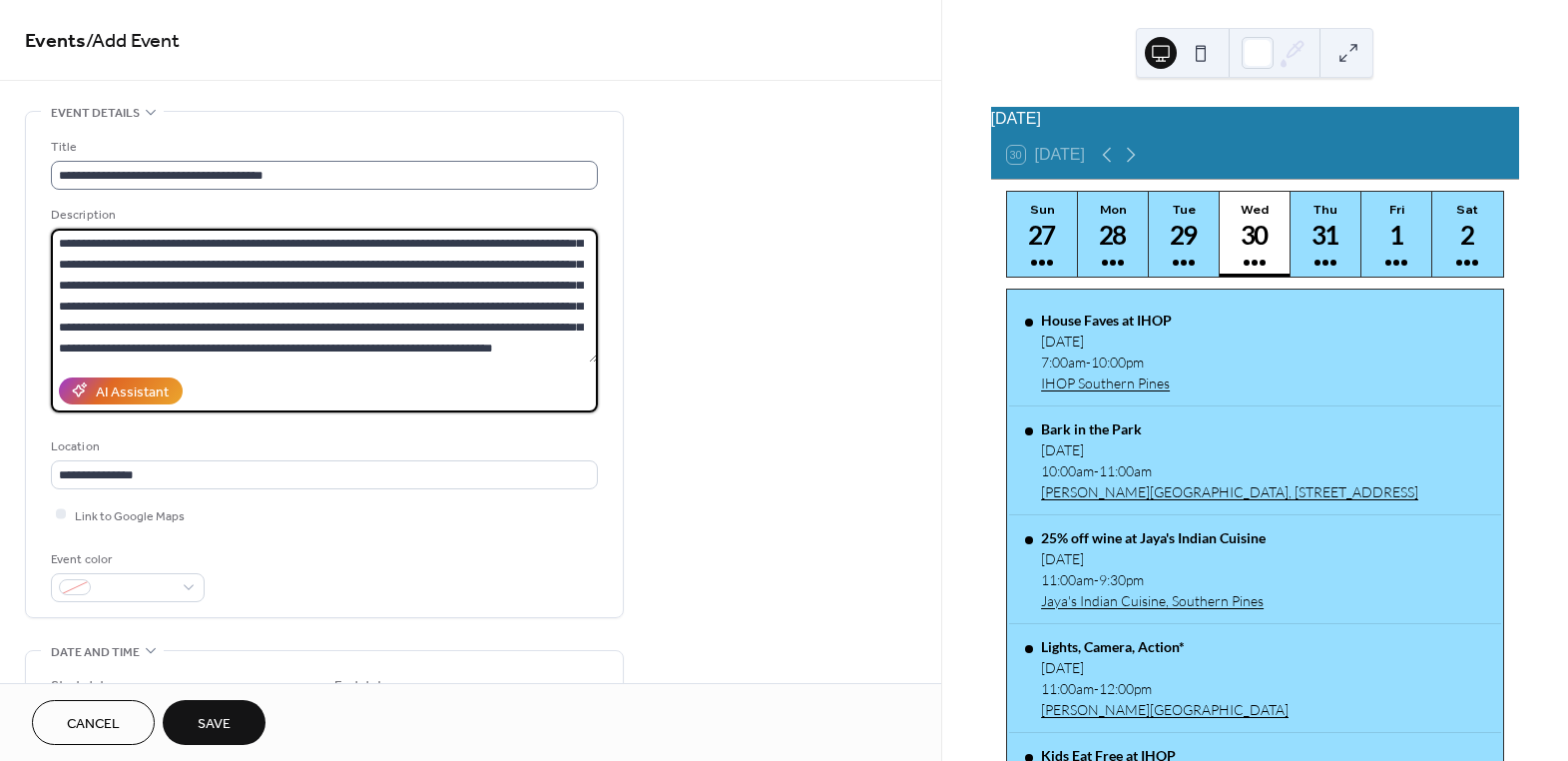type on "**********" 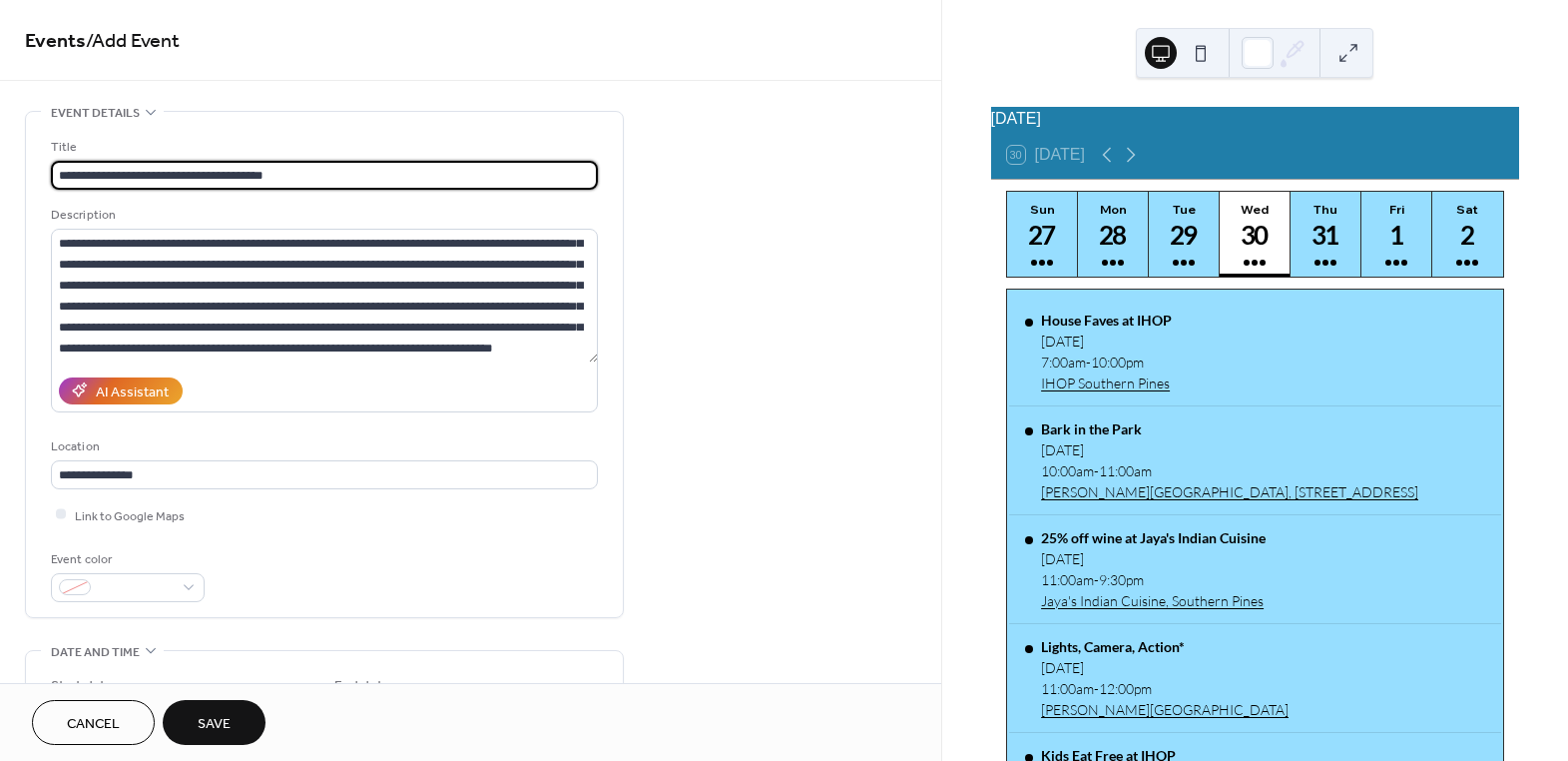 click on "**********" at bounding box center (324, 175) 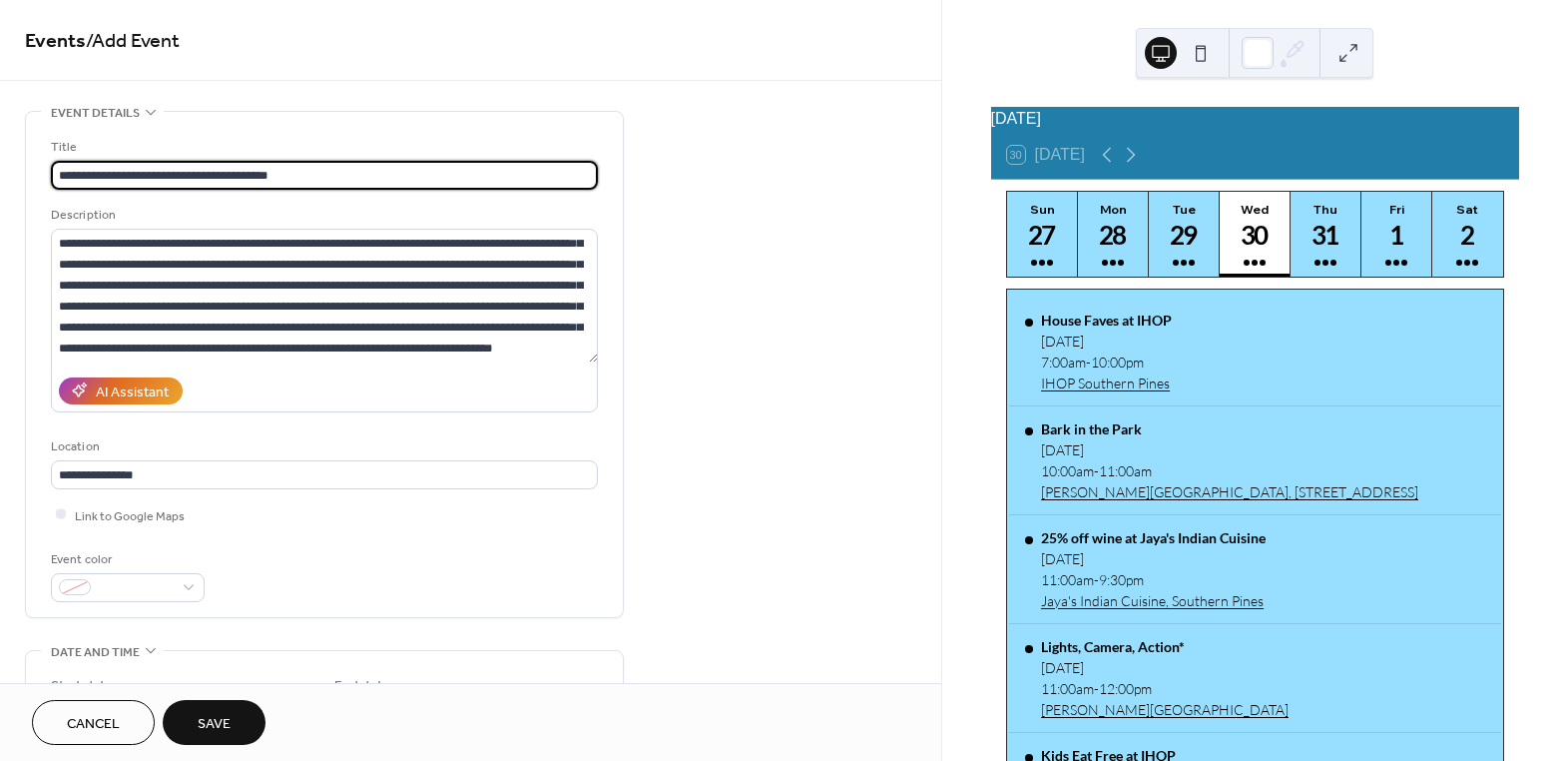 type on "**********" 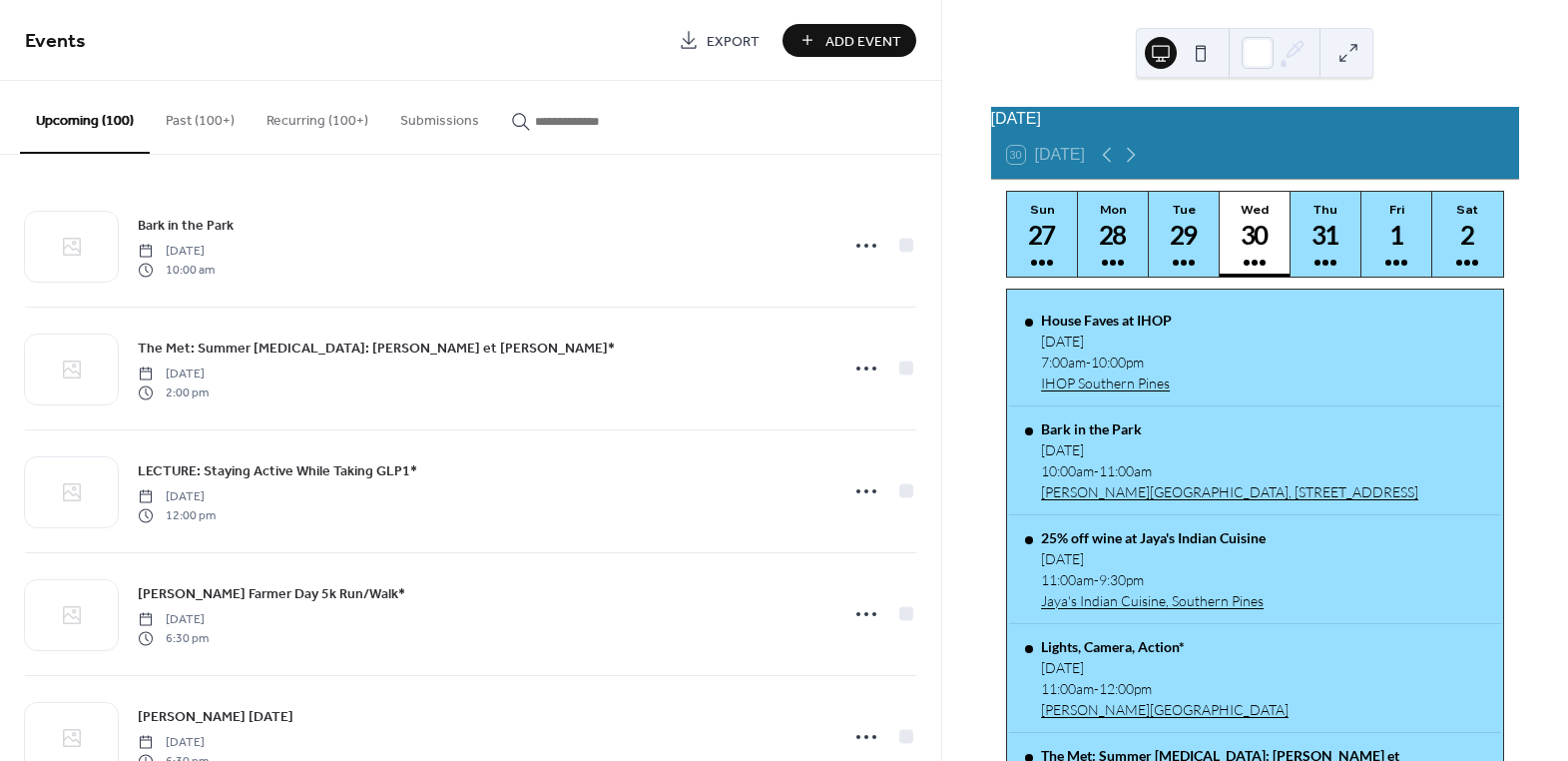 click at bounding box center [595, 121] 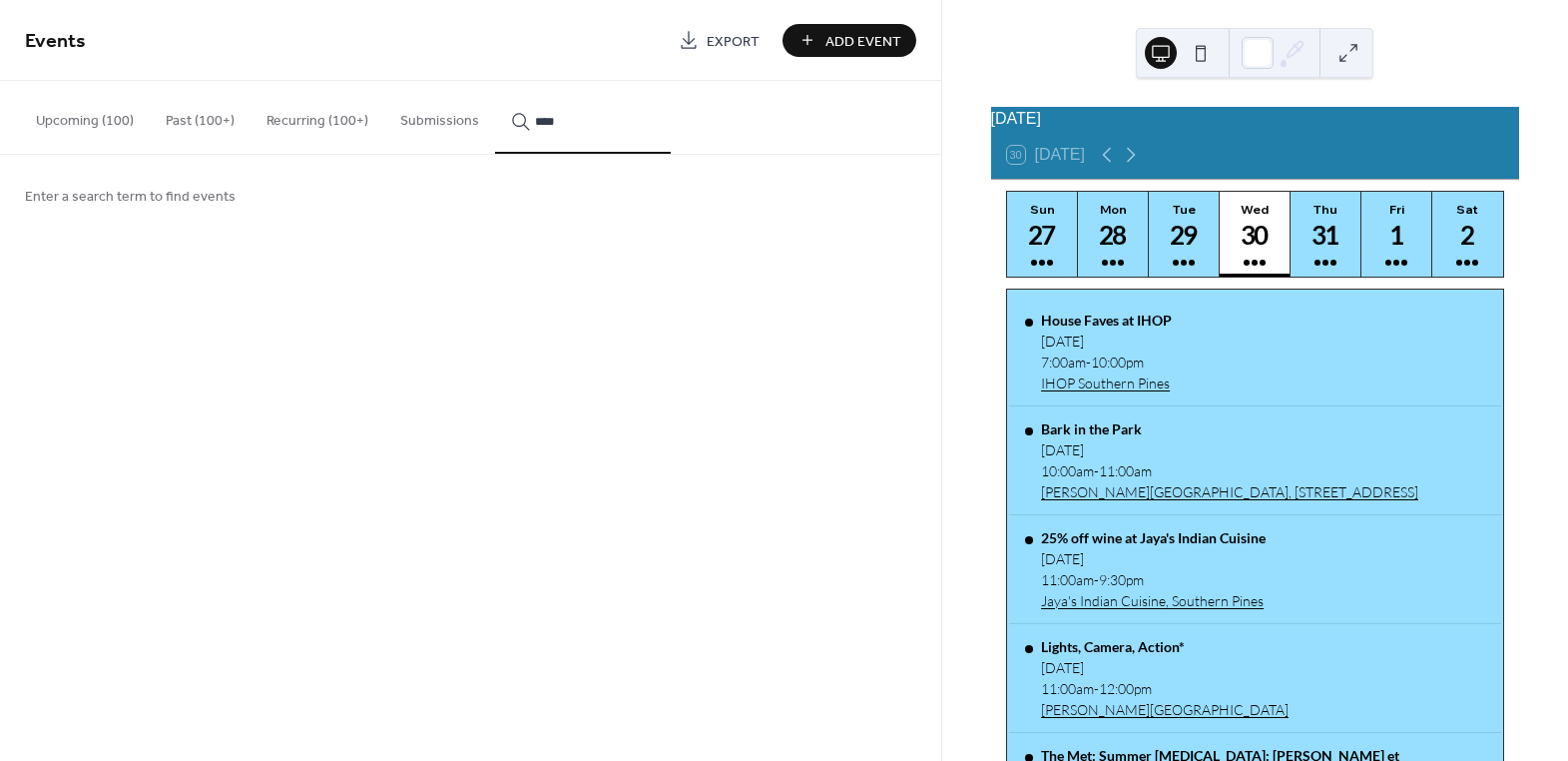 click on "*****" at bounding box center (583, 117) 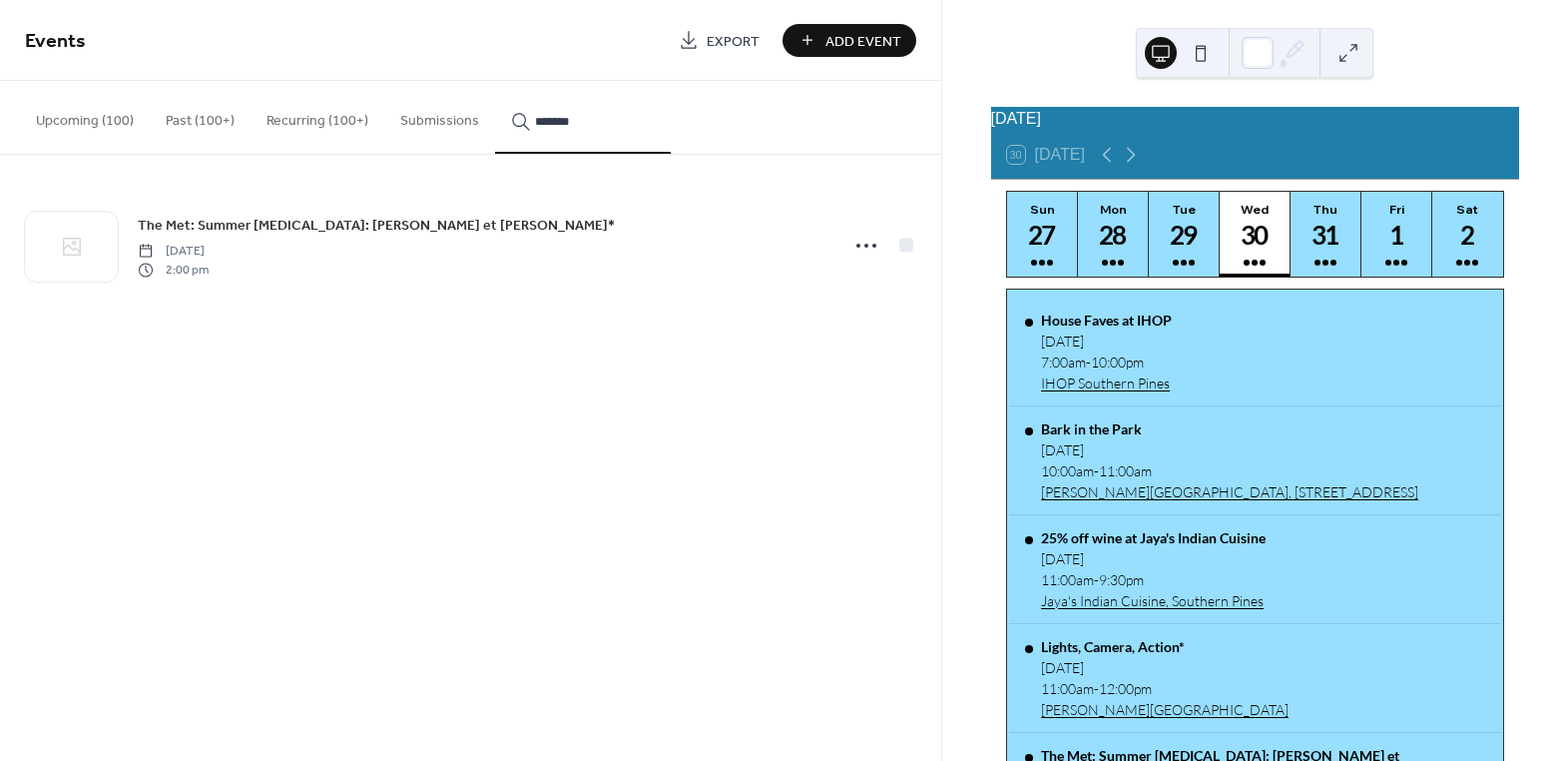 type on "*******" 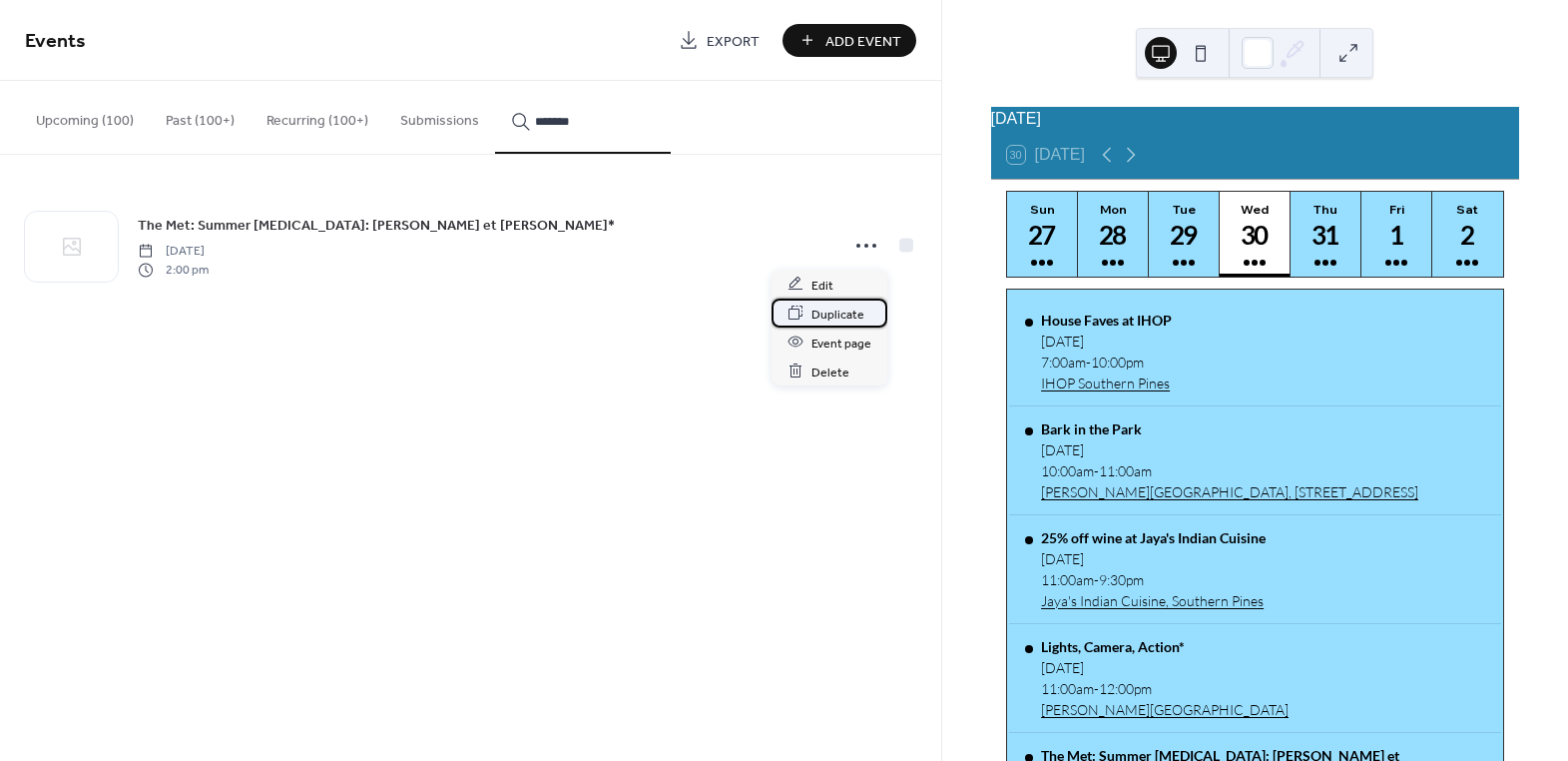 click on "Duplicate" at bounding box center [837, 314] 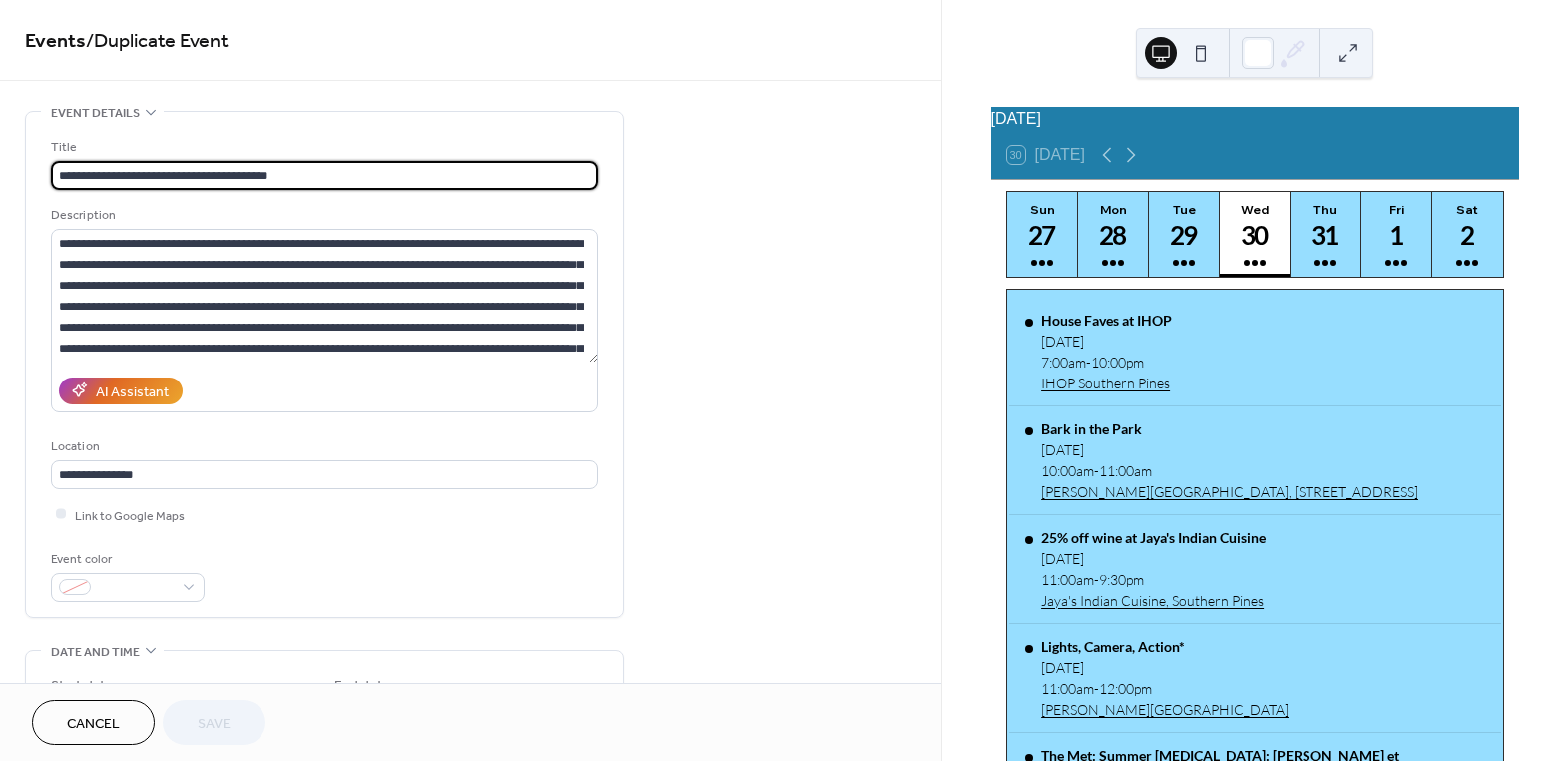 drag, startPoint x: 276, startPoint y: 172, endPoint x: 4, endPoint y: 172, distance: 272 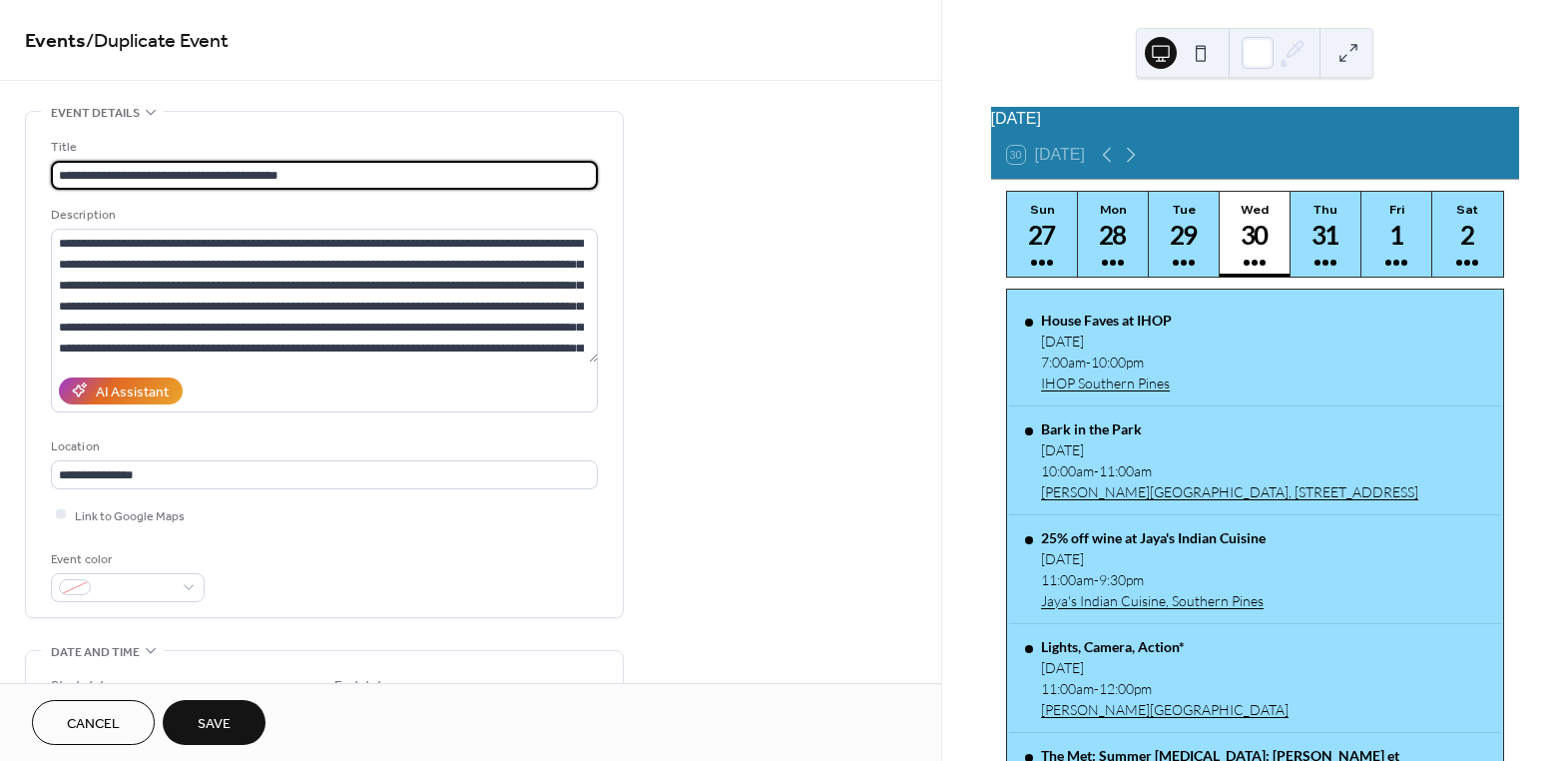type on "**********" 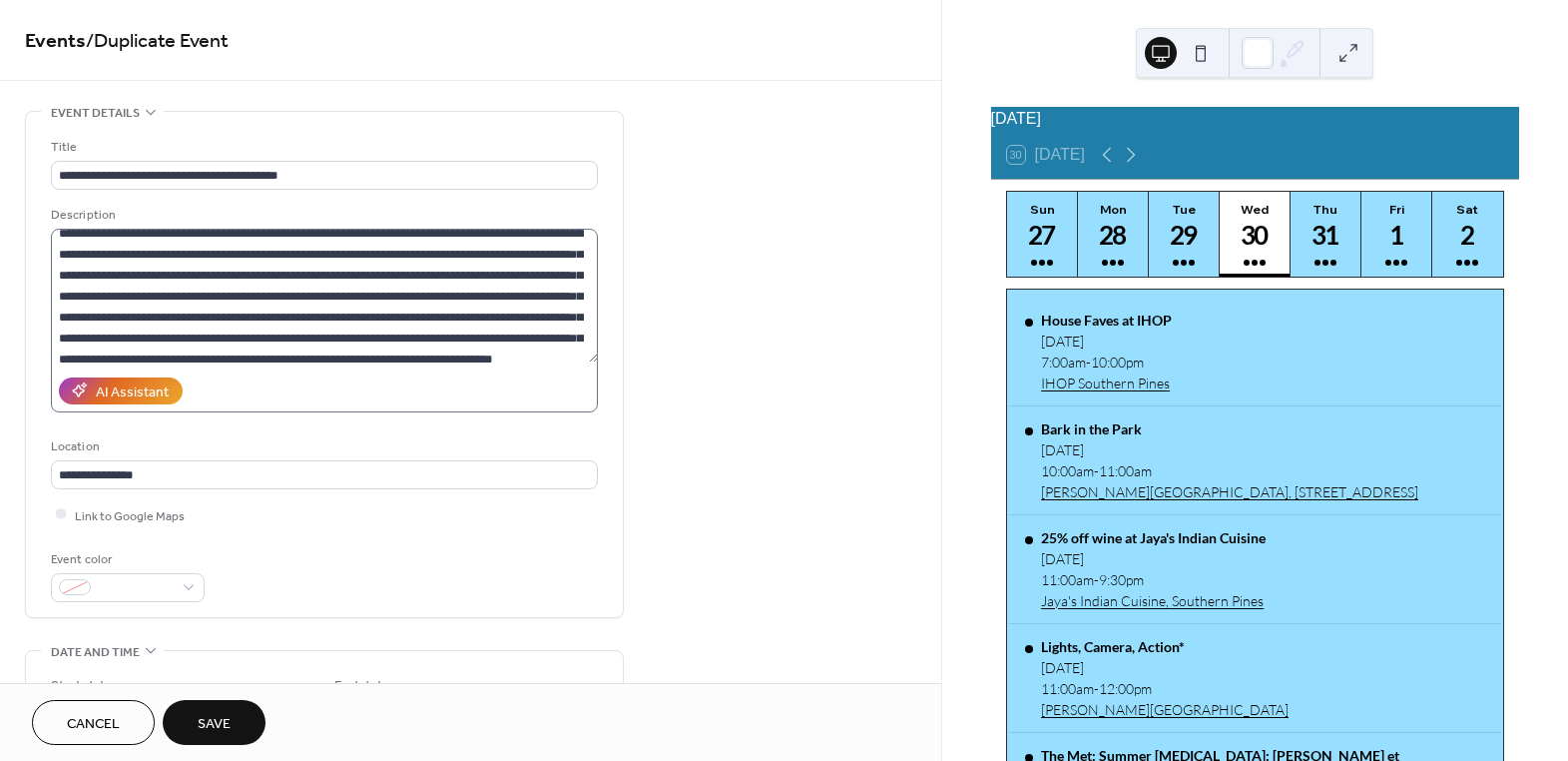 scroll, scrollTop: 41, scrollLeft: 0, axis: vertical 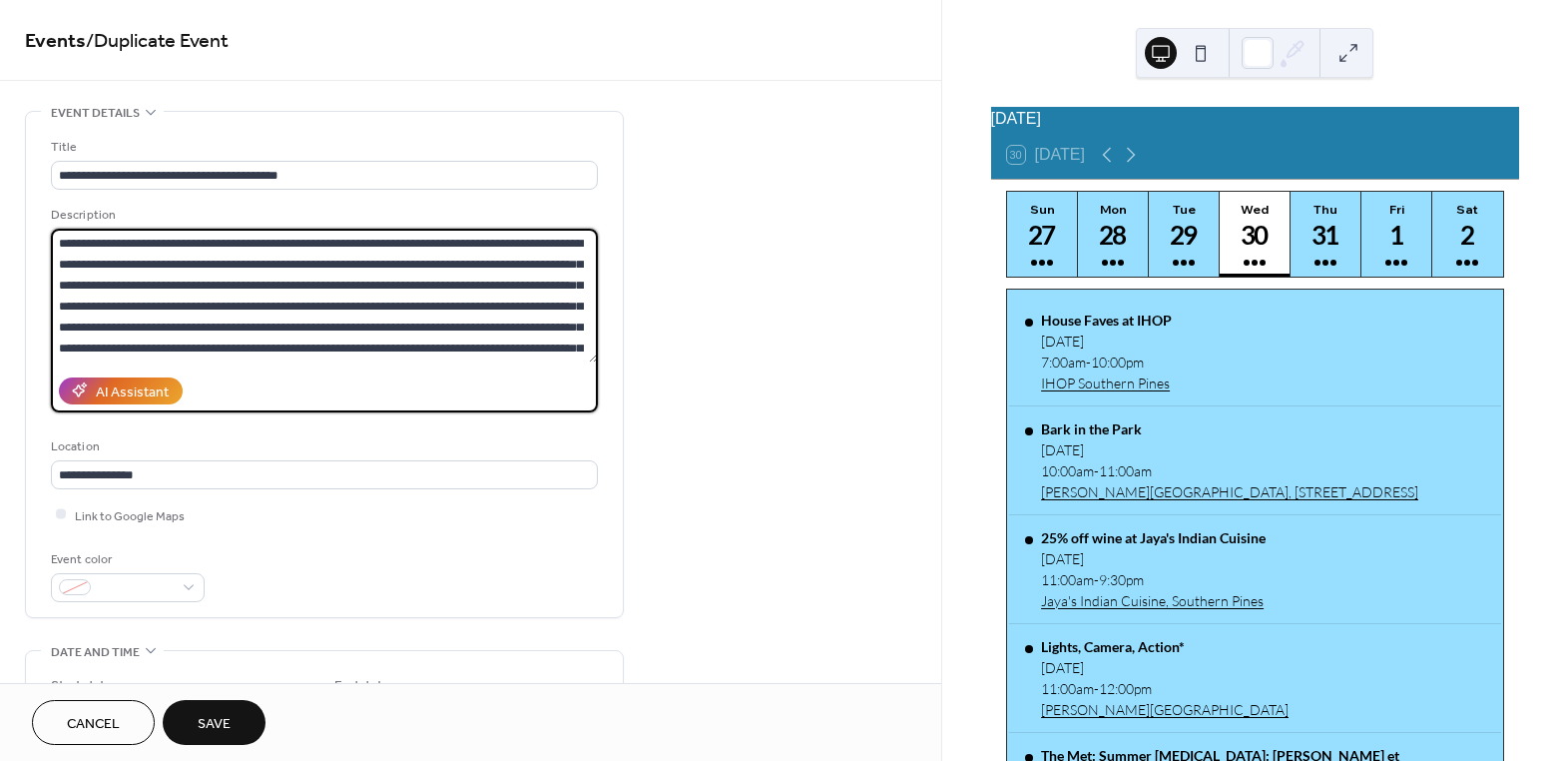 drag, startPoint x: 220, startPoint y: 331, endPoint x: 3, endPoint y: 219, distance: 244.19869 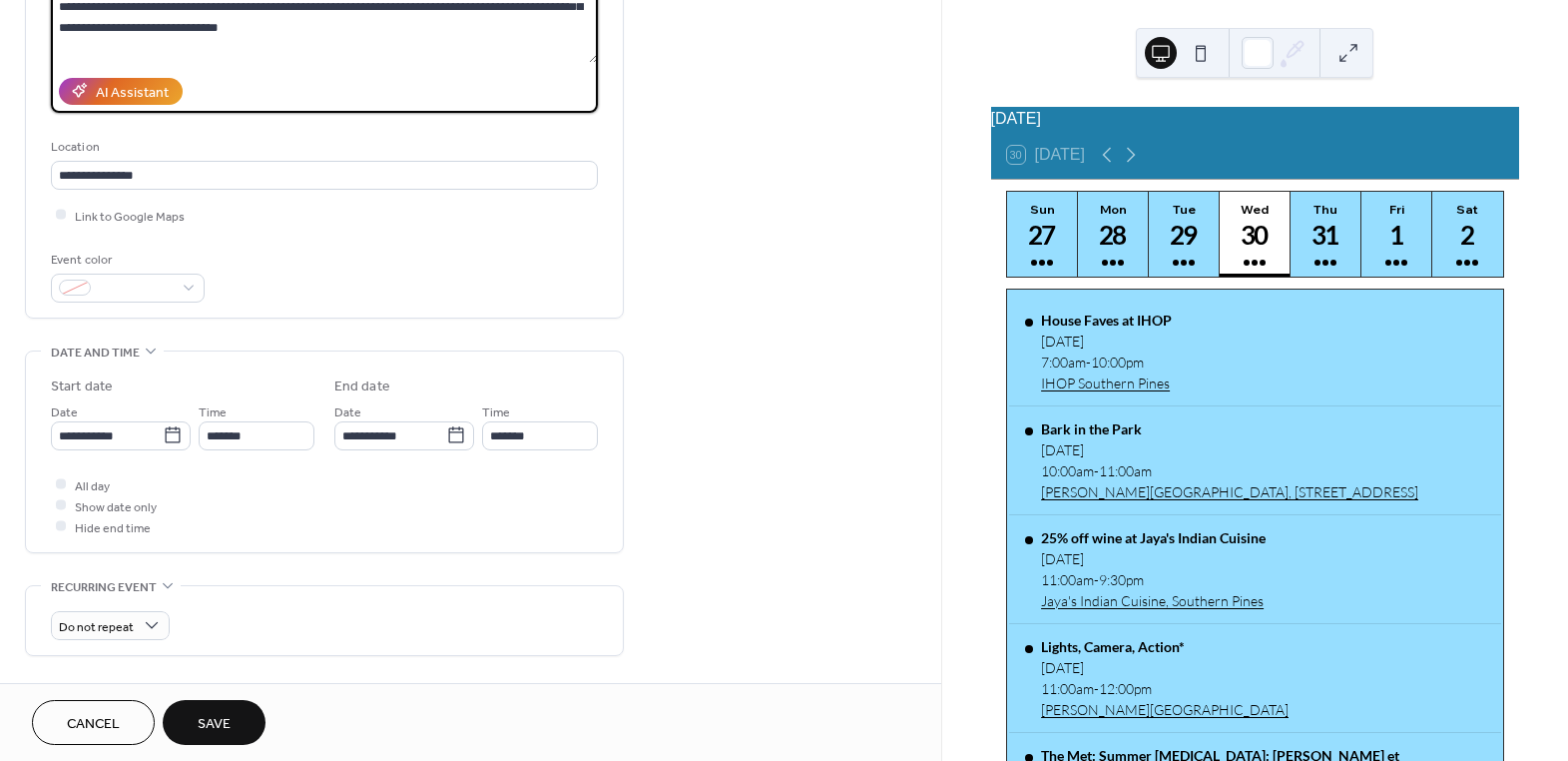 scroll, scrollTop: 363, scrollLeft: 0, axis: vertical 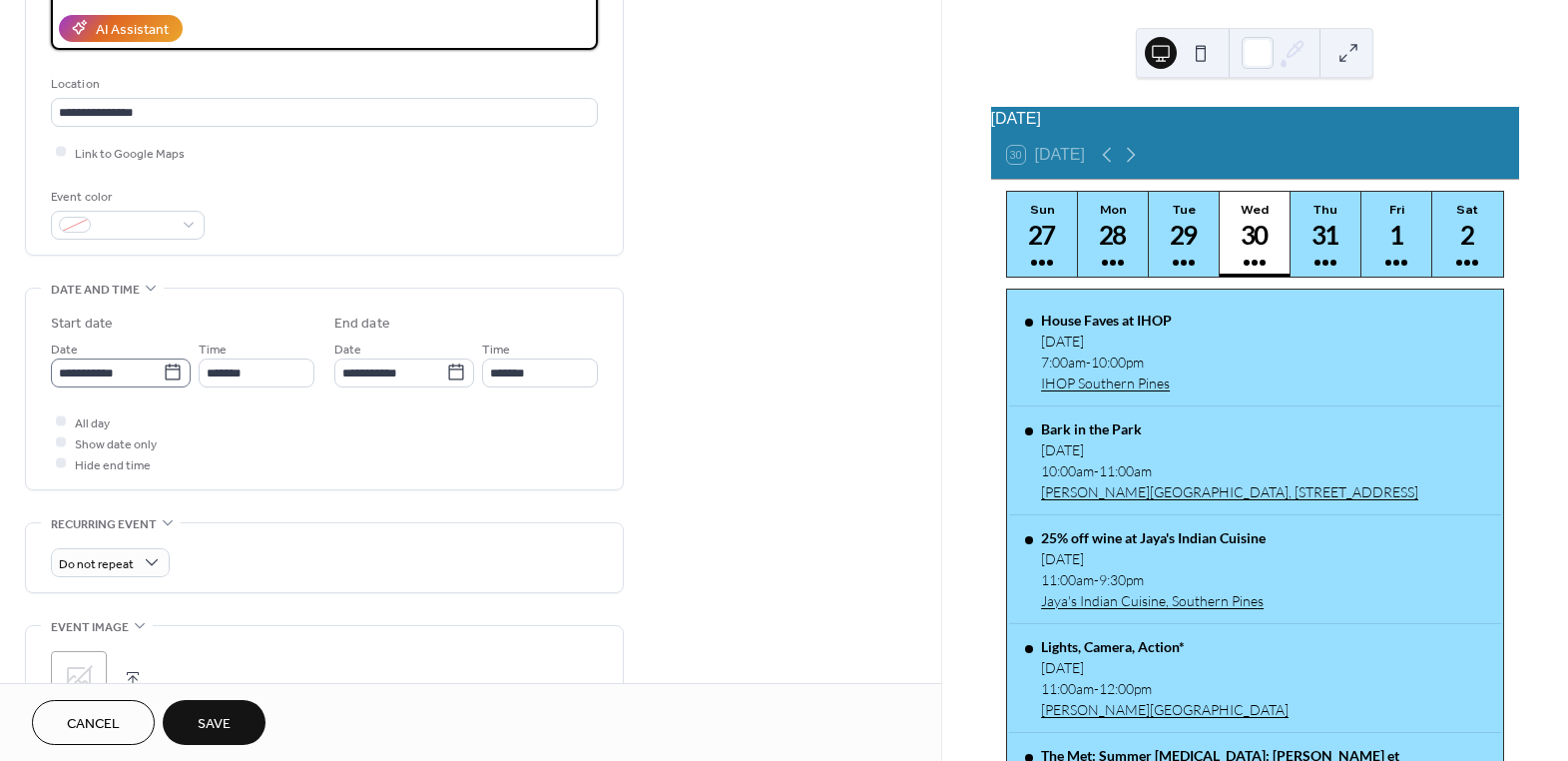 type on "**********" 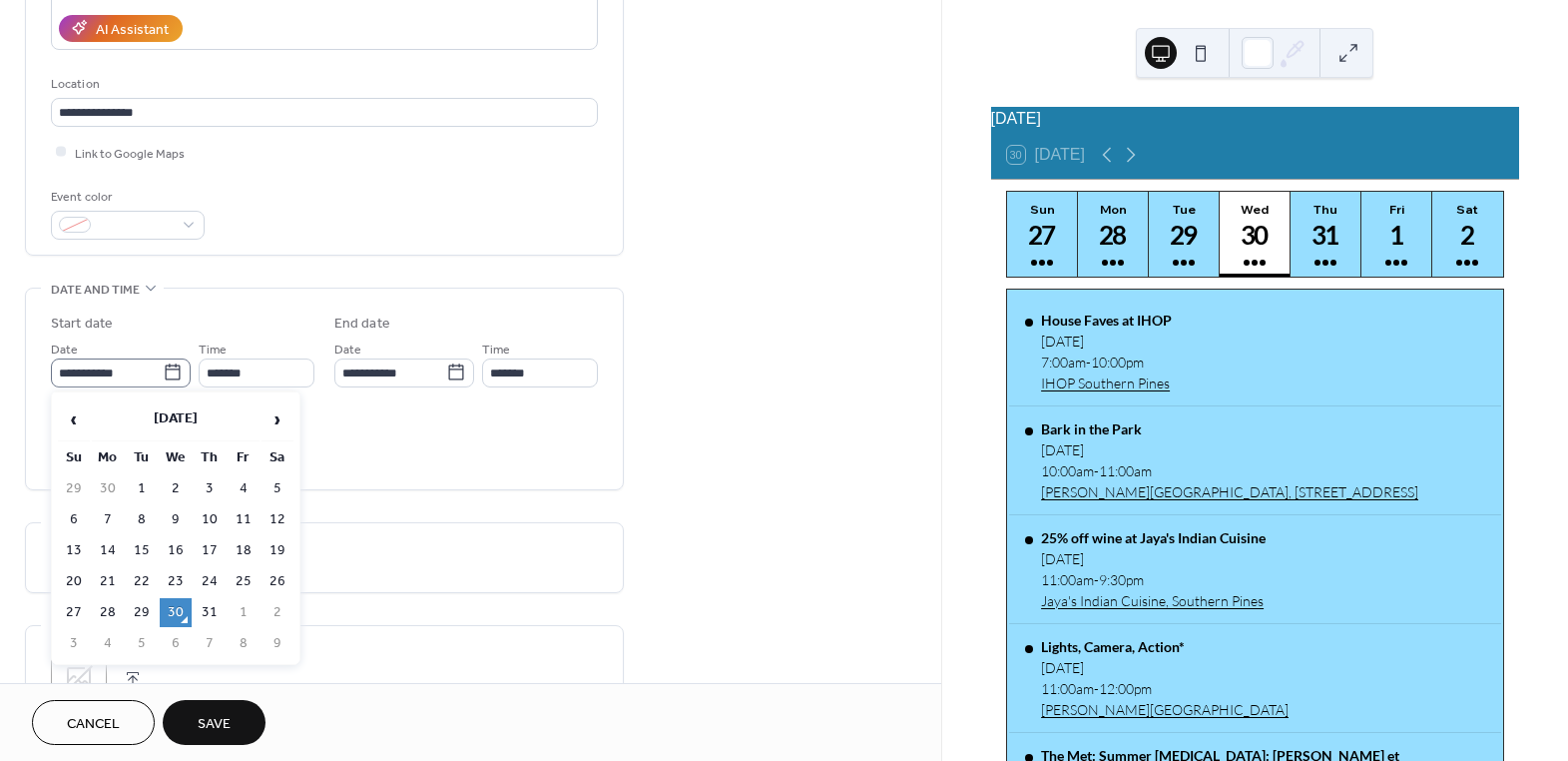 click 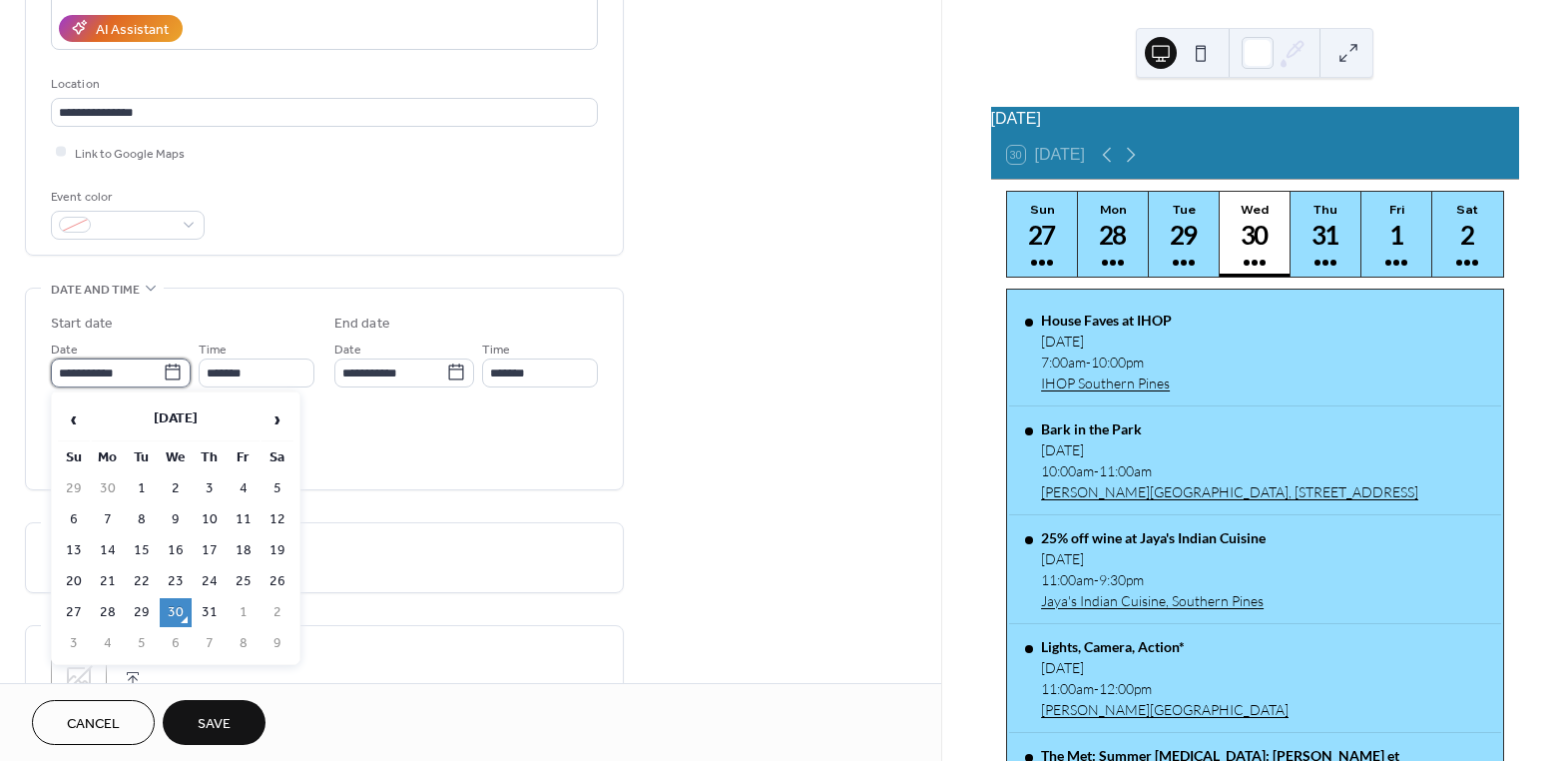 click on "**********" at bounding box center (107, 373) 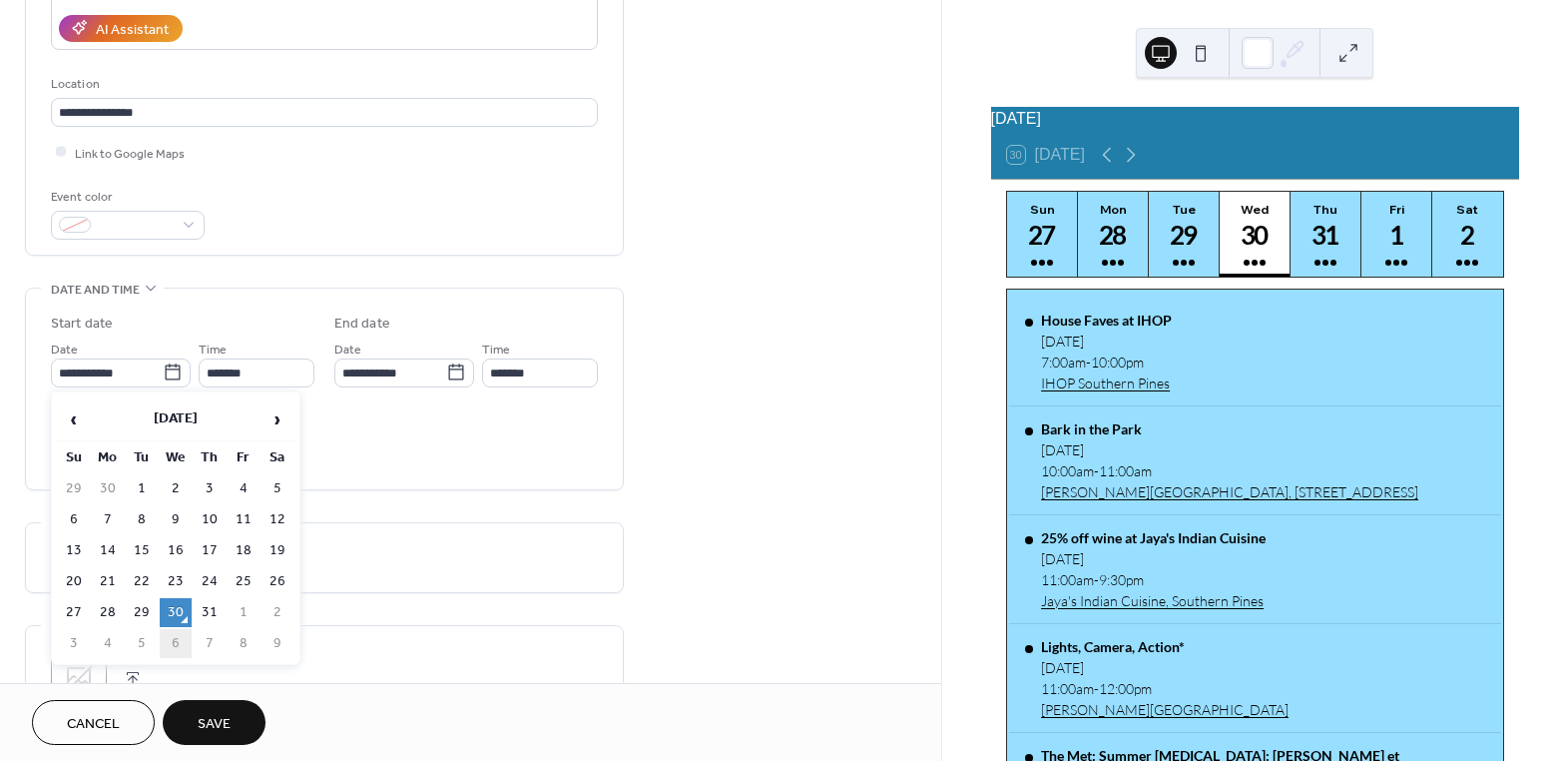 click on "6" at bounding box center [176, 643] 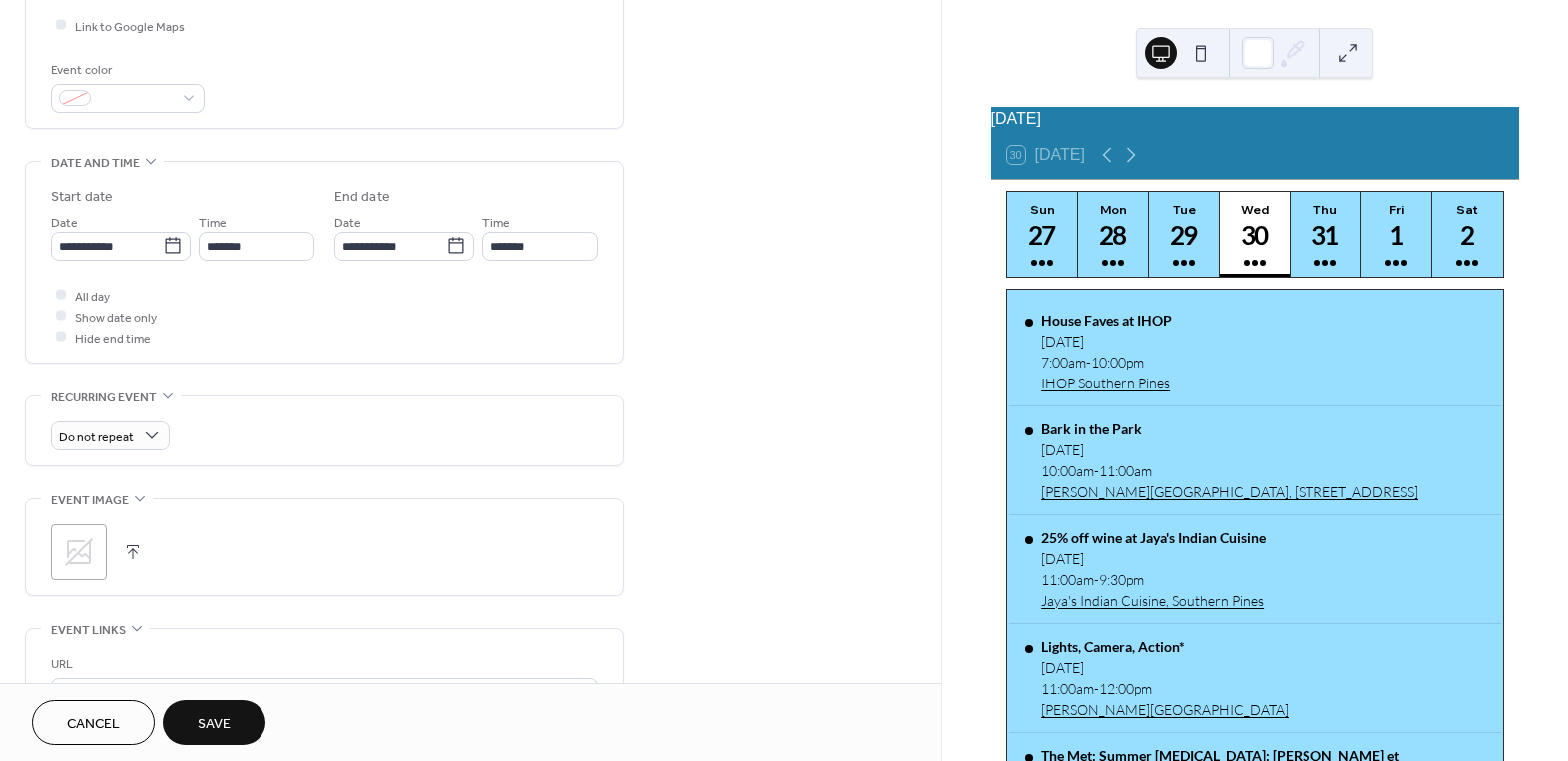 scroll, scrollTop: 544, scrollLeft: 0, axis: vertical 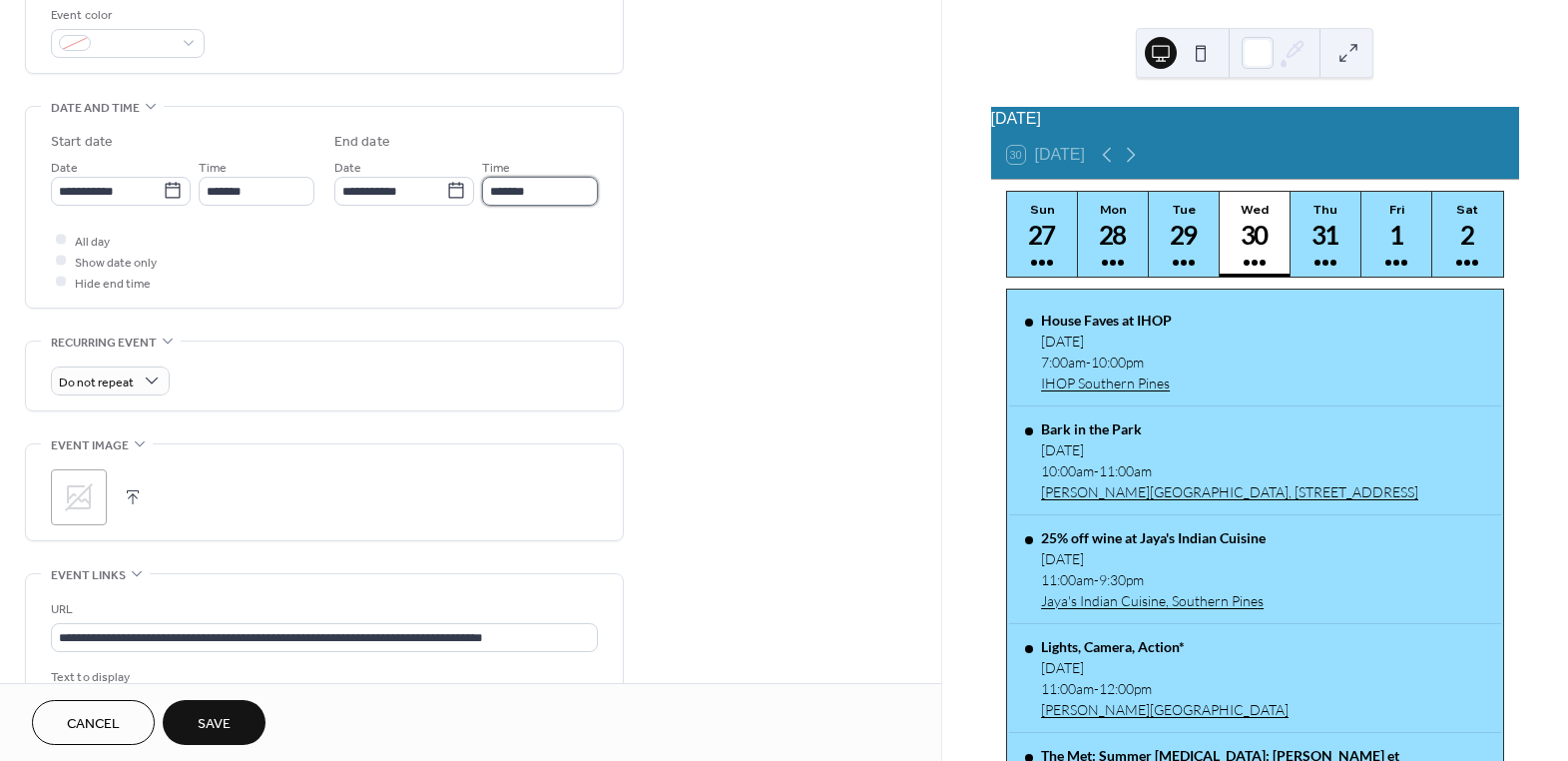 click on "*******" at bounding box center (540, 191) 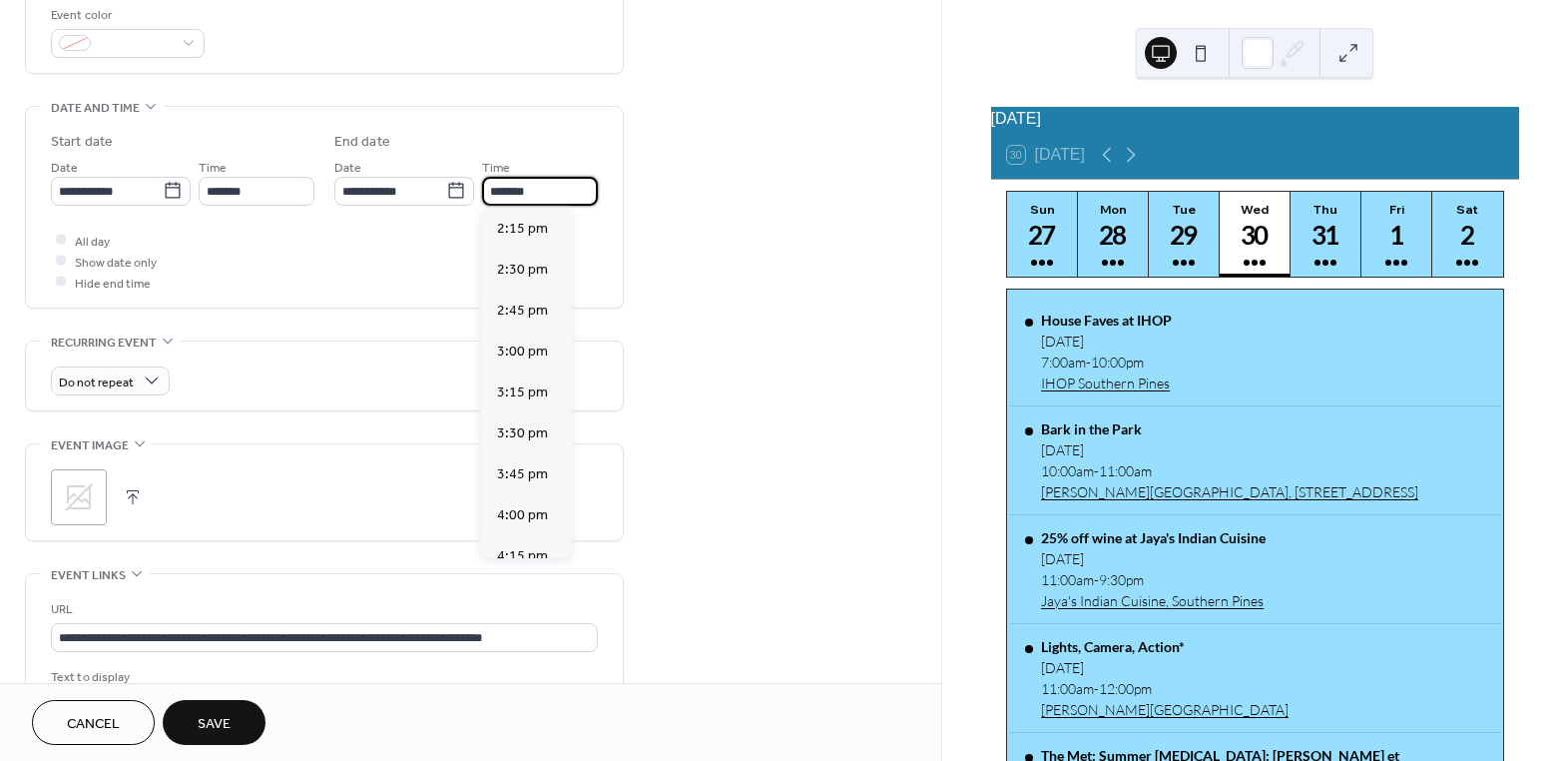 scroll, scrollTop: 527, scrollLeft: 0, axis: vertical 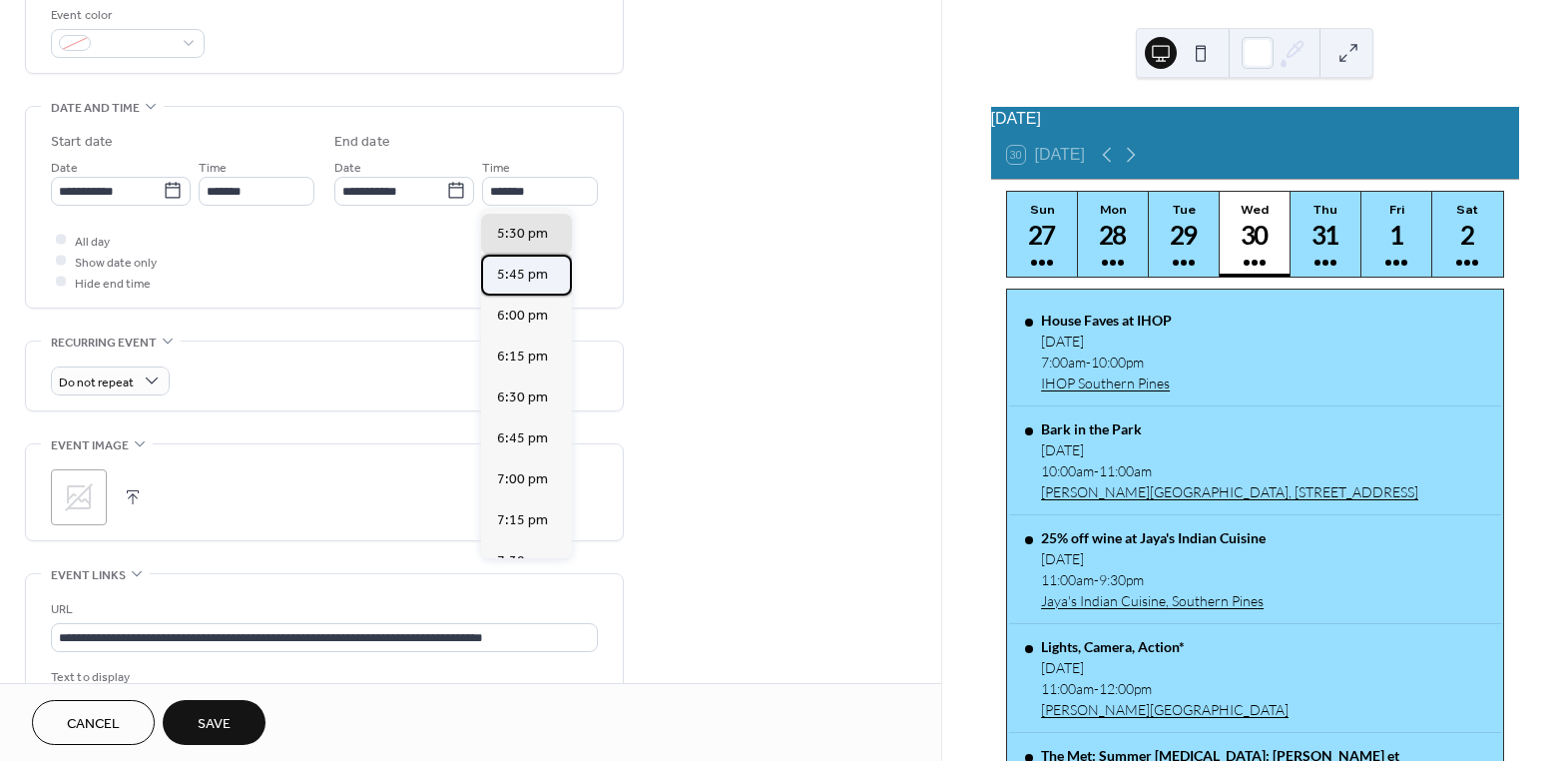 click on "5:45 pm" at bounding box center [522, 274] 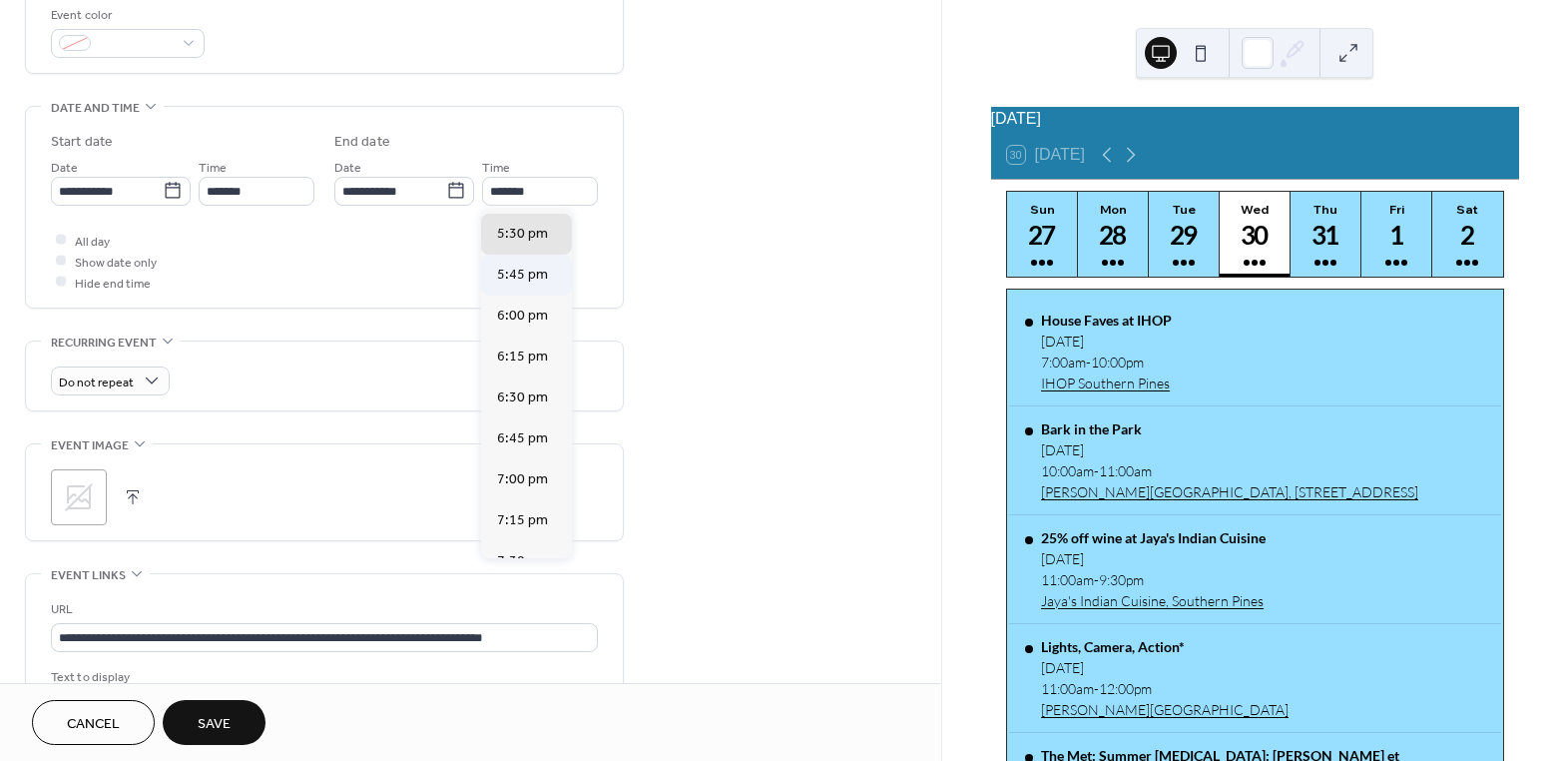 type on "*******" 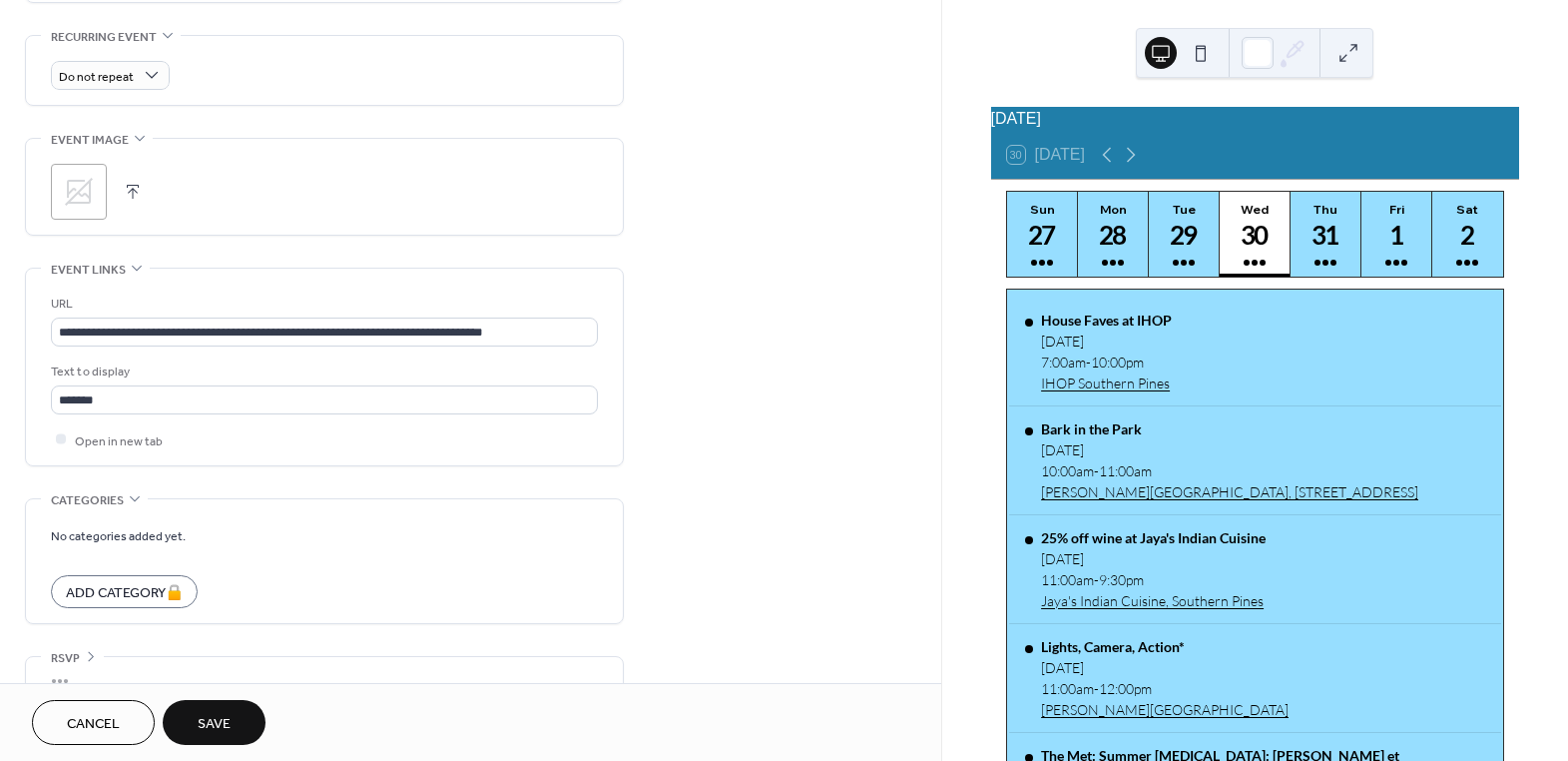 scroll, scrollTop: 883, scrollLeft: 0, axis: vertical 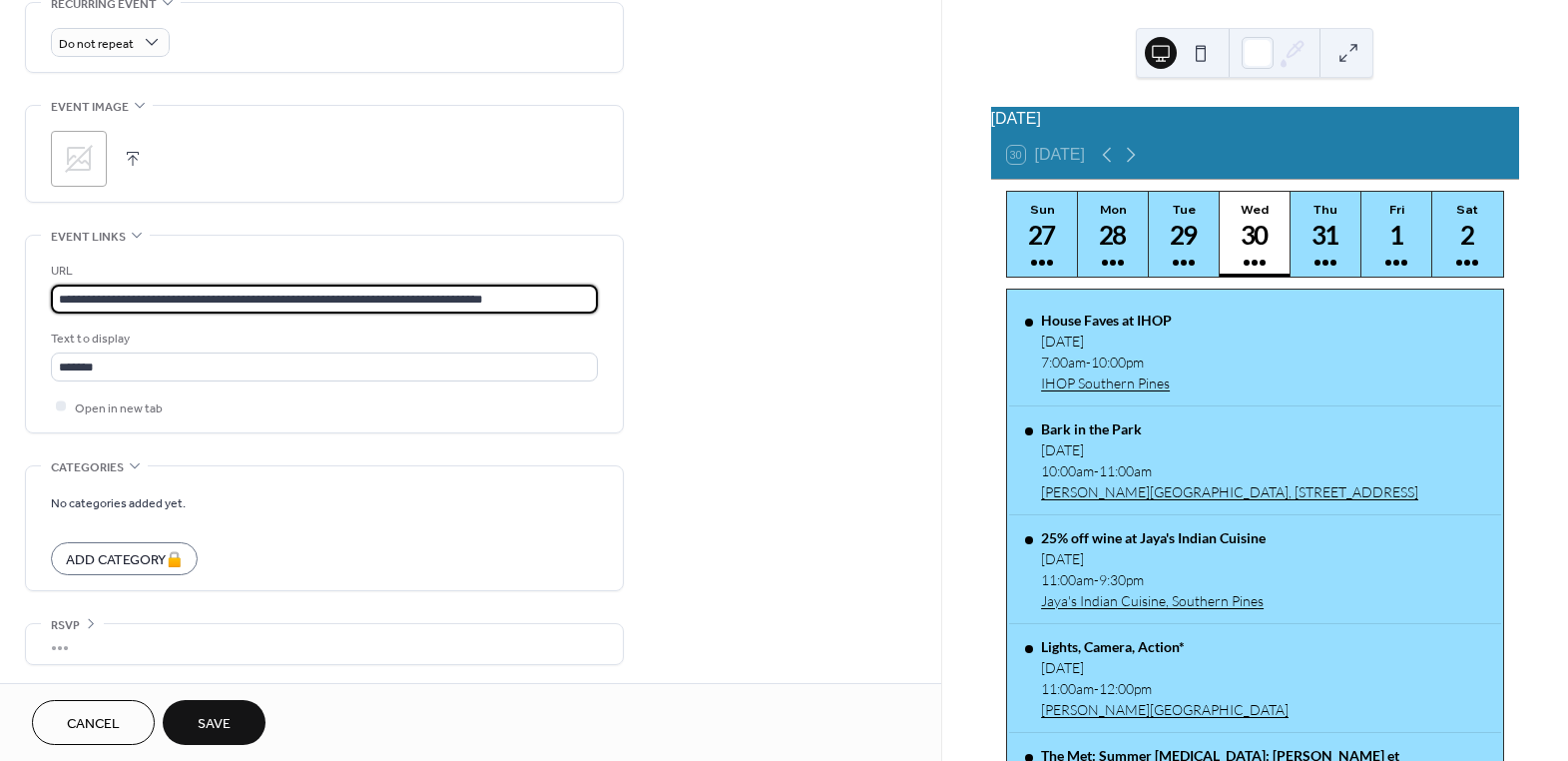drag, startPoint x: 57, startPoint y: 295, endPoint x: 801, endPoint y: 295, distance: 744 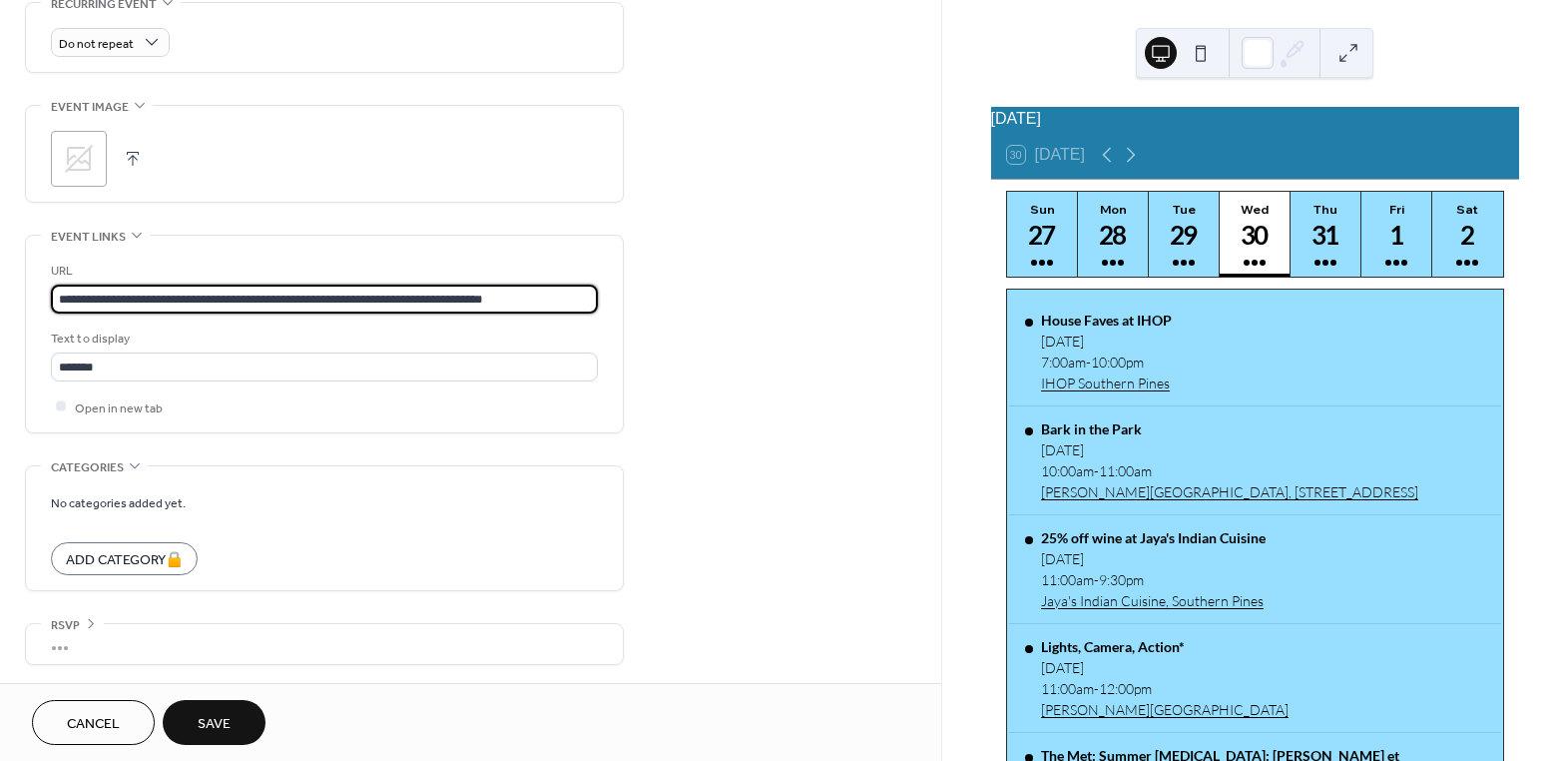click on "**********" at bounding box center (470, -44) 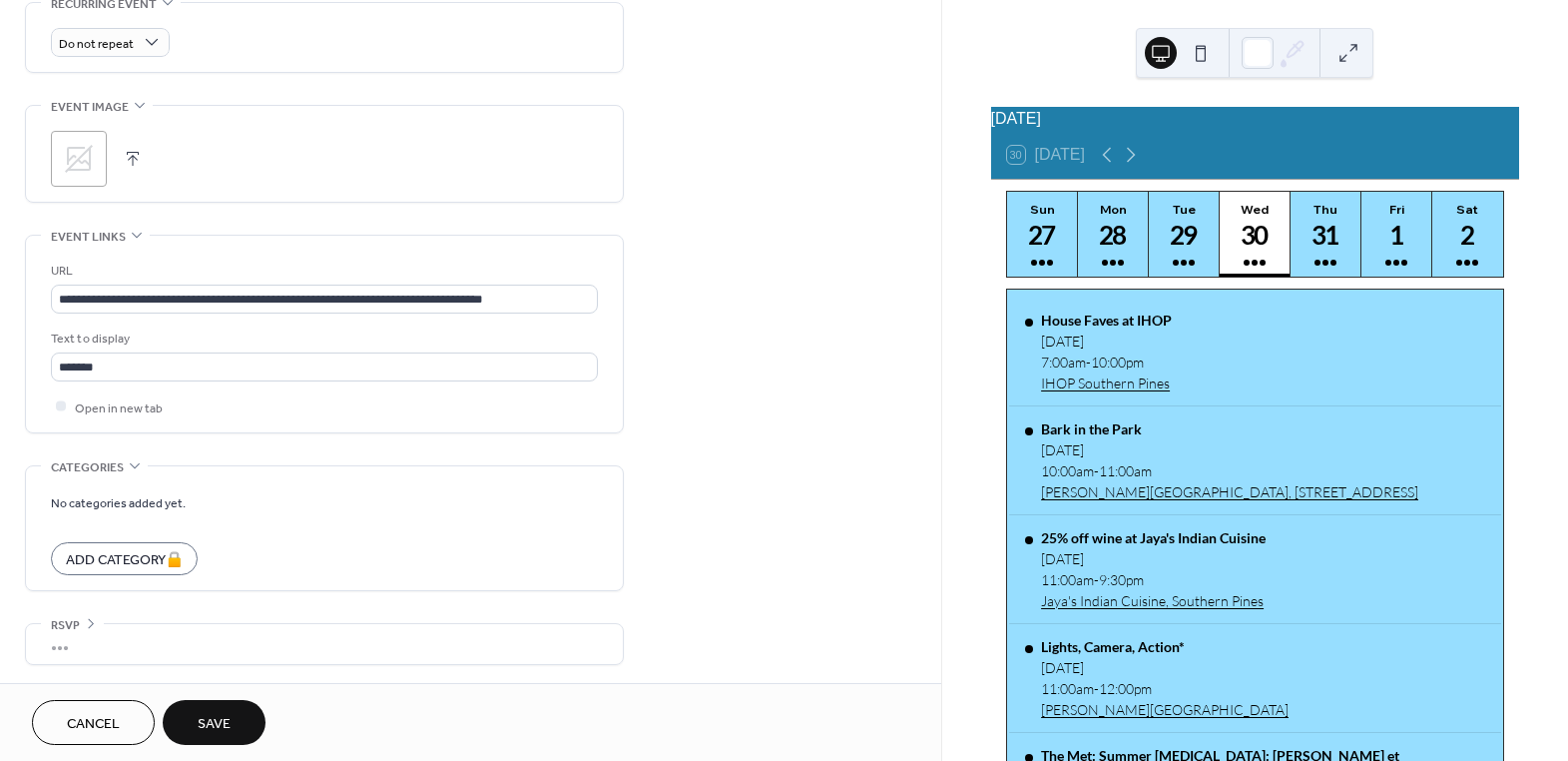 click on "Save" at bounding box center (214, 724) 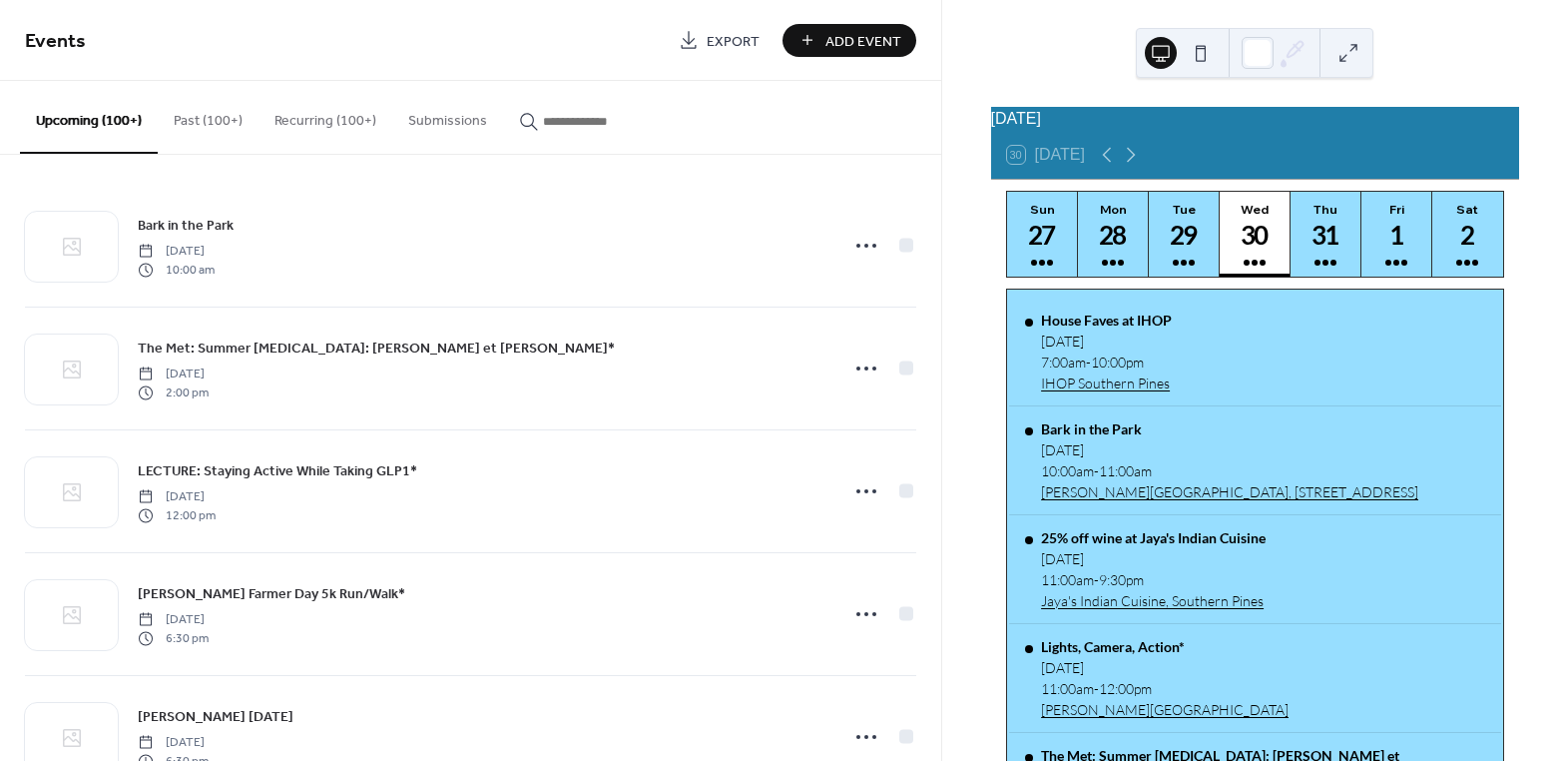 click at bounding box center (603, 121) 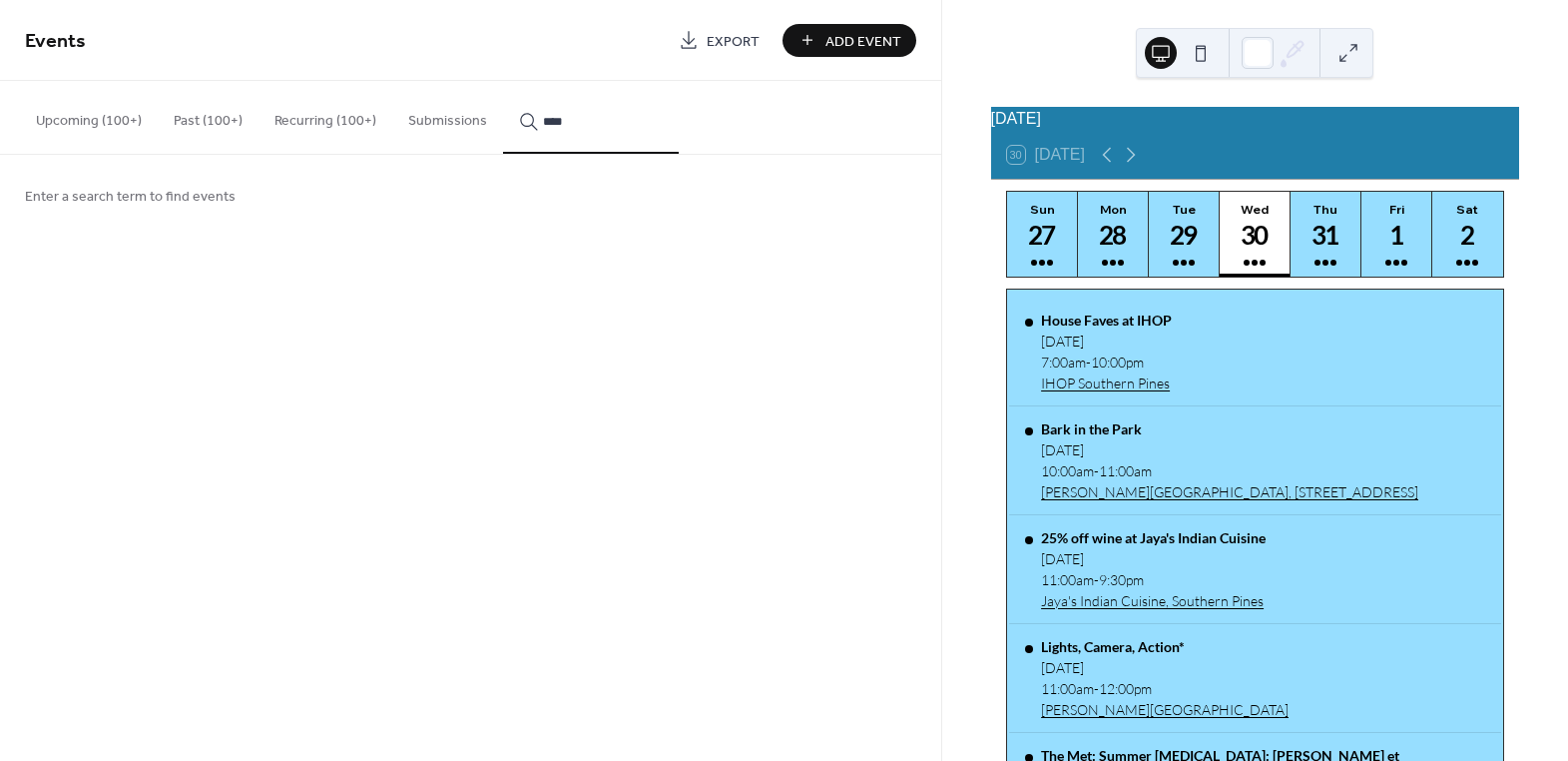 click on "*****" at bounding box center (591, 117) 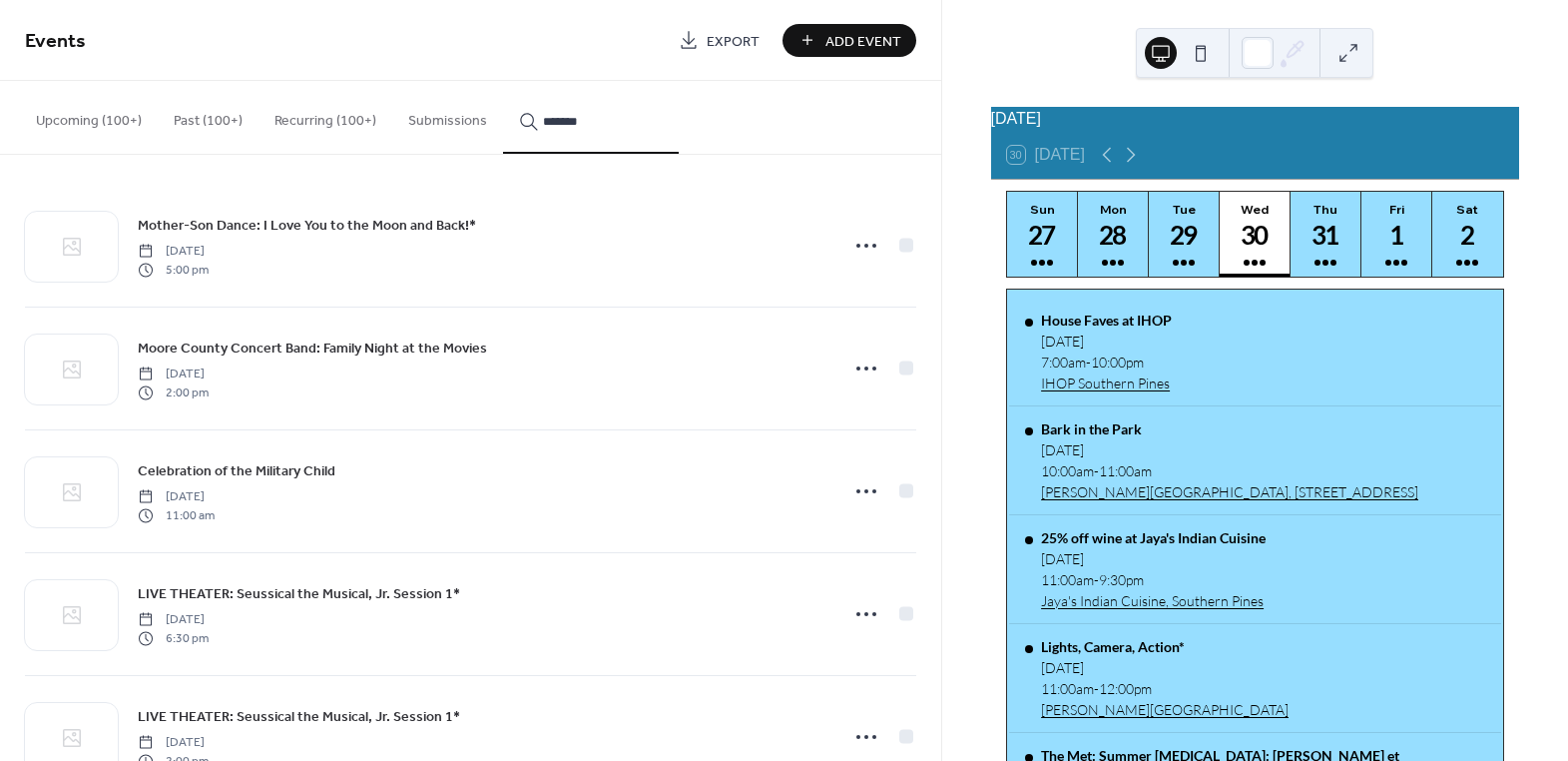 type on "*******" 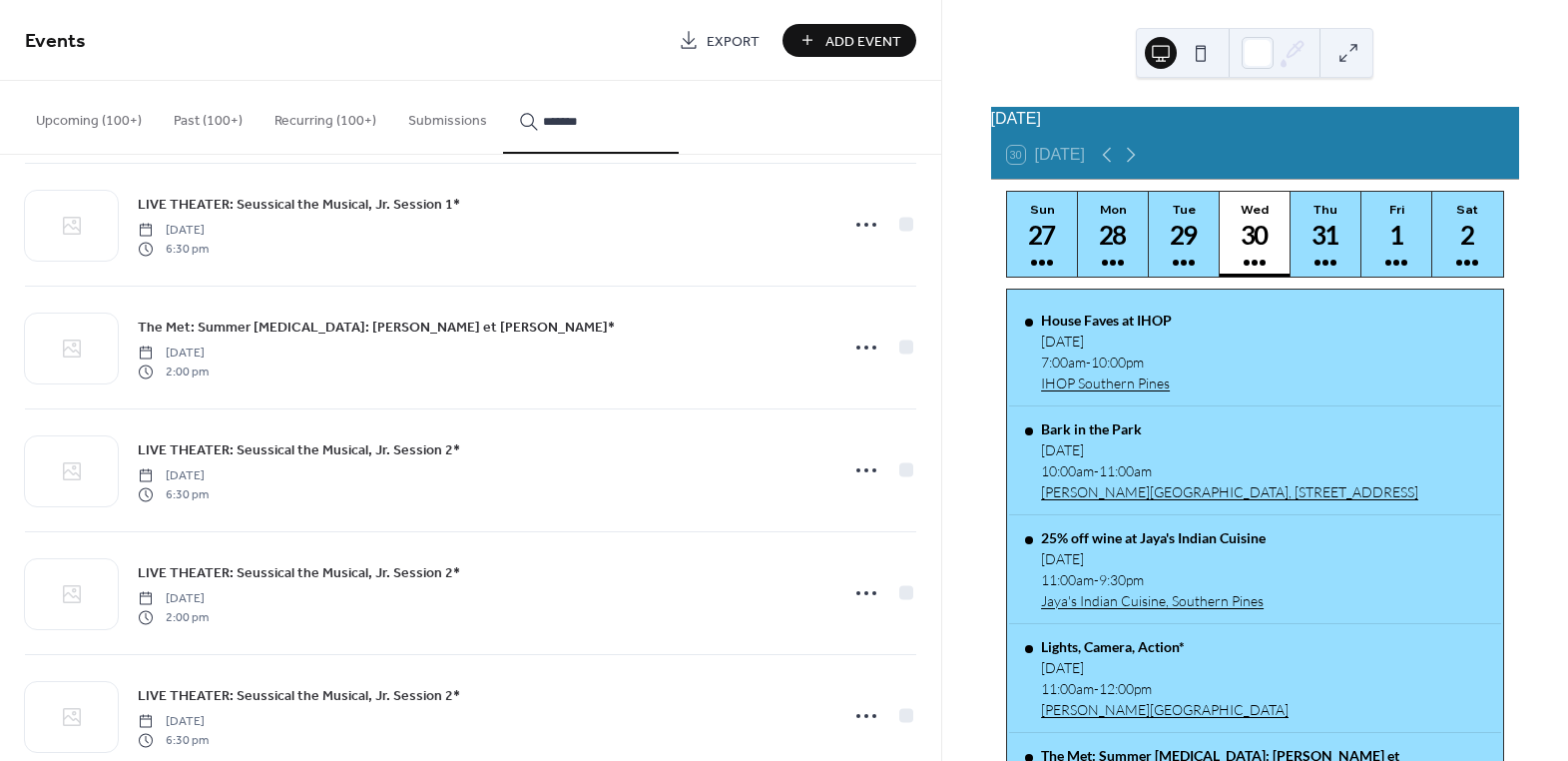 scroll, scrollTop: 1170, scrollLeft: 0, axis: vertical 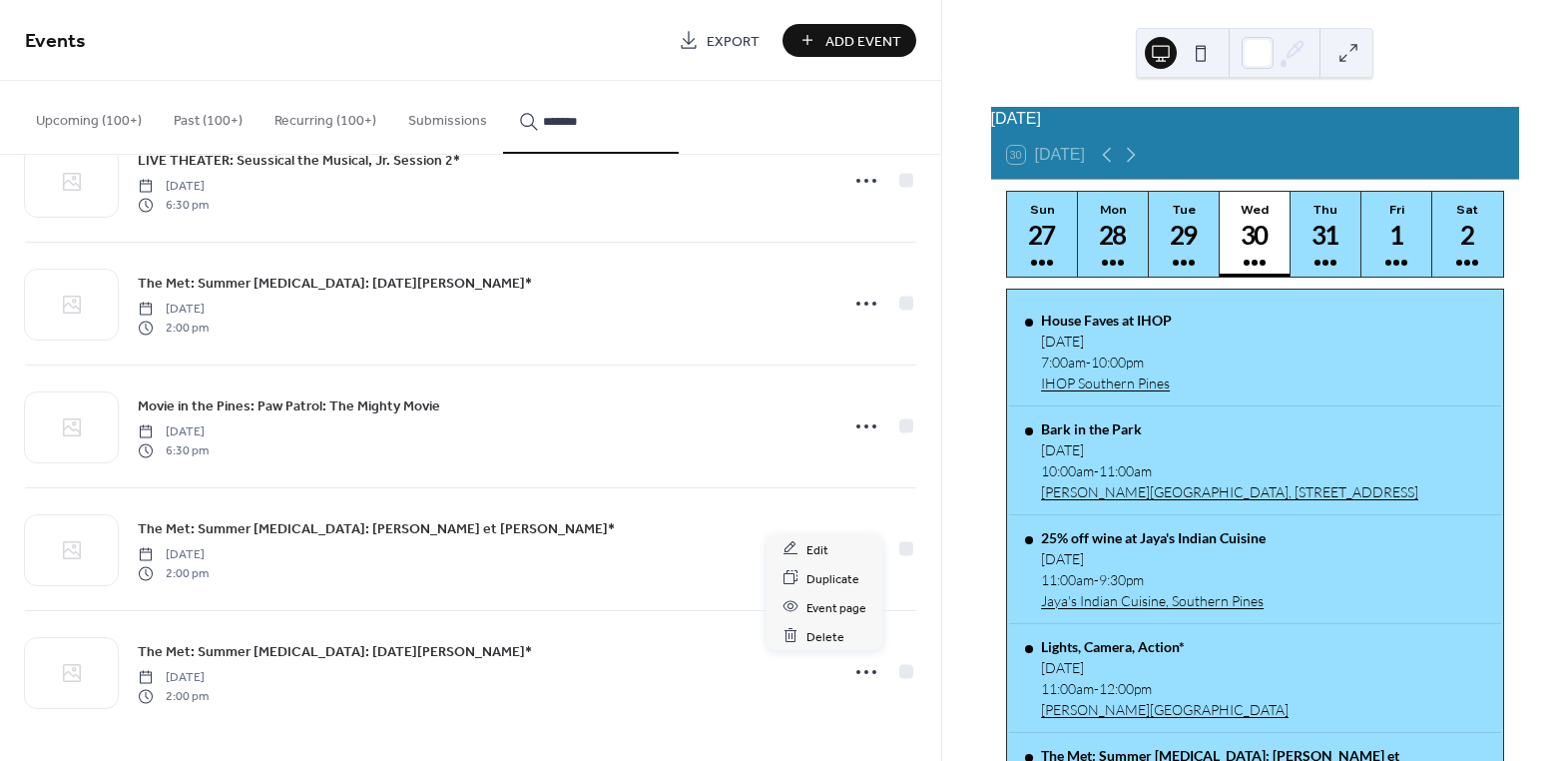 click 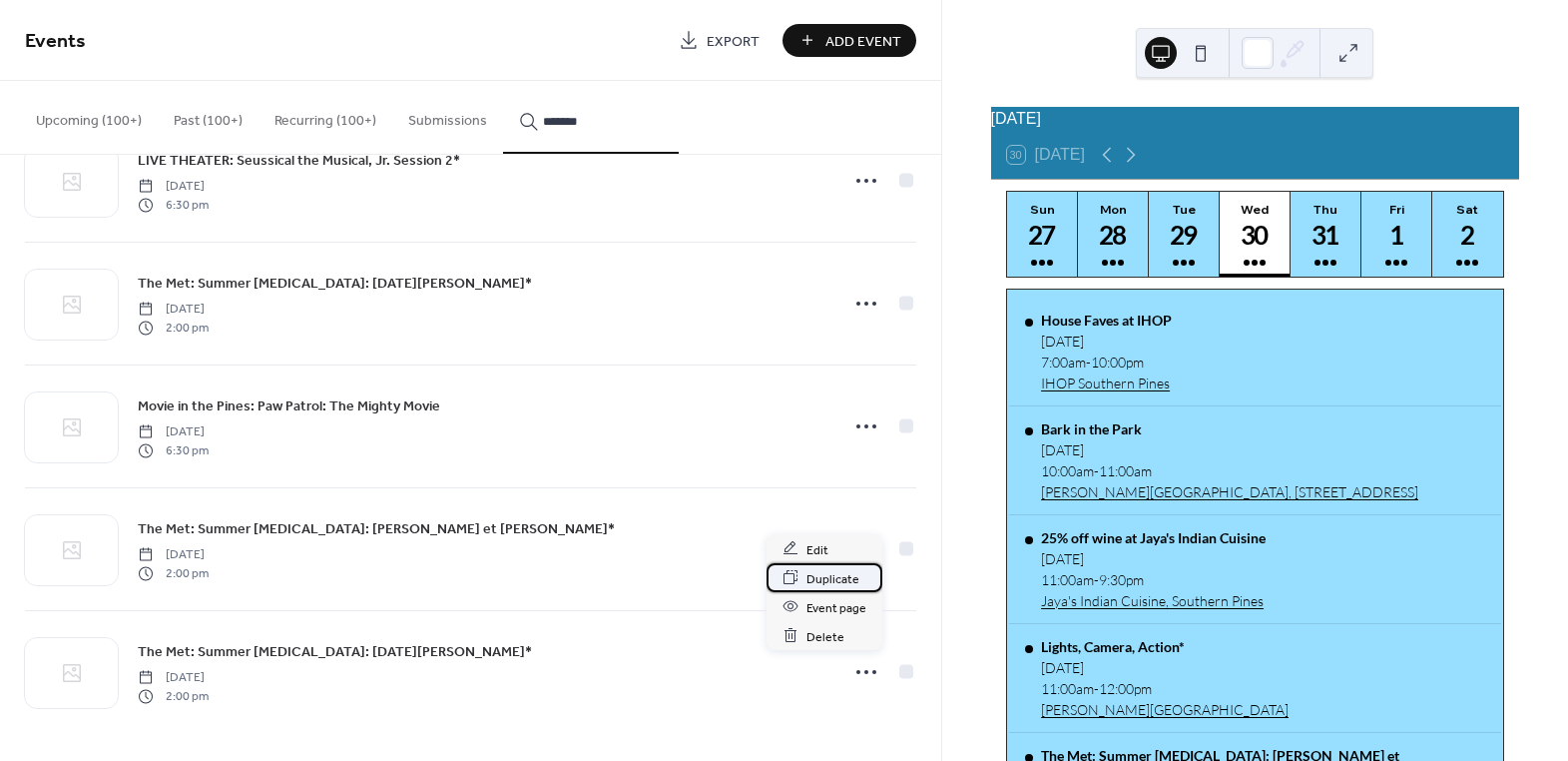 click on "Duplicate" at bounding box center (832, 578) 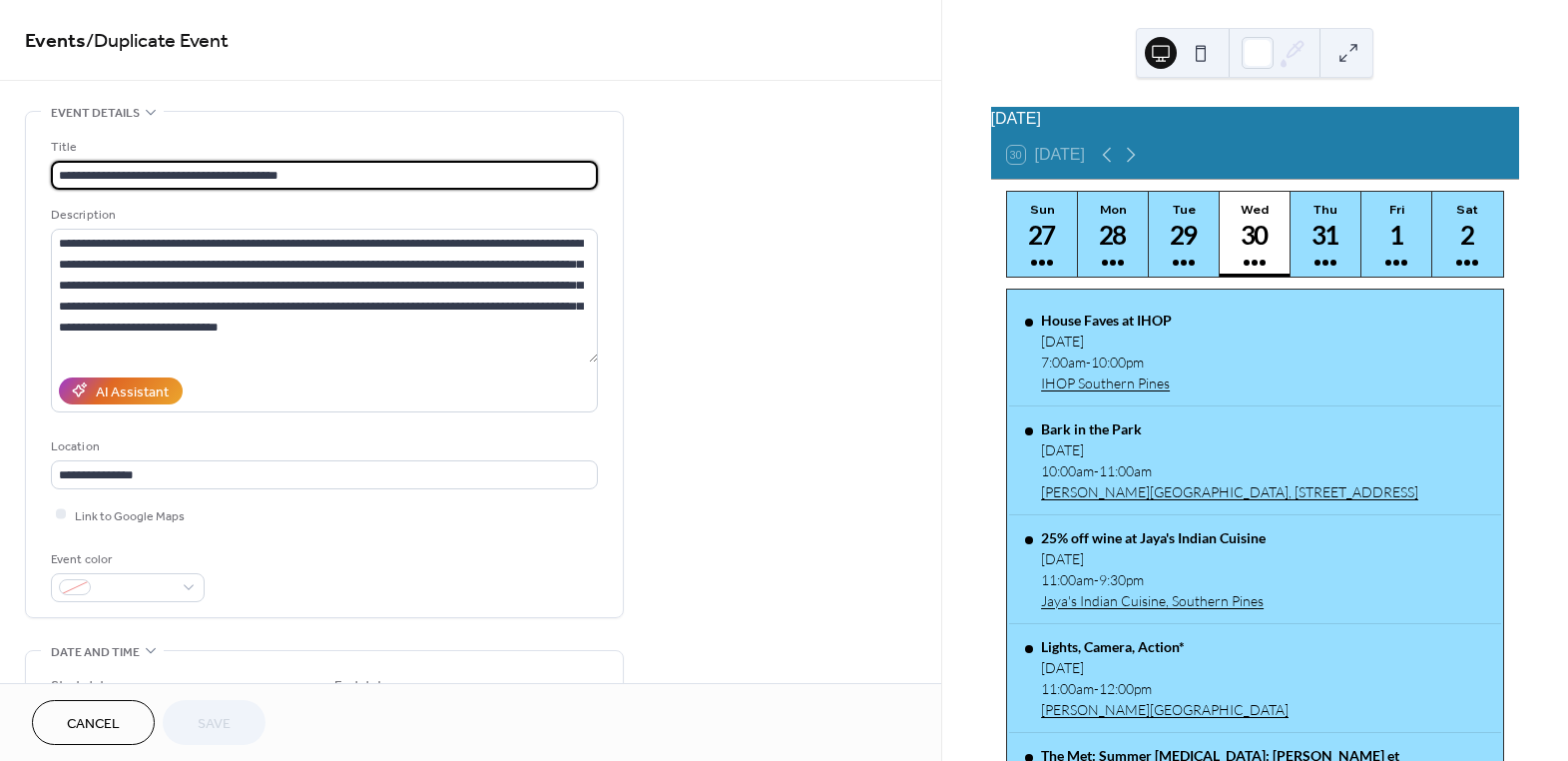 click on "**********" at bounding box center (324, 175) 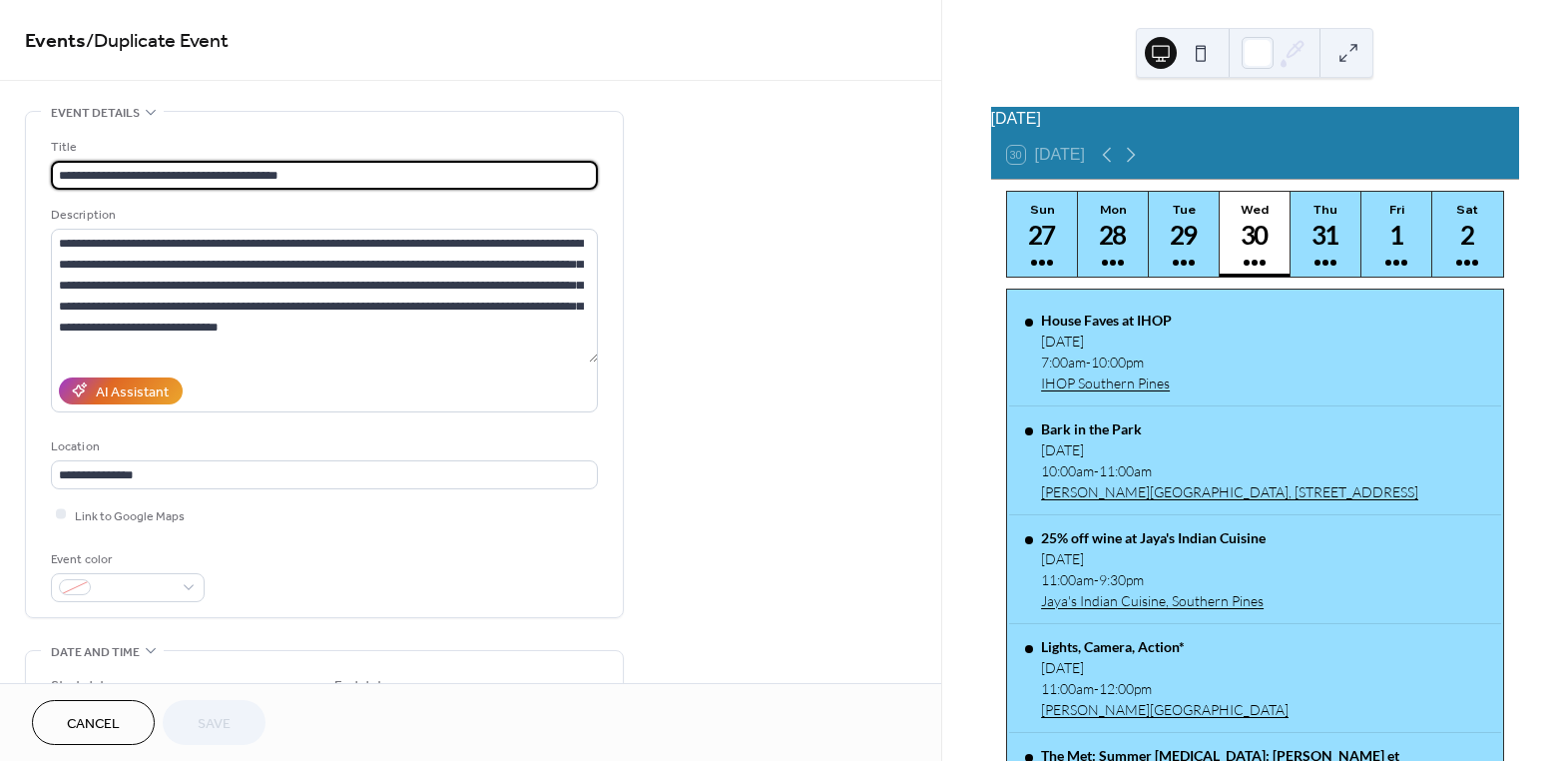 click on "**********" at bounding box center (324, 175) 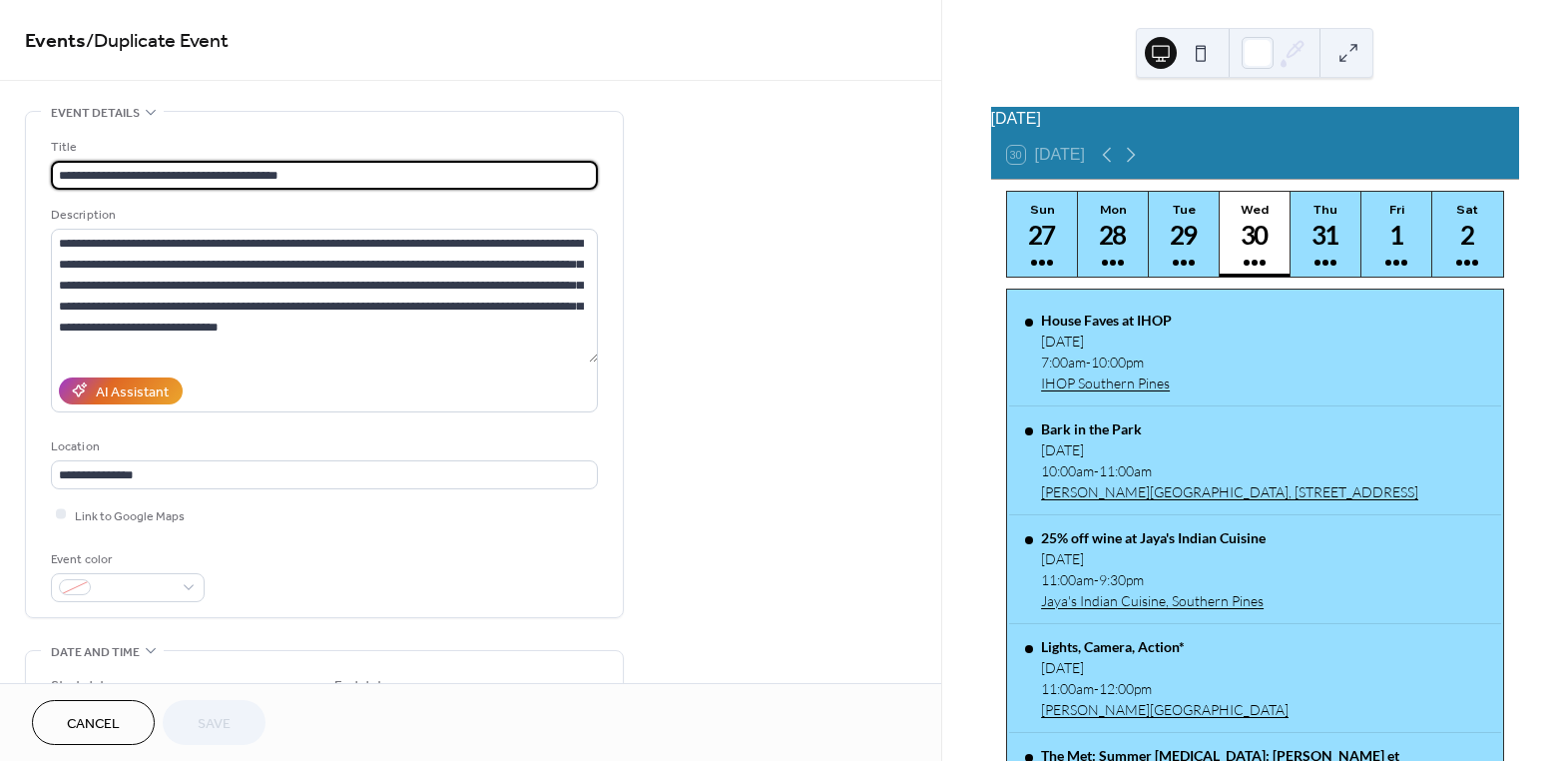 click on "**********" at bounding box center [784, 380] 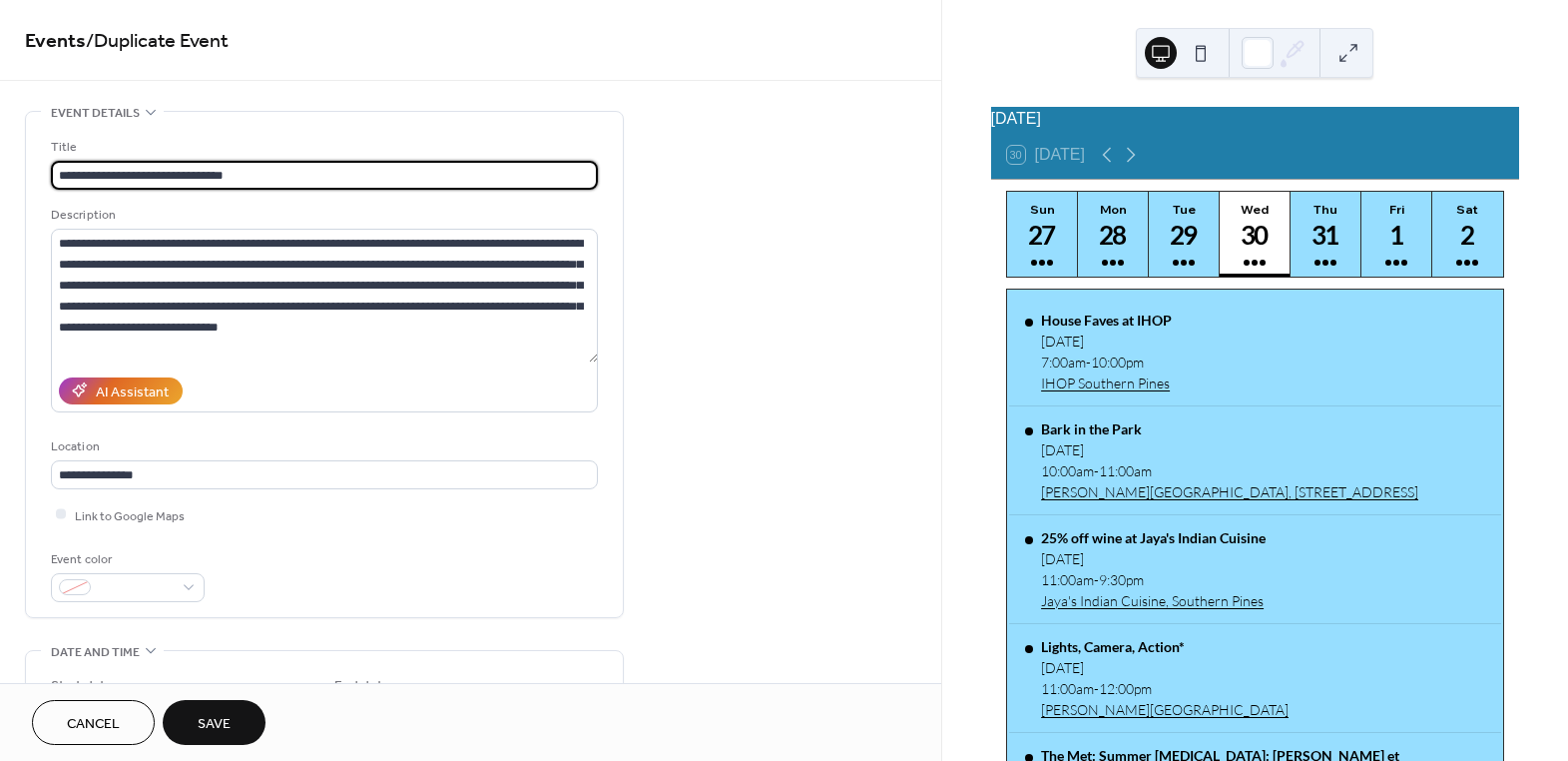 type on "**********" 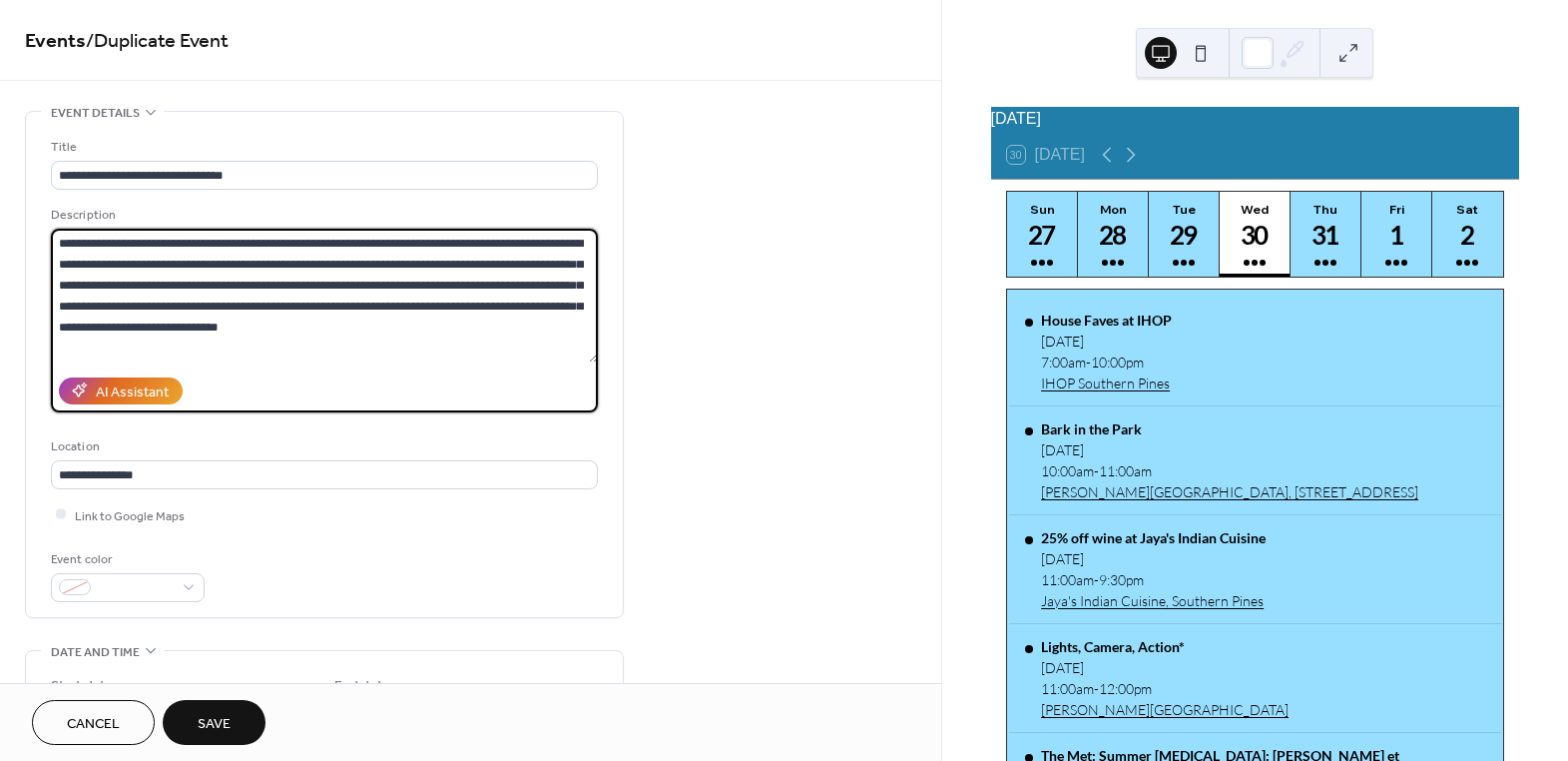 drag, startPoint x: 324, startPoint y: 326, endPoint x: 24, endPoint y: 212, distance: 320.9299 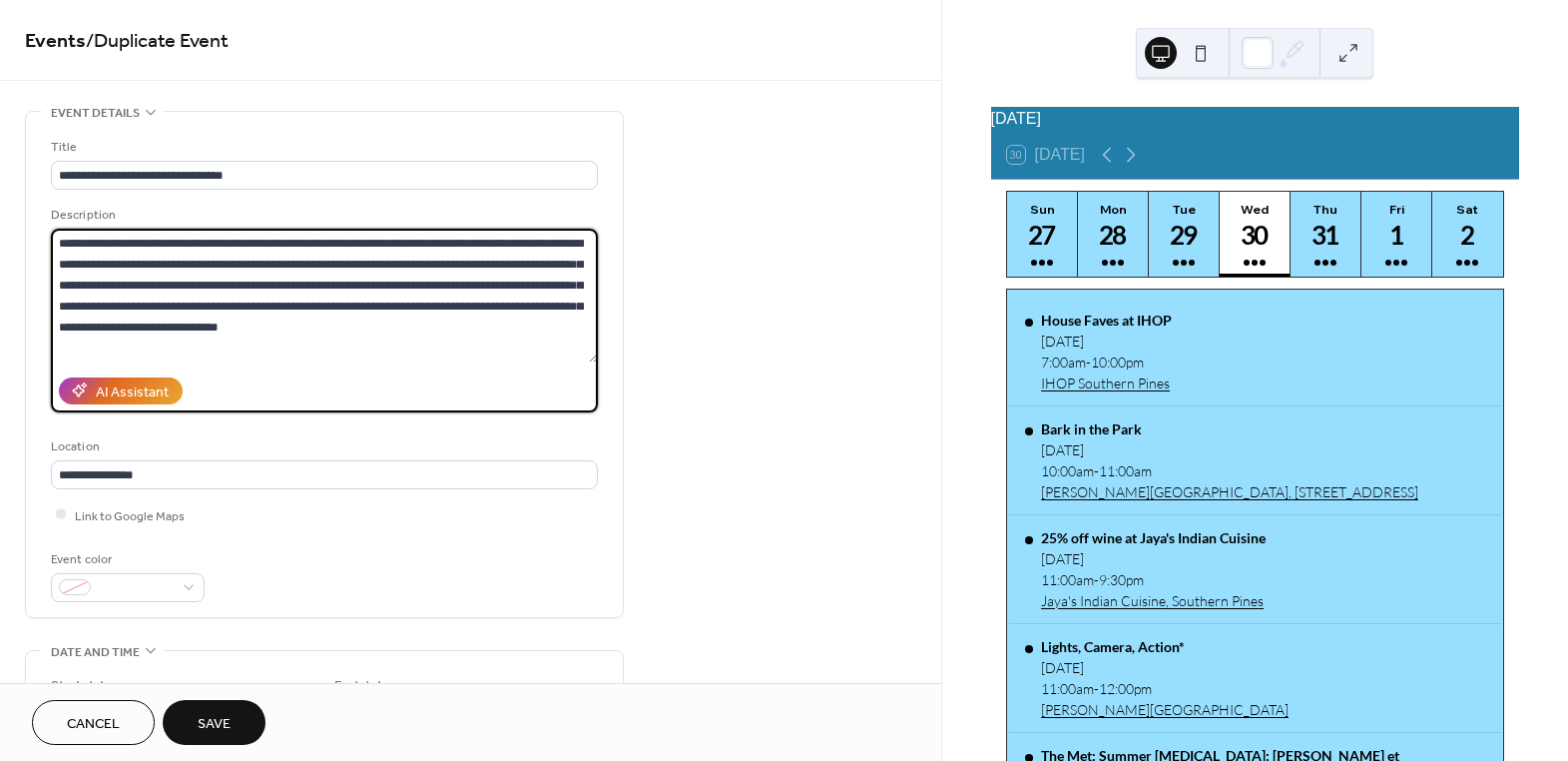 click on "**********" at bounding box center [324, 365] 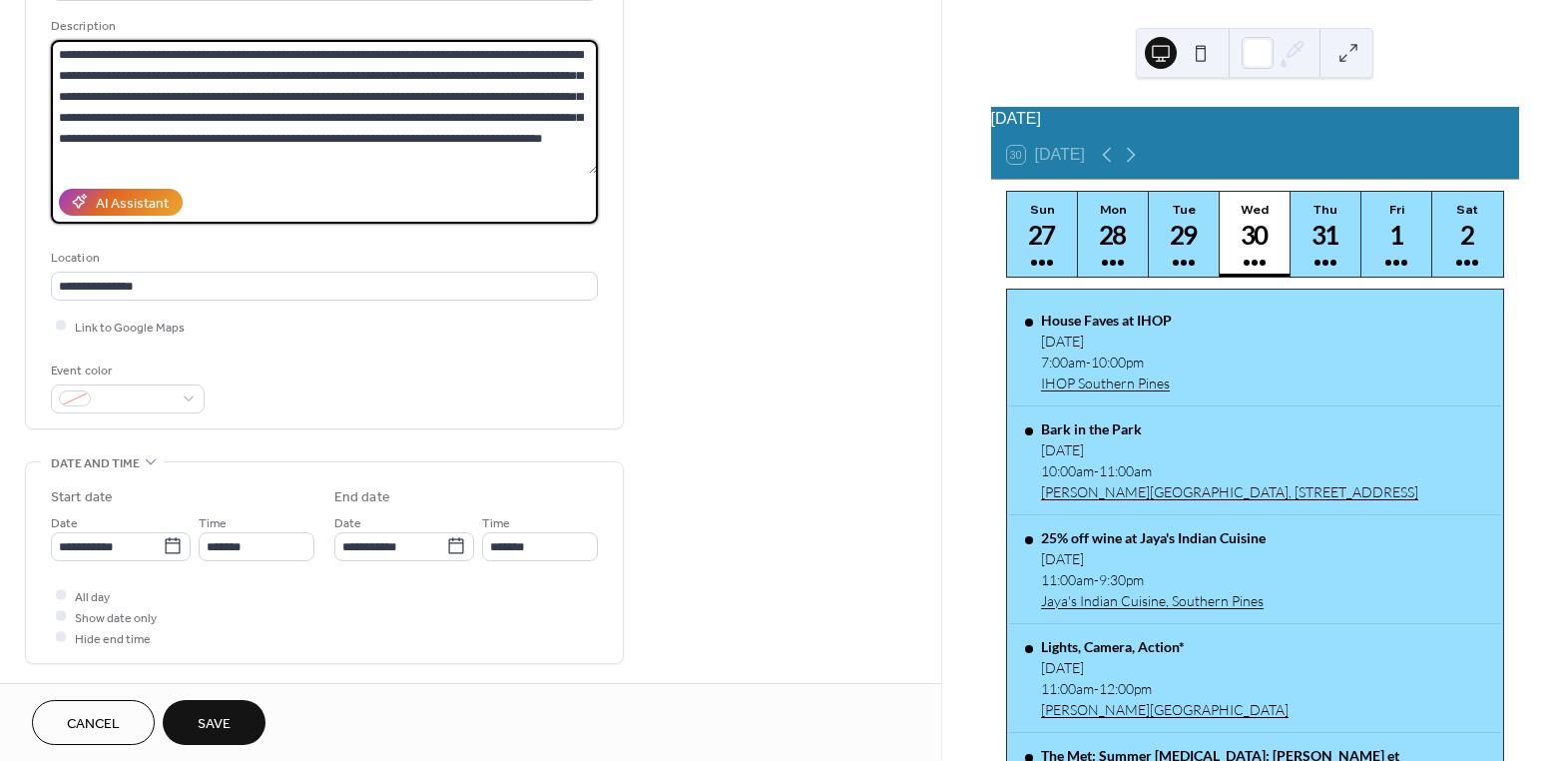scroll, scrollTop: 272, scrollLeft: 0, axis: vertical 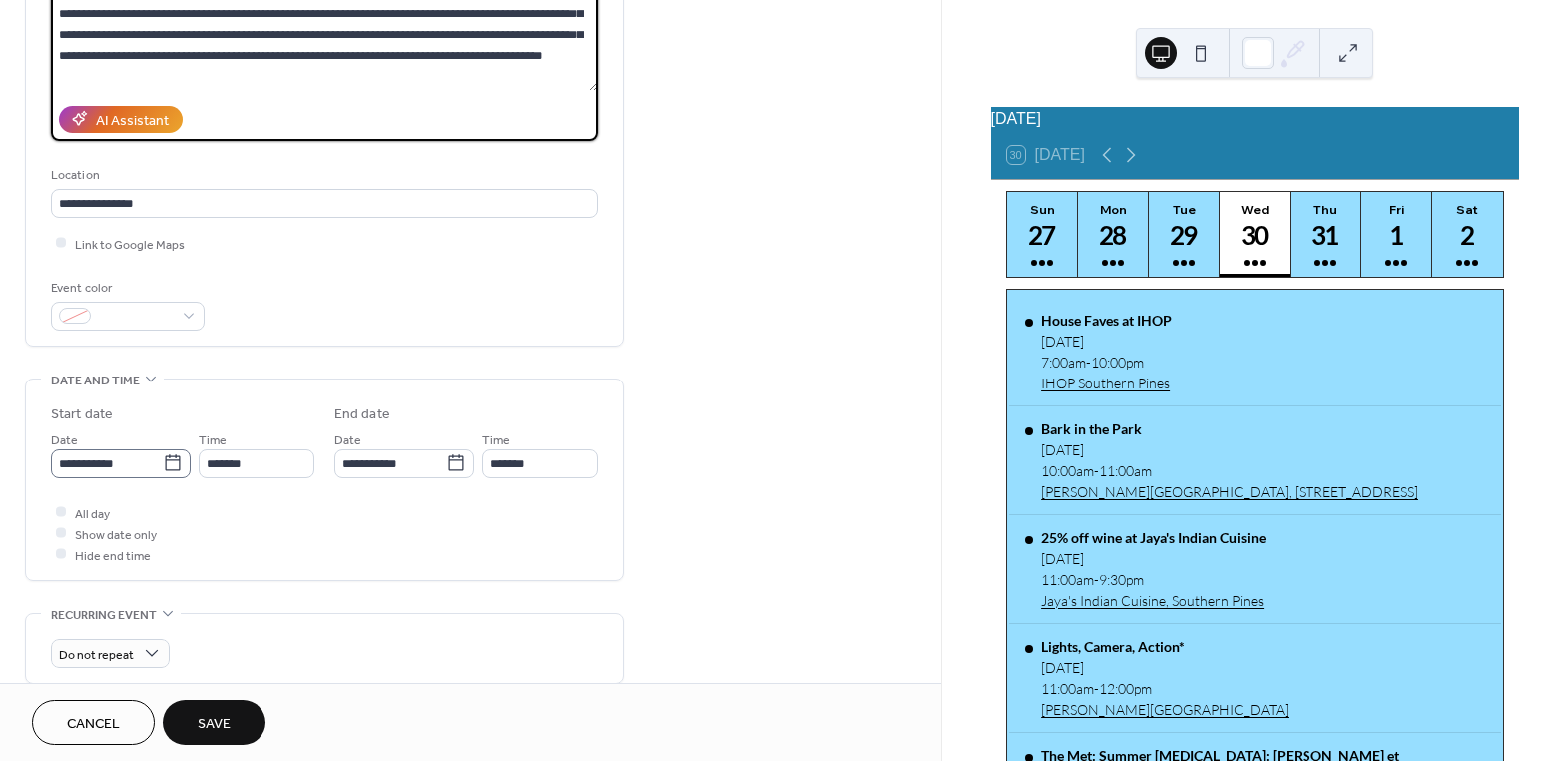 type on "**********" 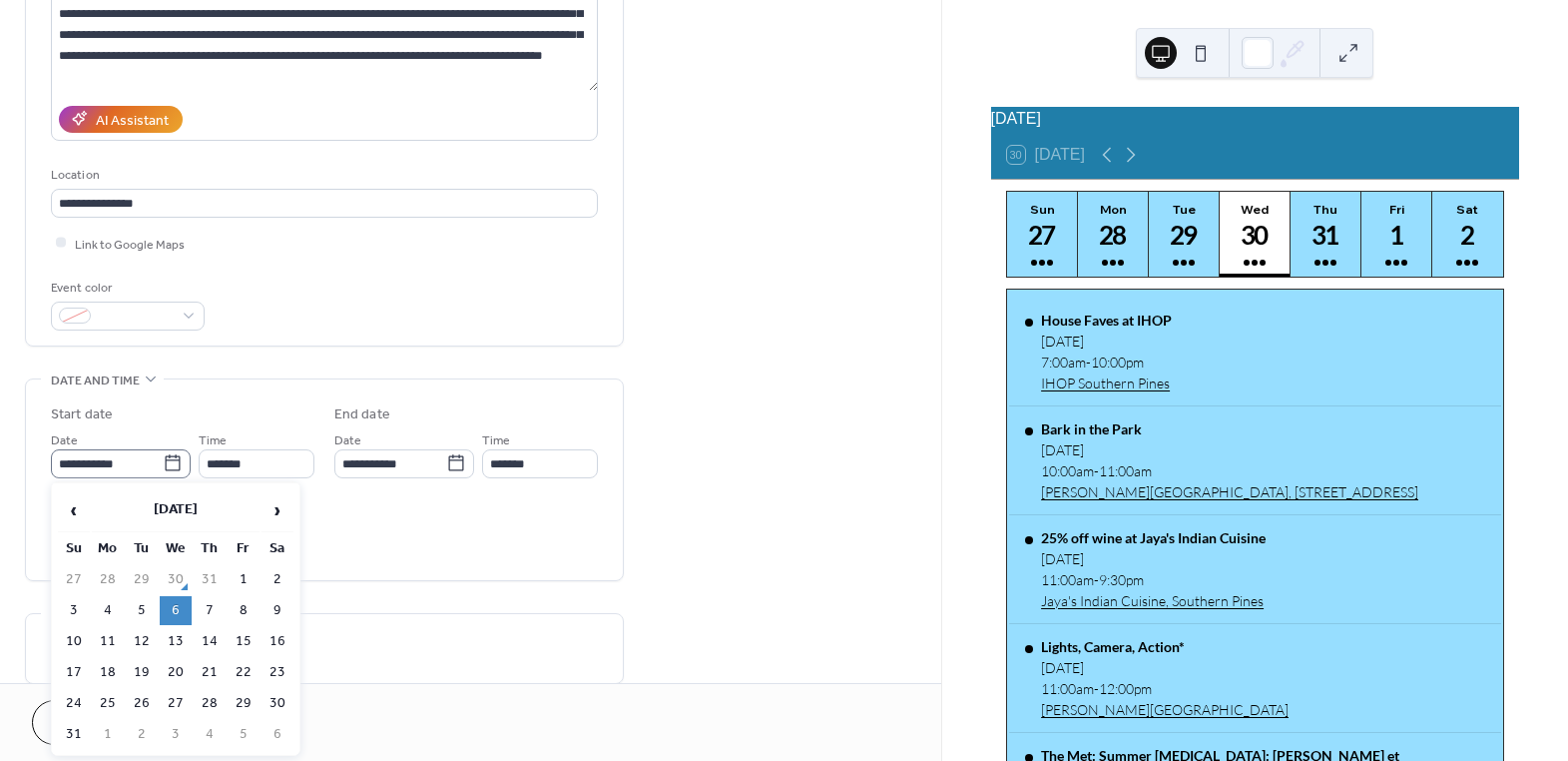 click 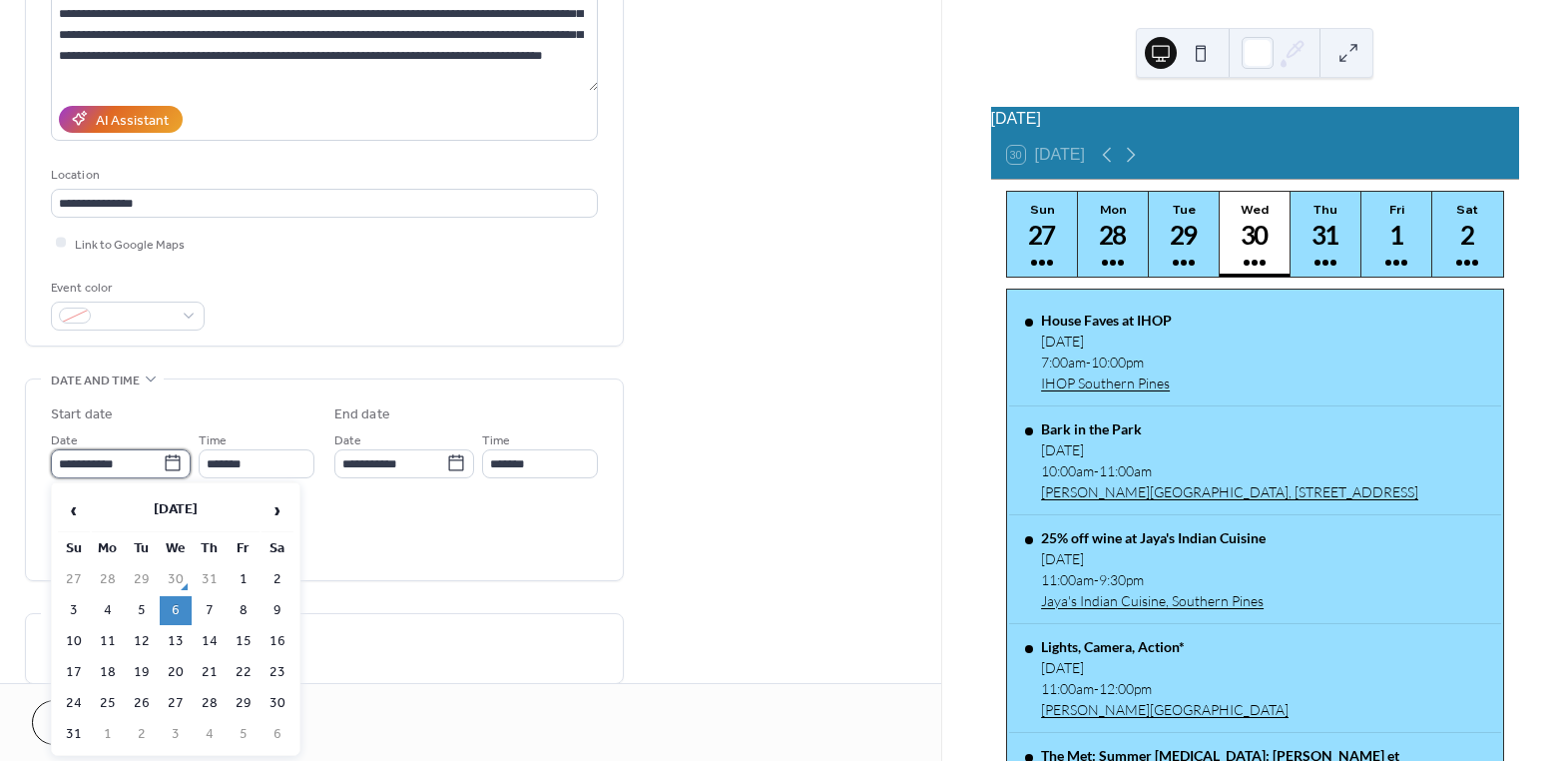 click on "**********" at bounding box center [107, 463] 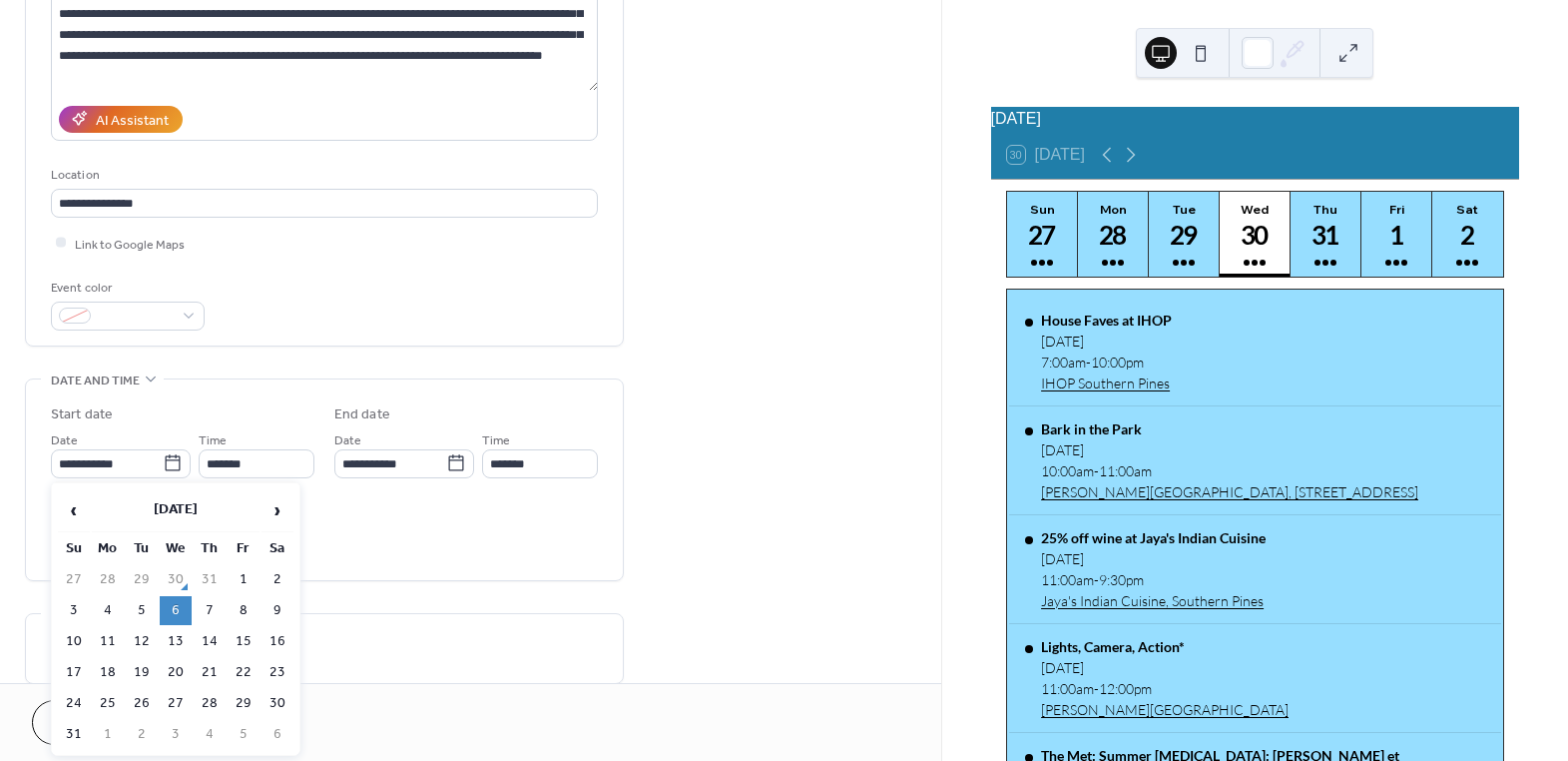 drag, startPoint x: 170, startPoint y: 633, endPoint x: 258, endPoint y: 621, distance: 88.814413 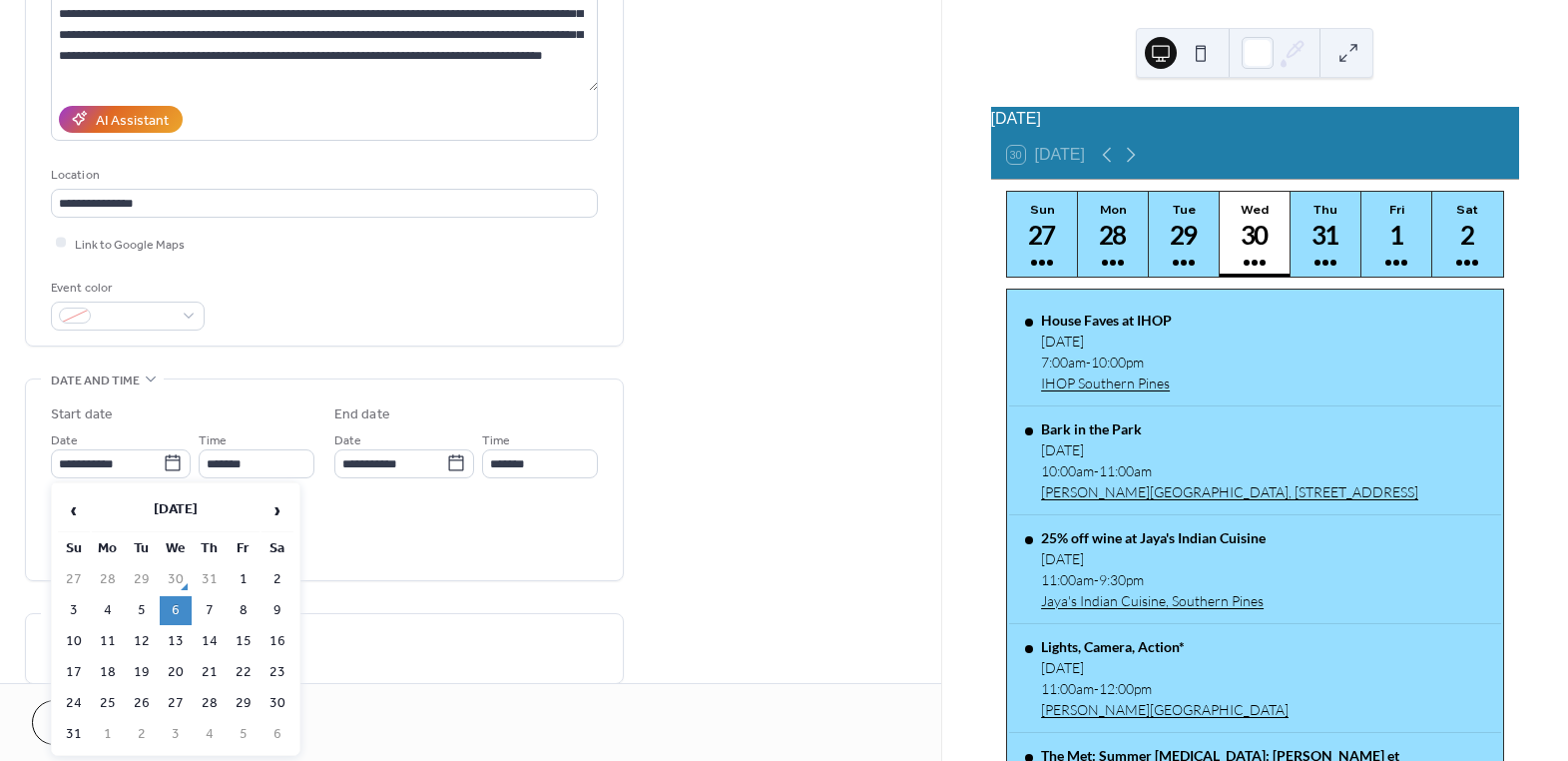 click on "13" at bounding box center [176, 641] 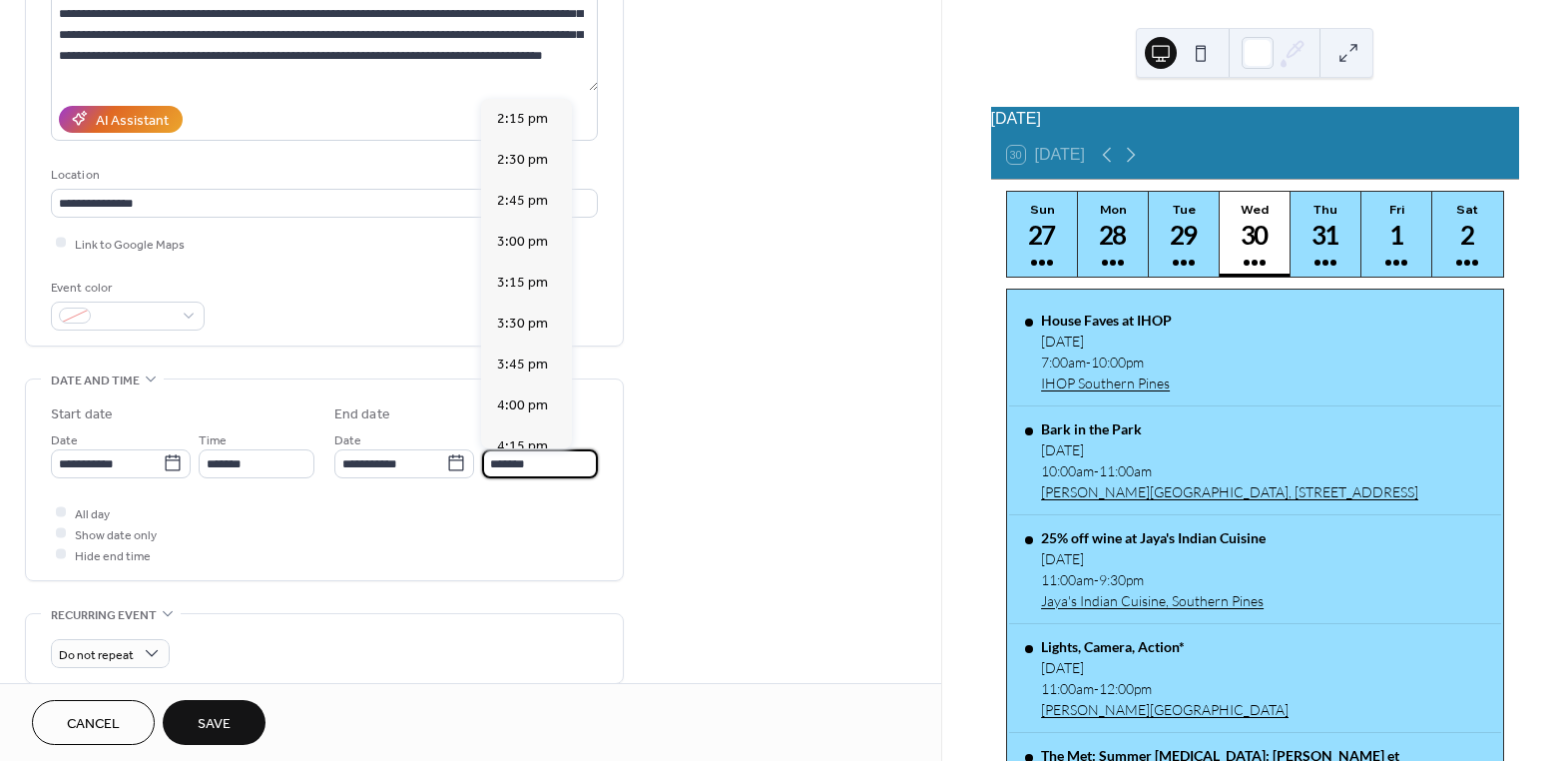 click on "*******" at bounding box center (540, 463) 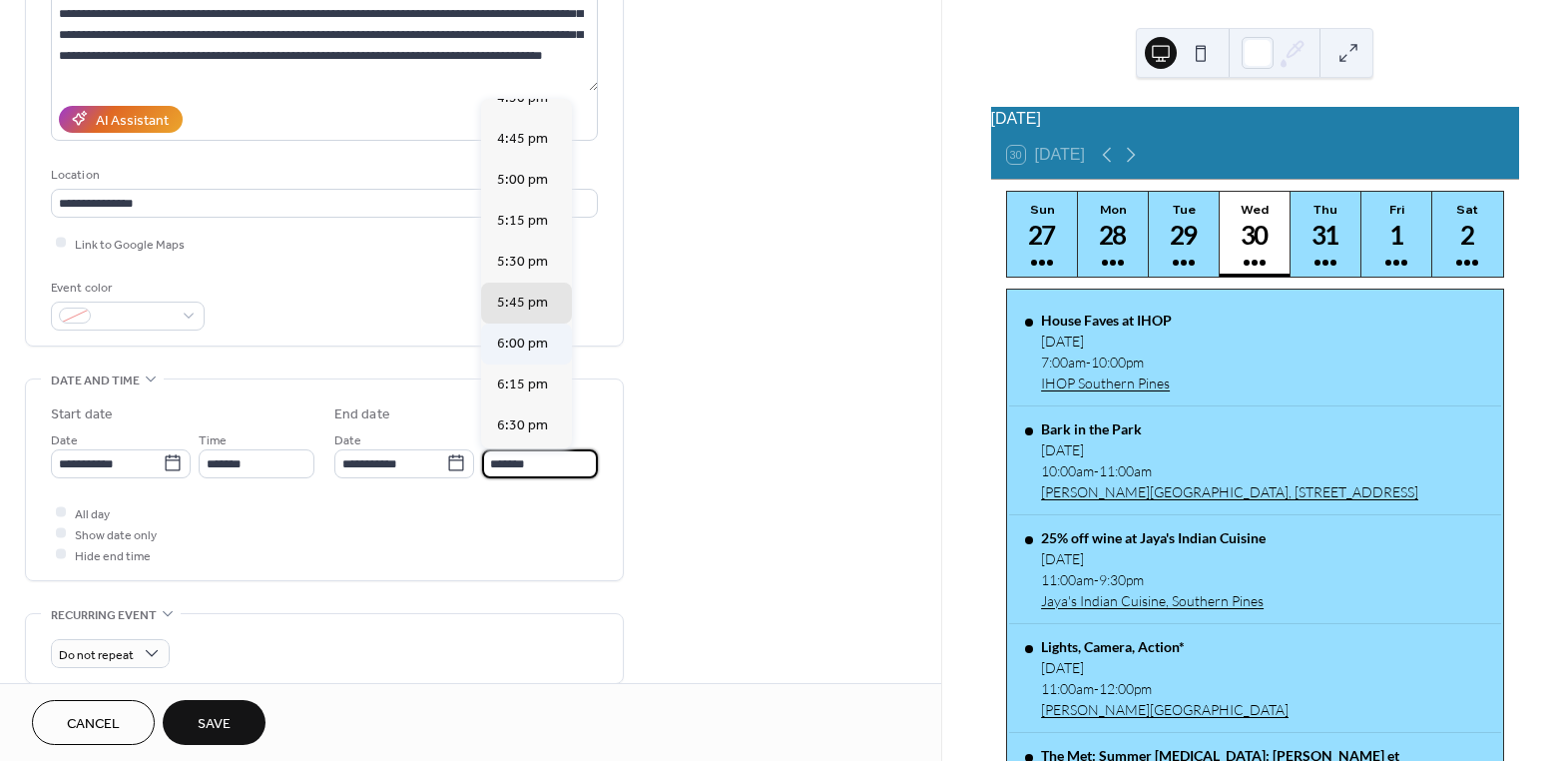 scroll, scrollTop: 386, scrollLeft: 0, axis: vertical 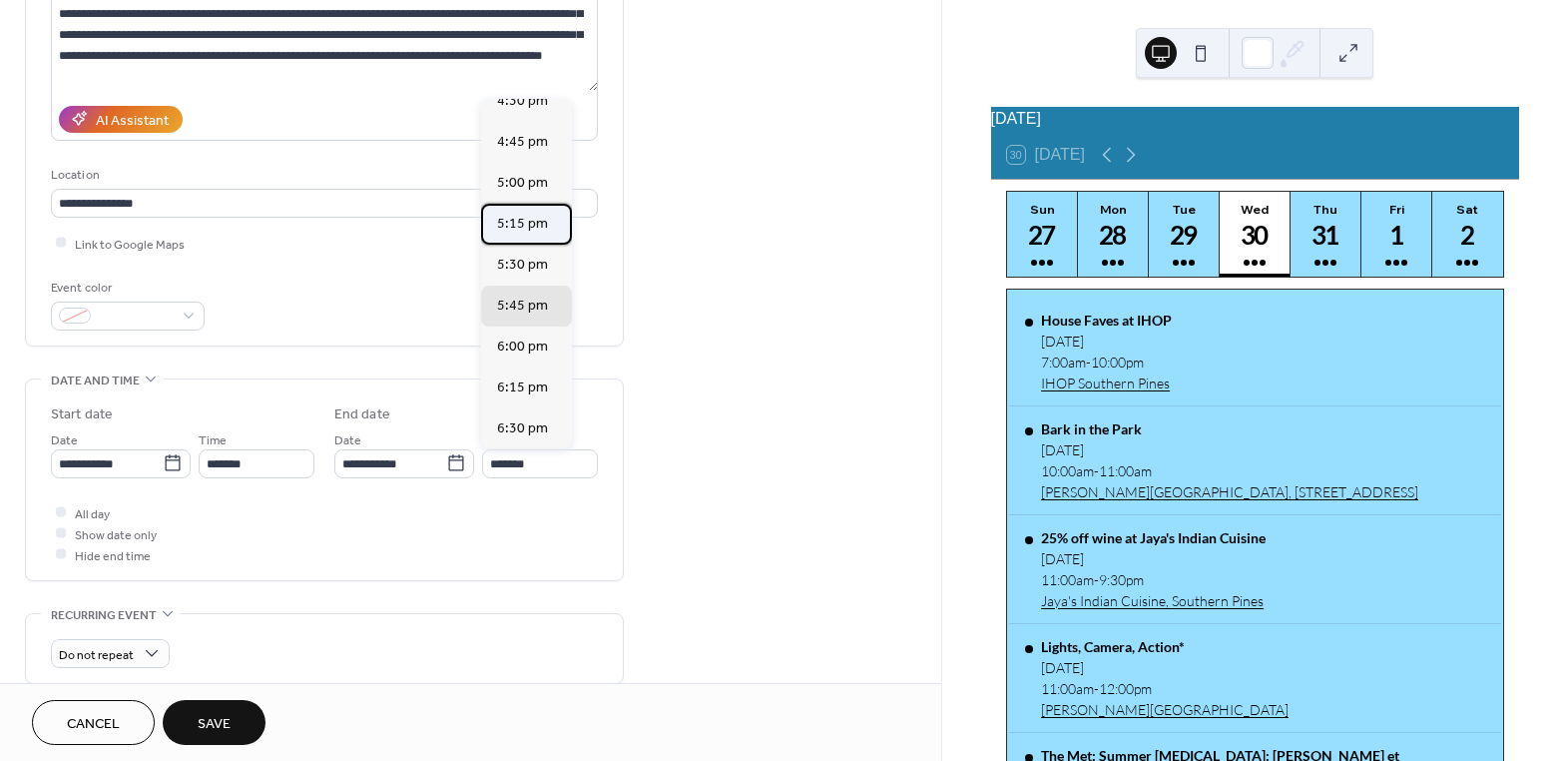 click on "5:15 pm" at bounding box center (526, 224) 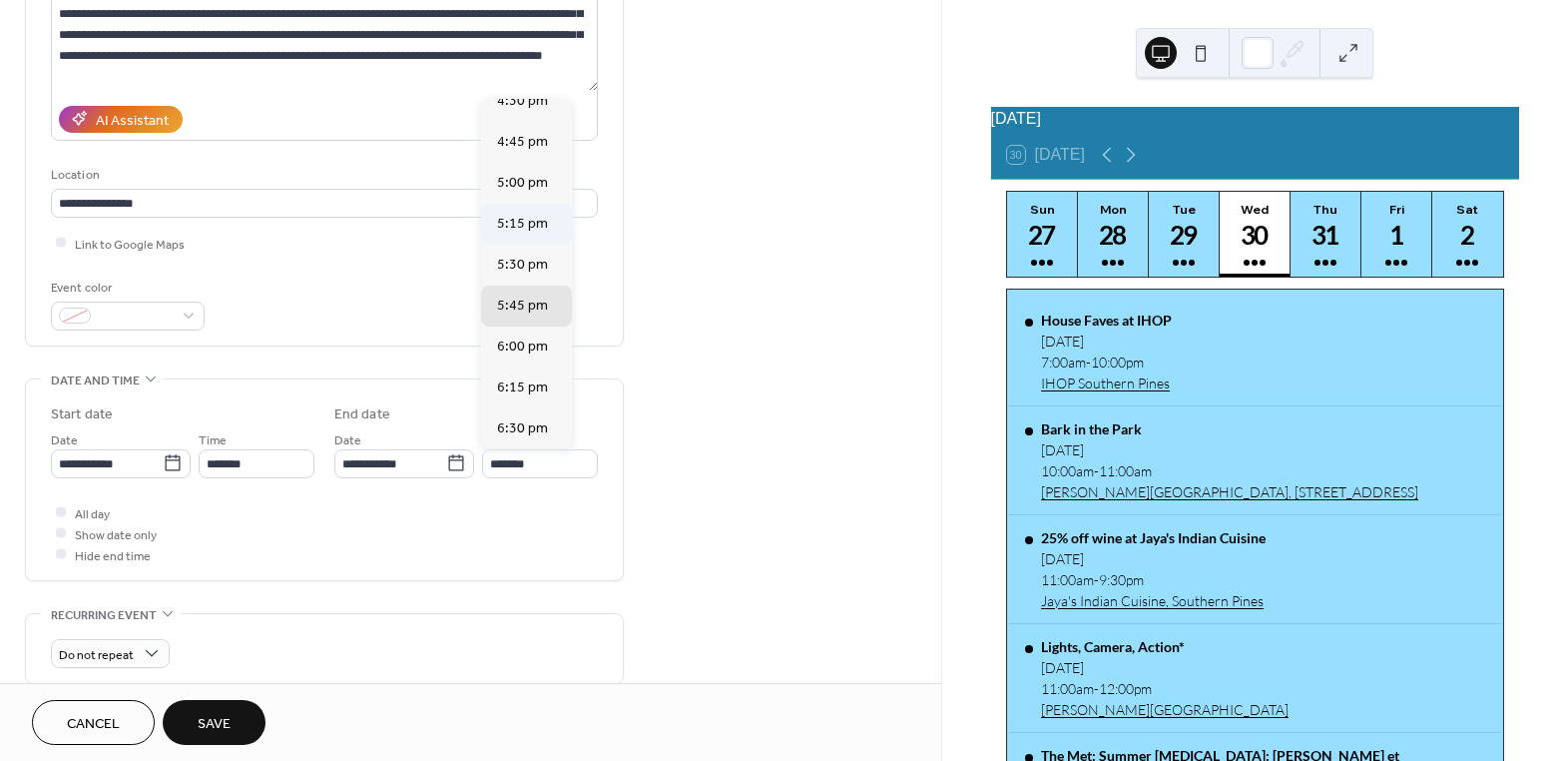 type on "*******" 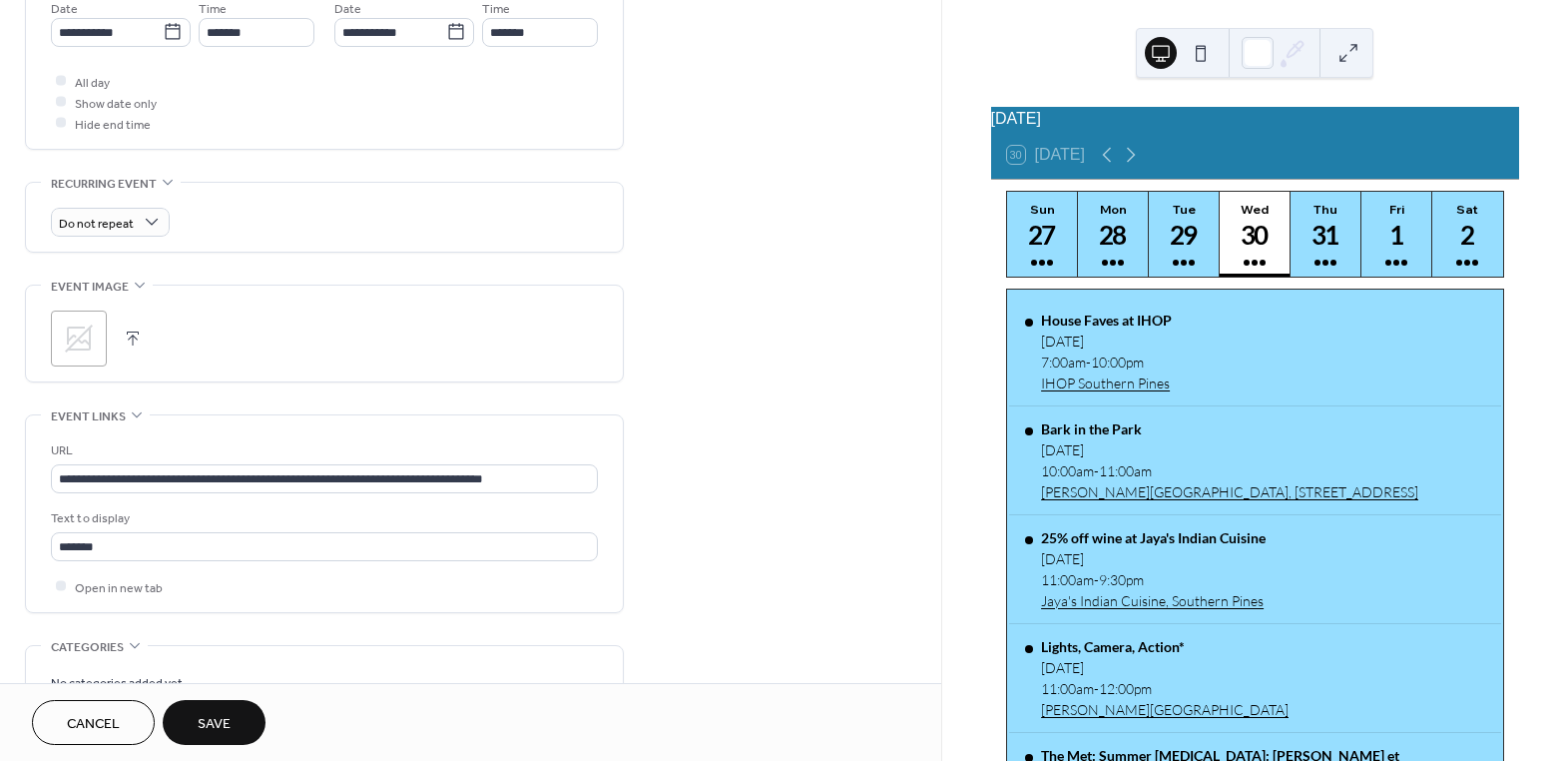 scroll, scrollTop: 726, scrollLeft: 0, axis: vertical 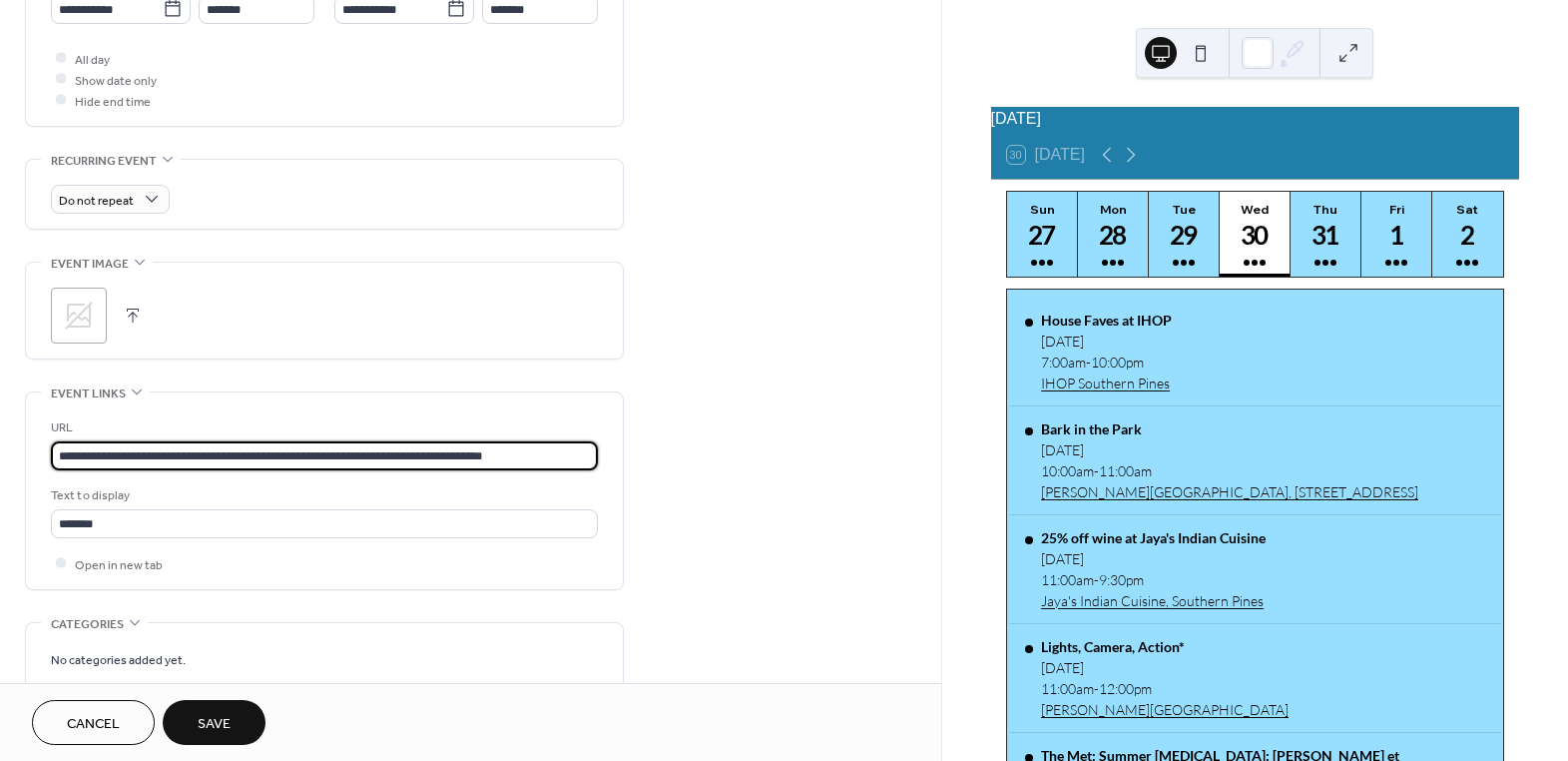 drag, startPoint x: 163, startPoint y: 453, endPoint x: -88, endPoint y: 458, distance: 251.0498 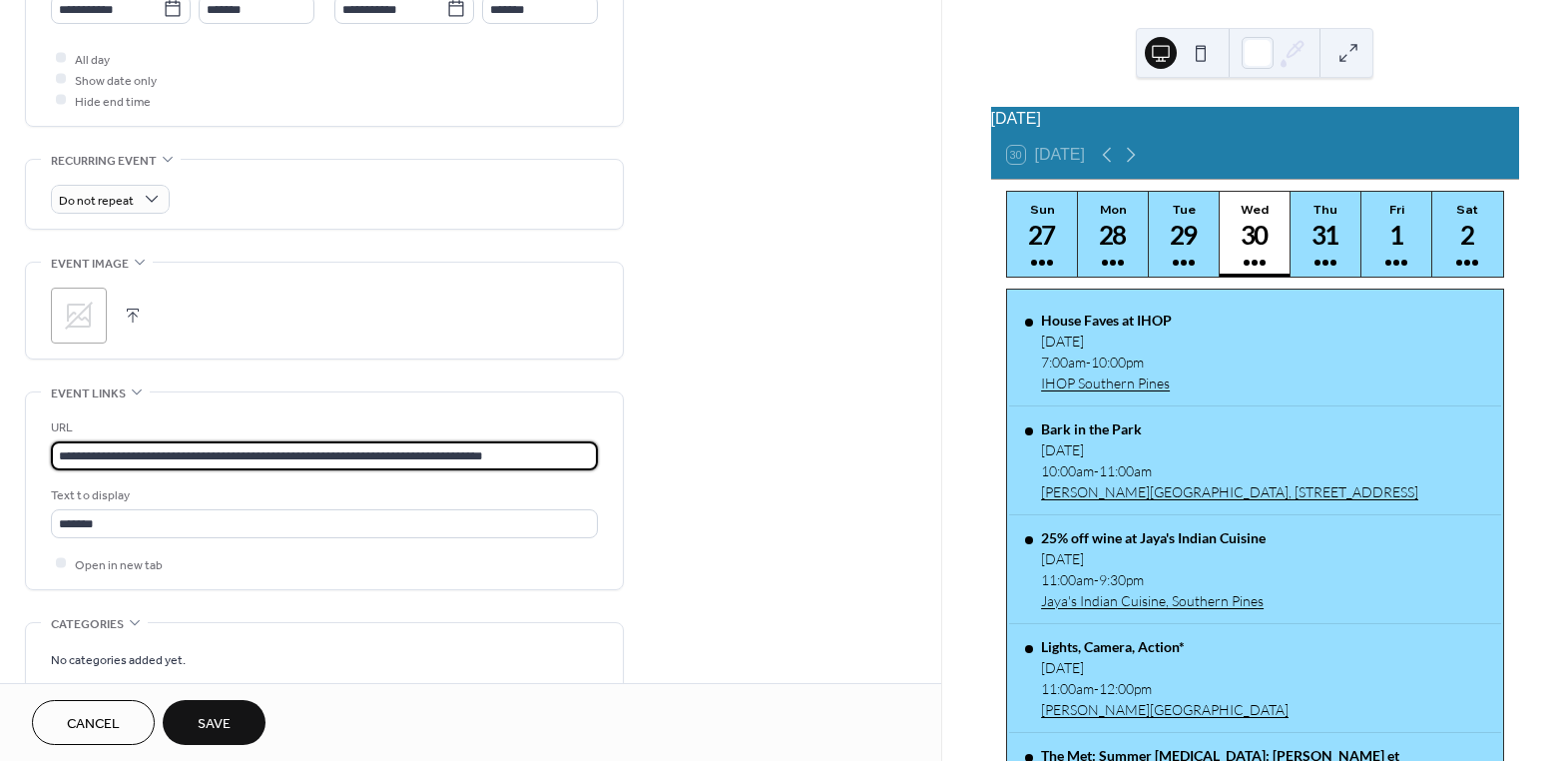 type on "**********" 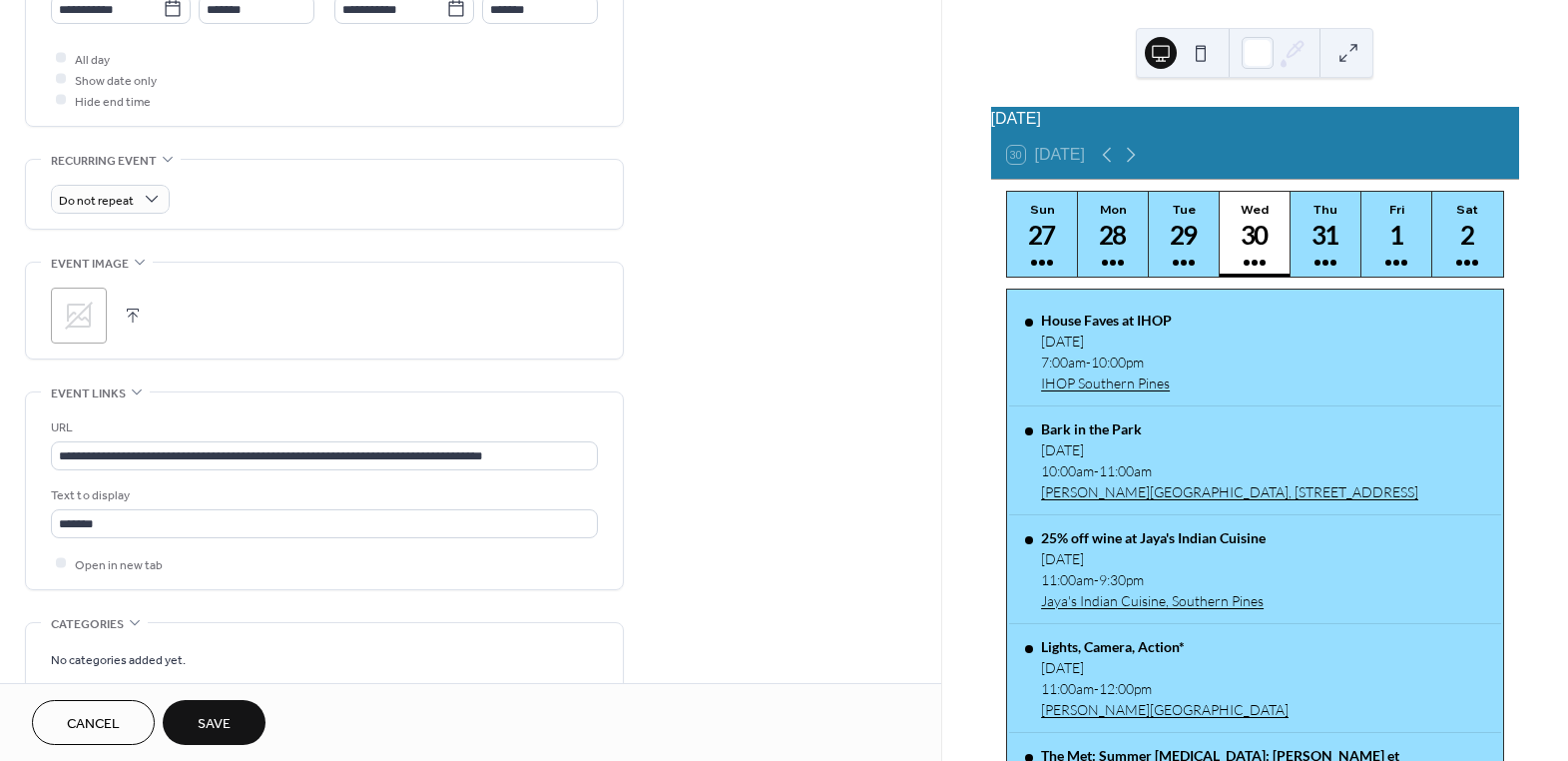 click on "Save" at bounding box center (214, 724) 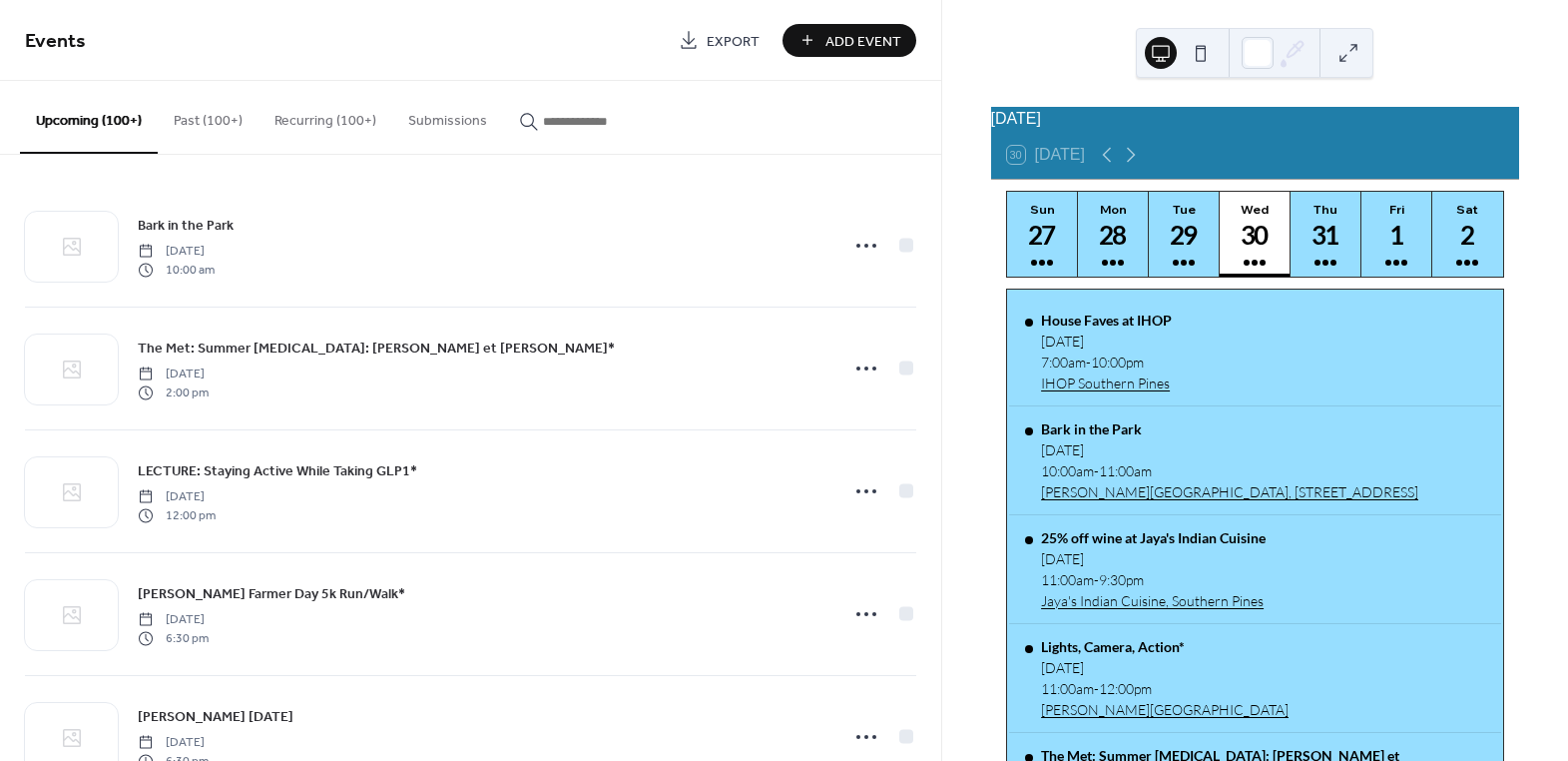 click at bounding box center [603, 121] 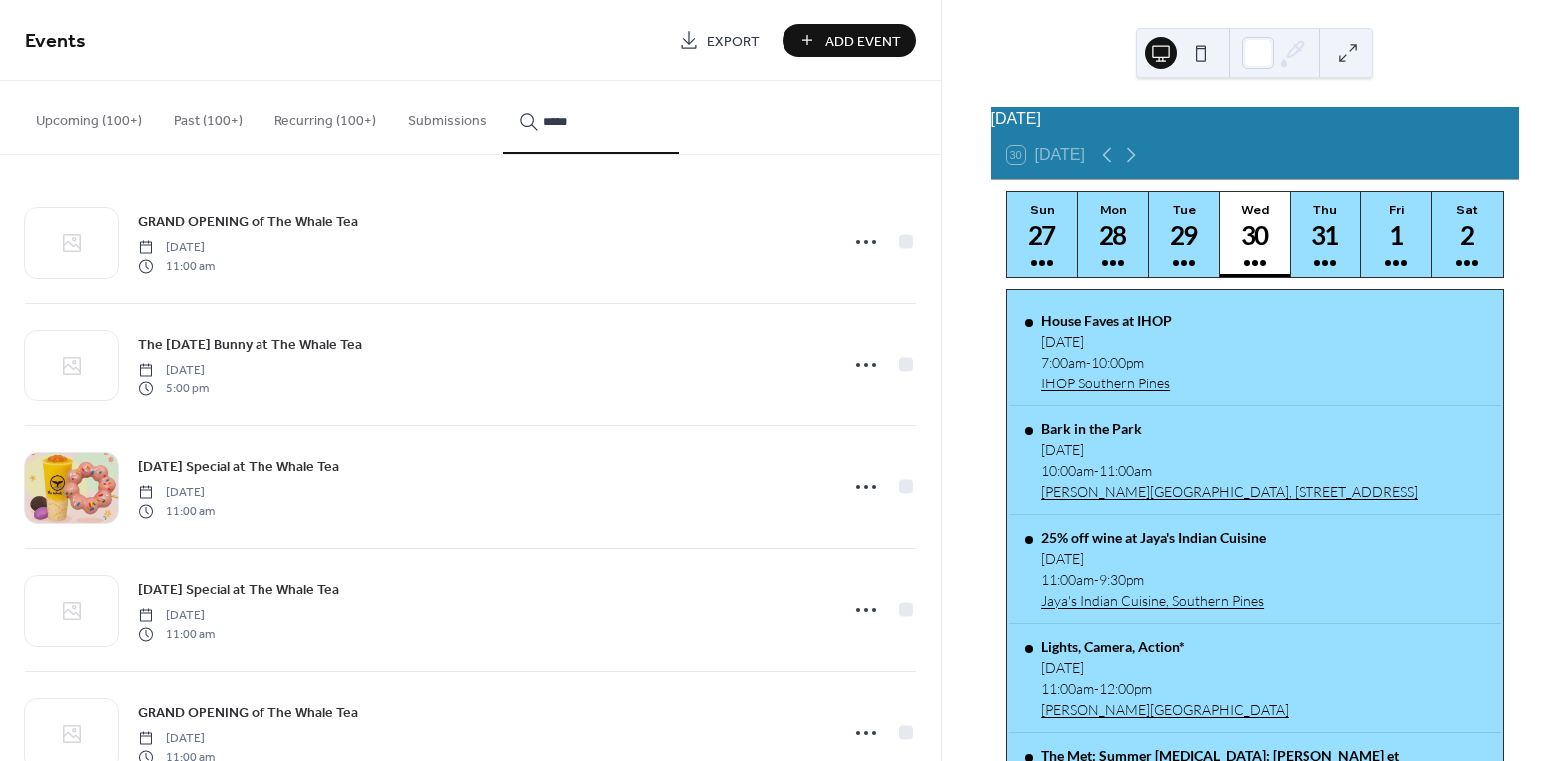 scroll, scrollTop: 0, scrollLeft: 0, axis: both 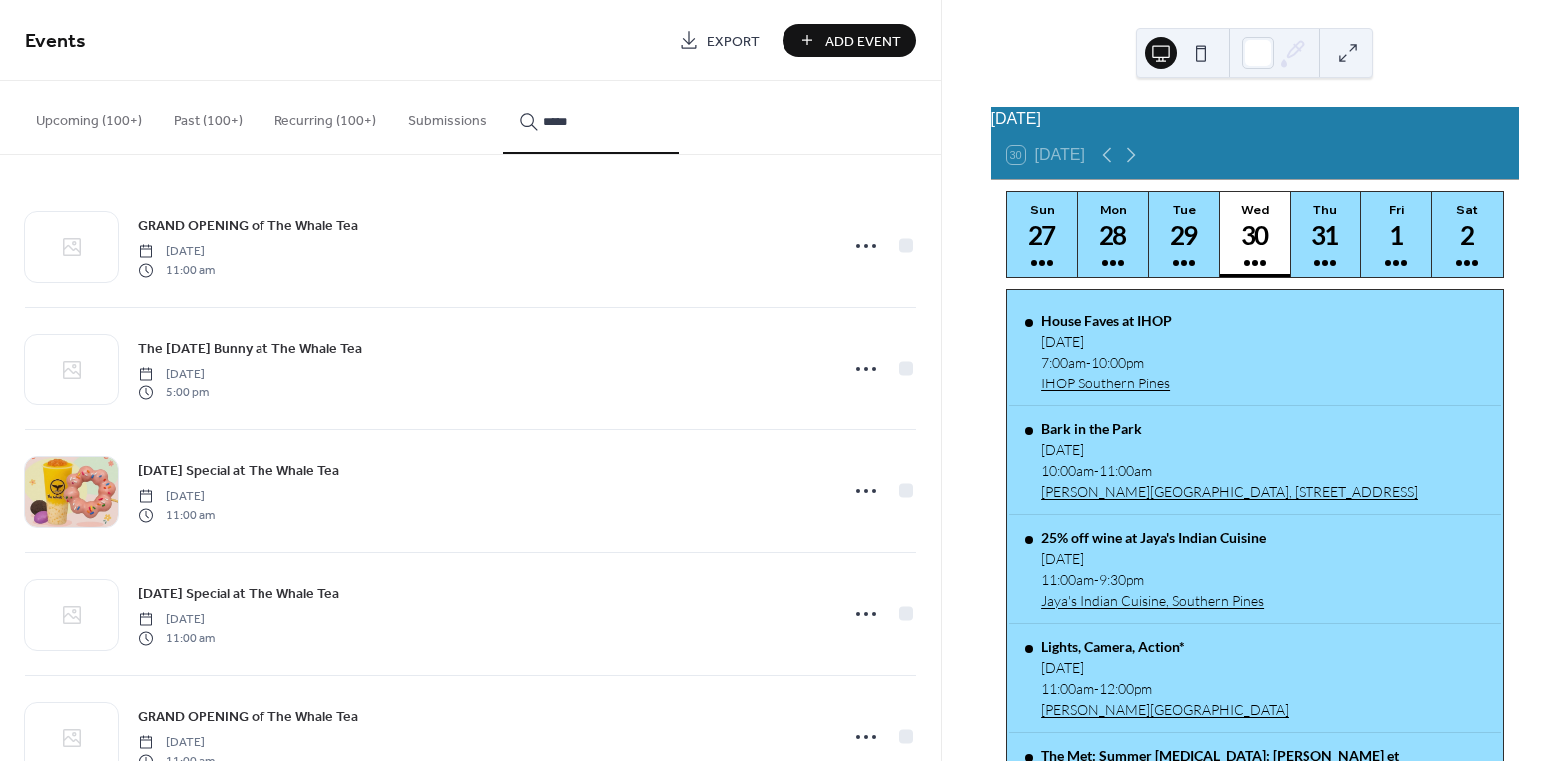 type on "*****" 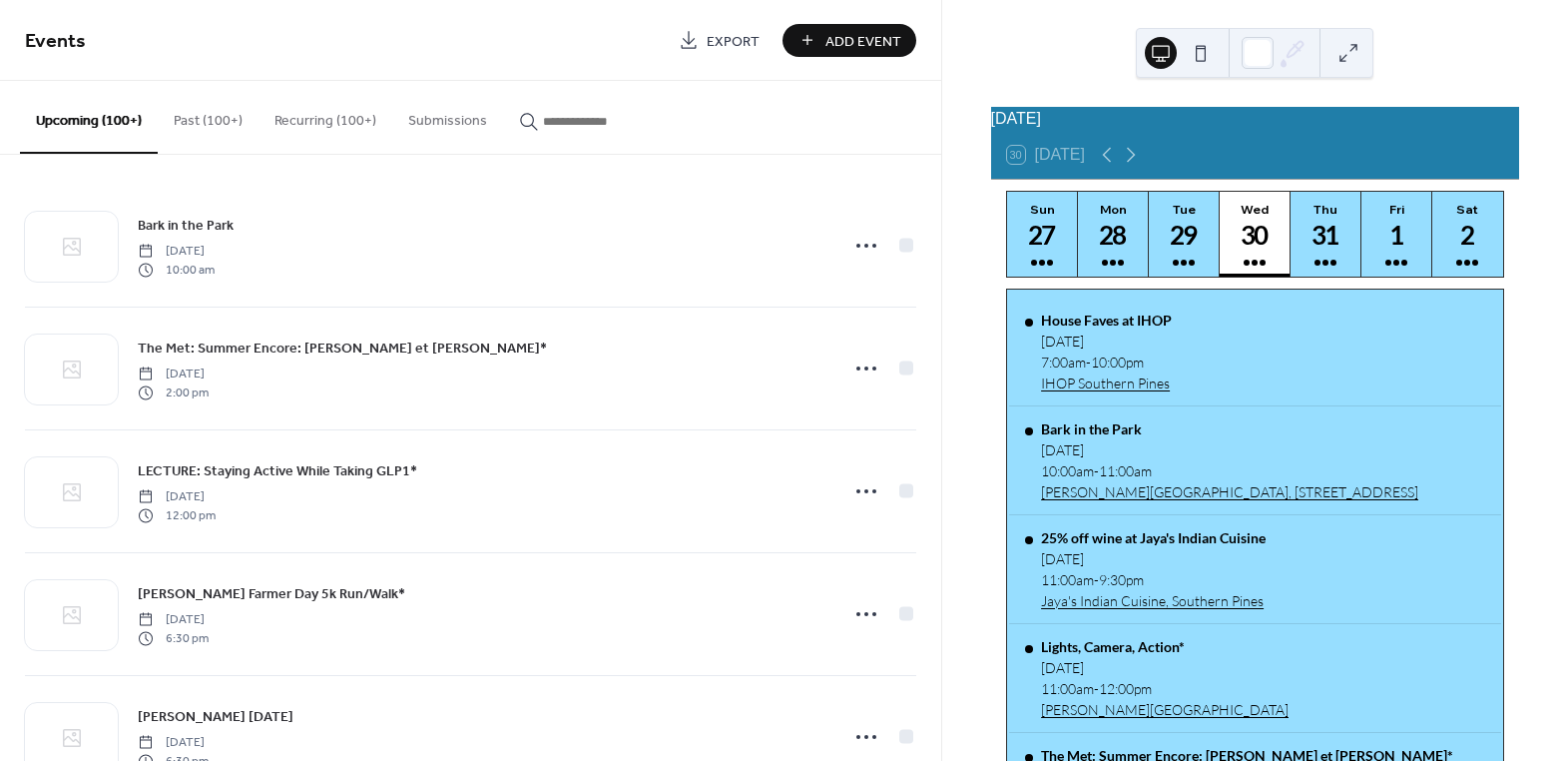 scroll, scrollTop: 0, scrollLeft: 0, axis: both 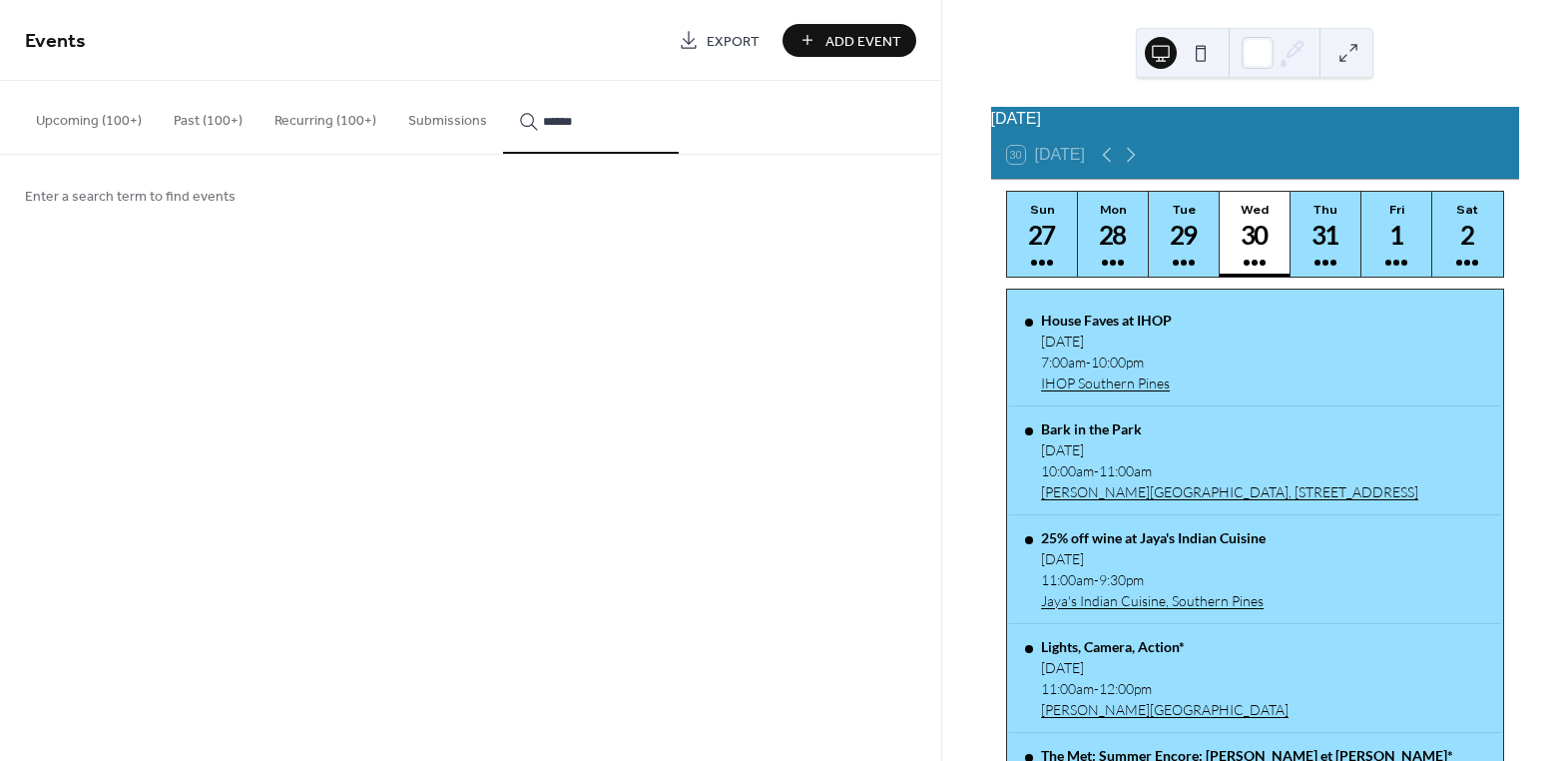 click on "*******" at bounding box center (591, 117) 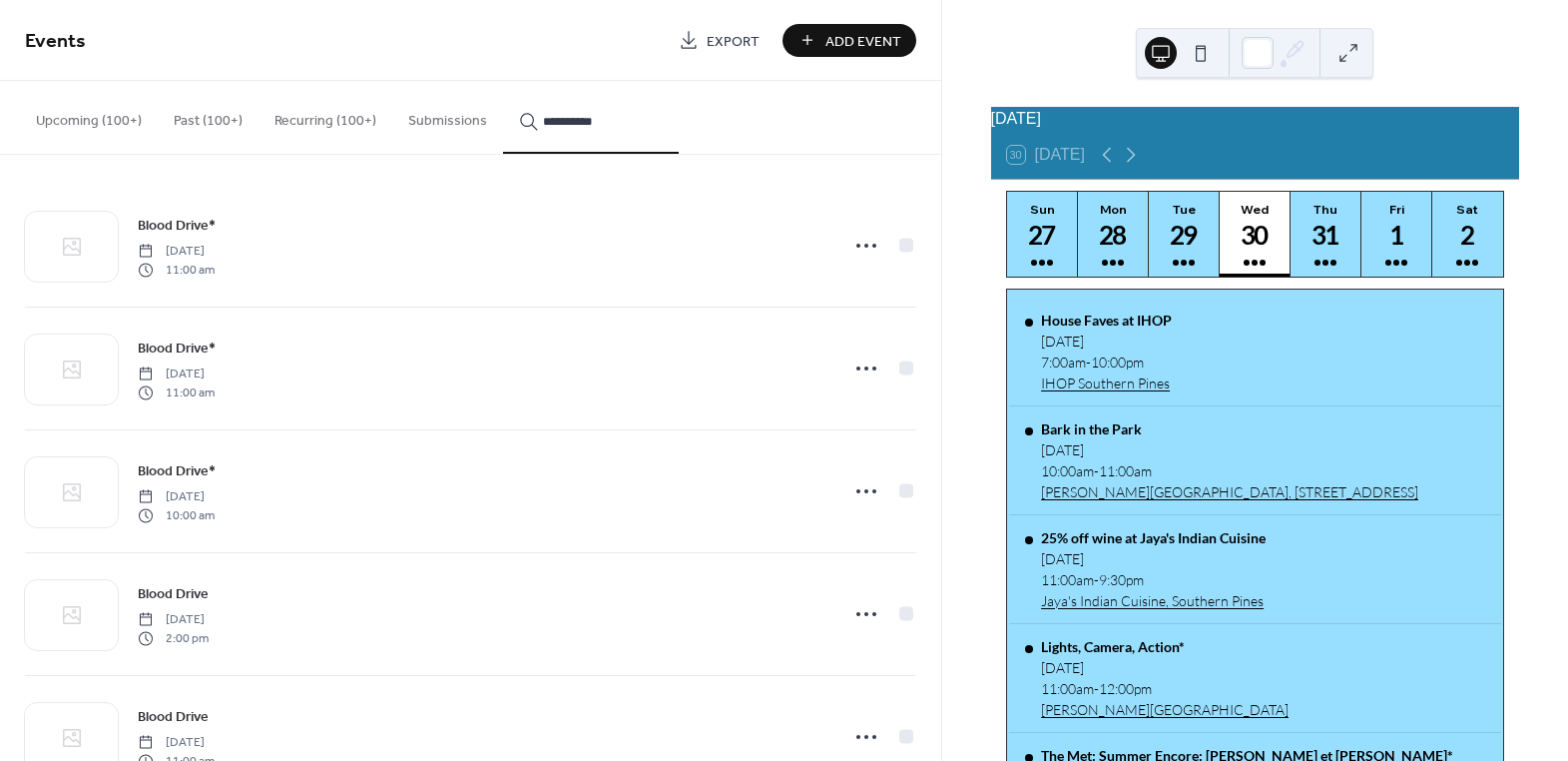 scroll, scrollTop: 679, scrollLeft: 0, axis: vertical 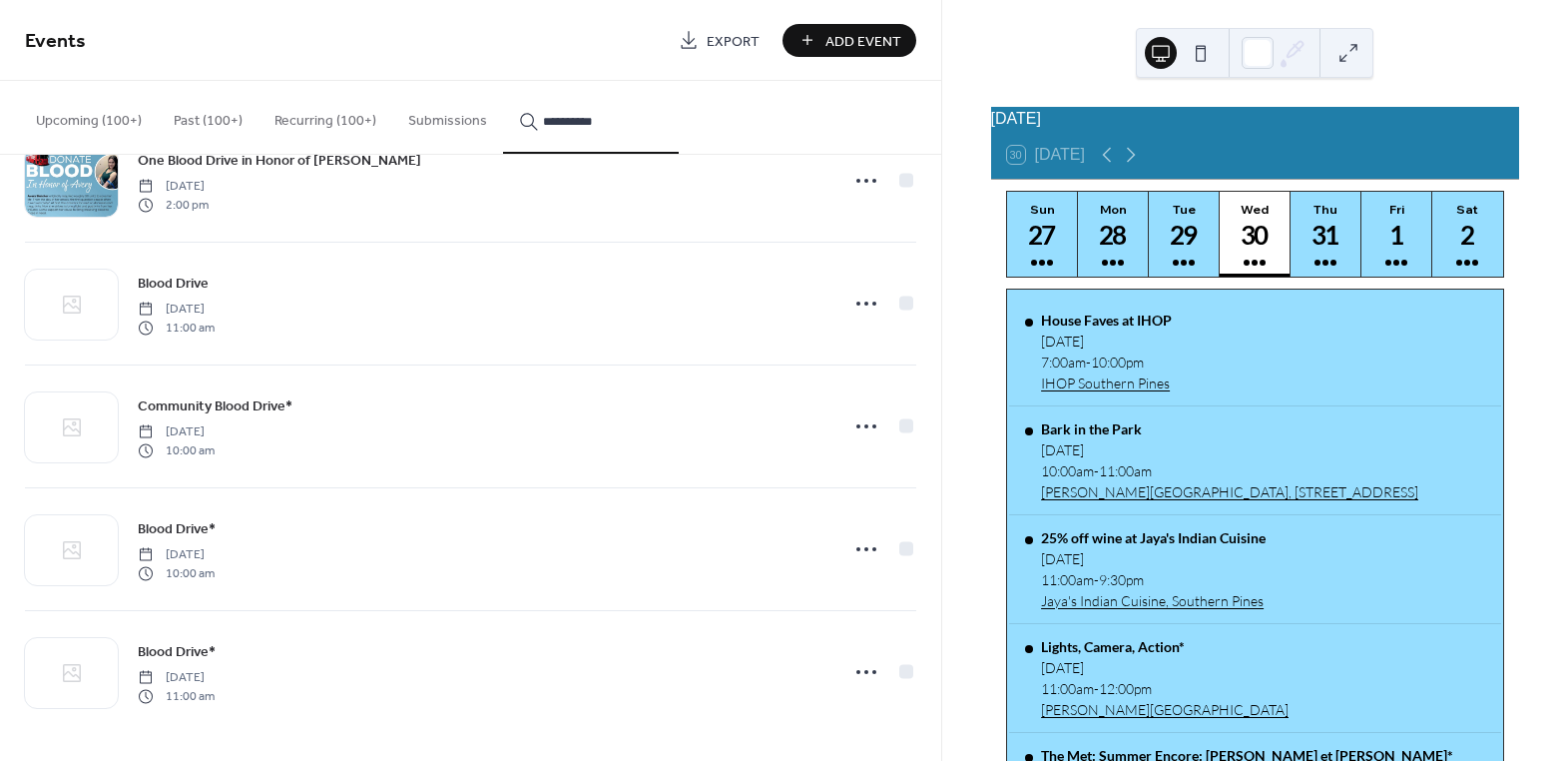 type on "**********" 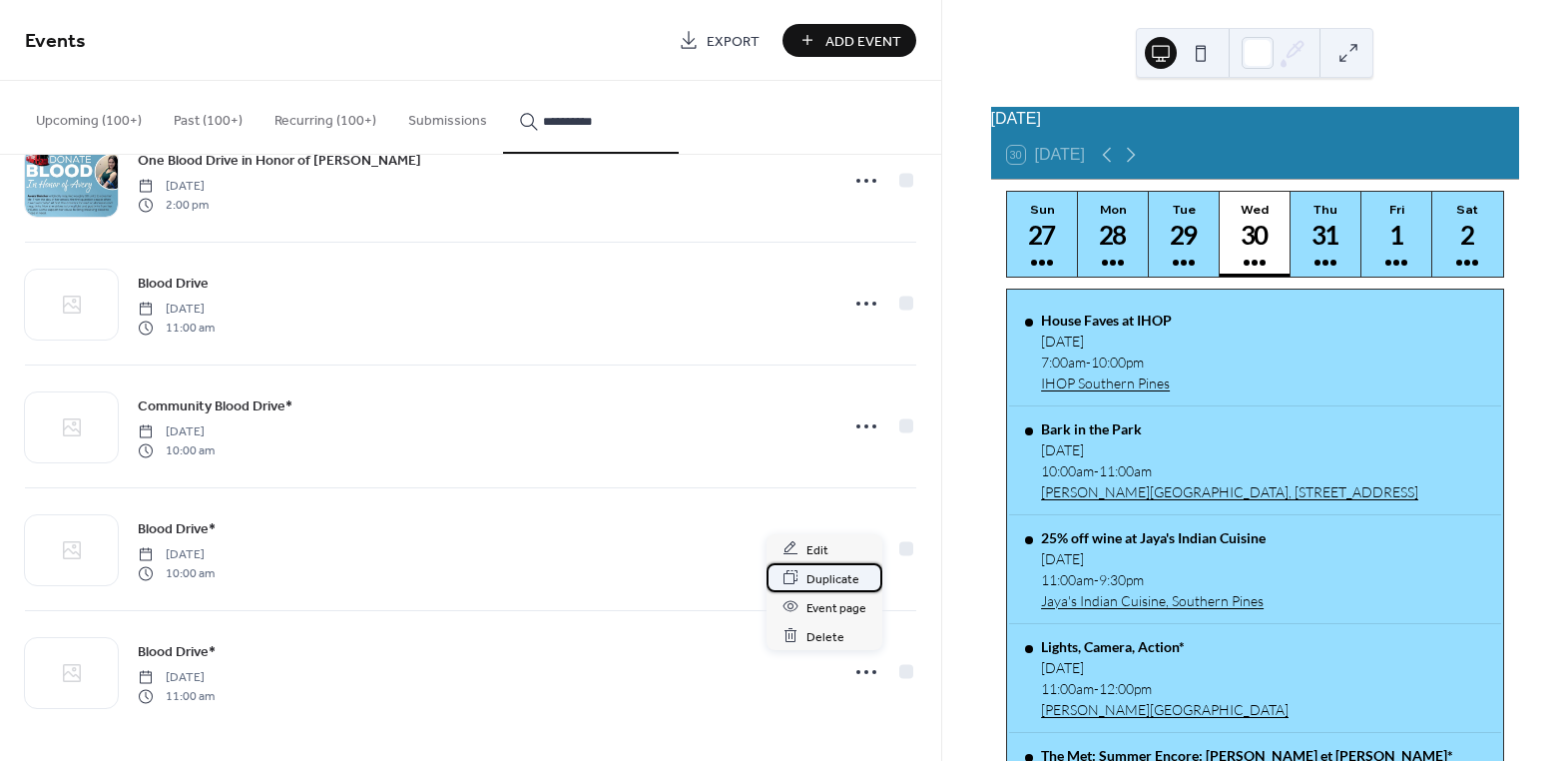 click on "Duplicate" at bounding box center (832, 578) 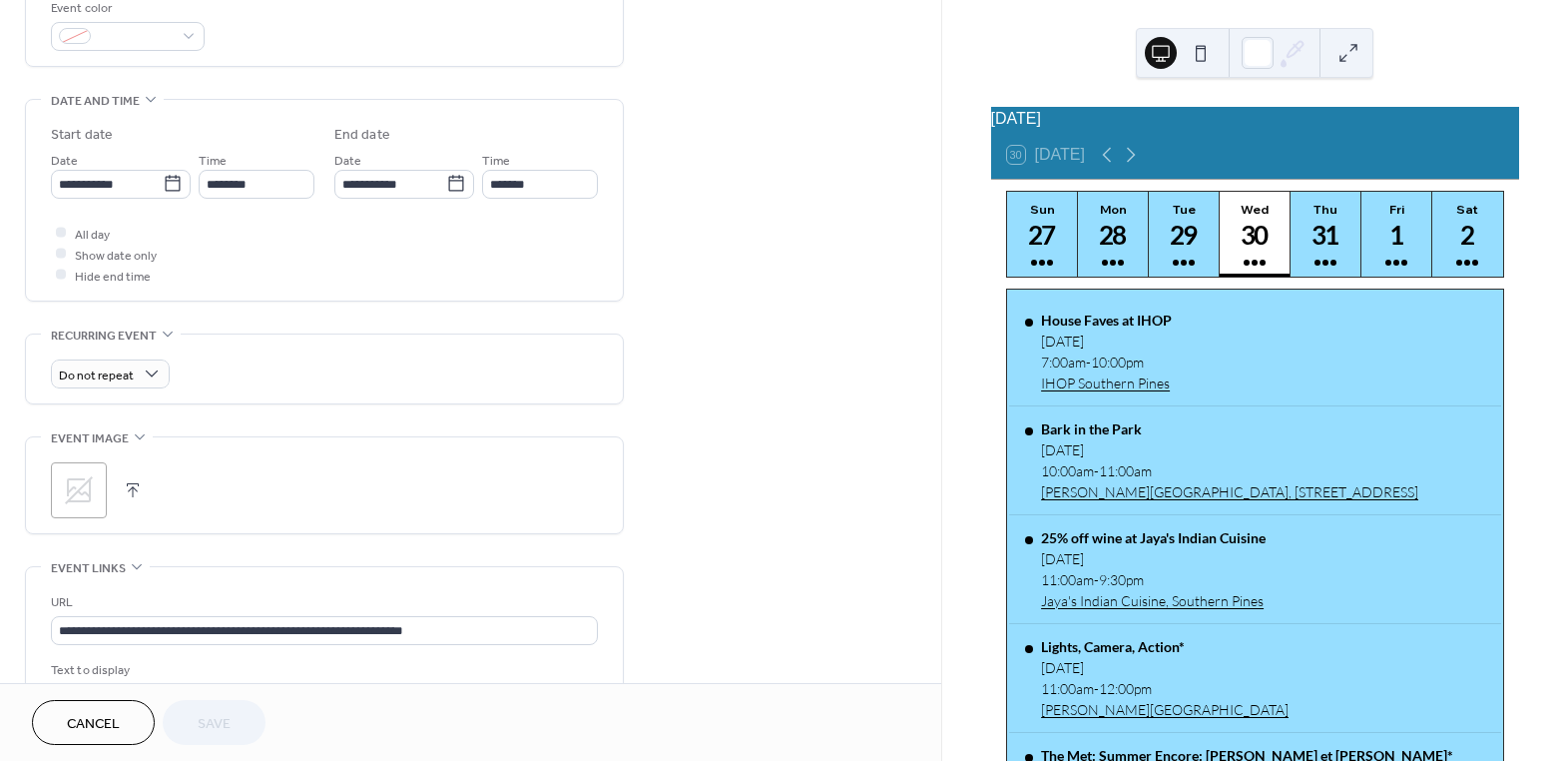 scroll, scrollTop: 883, scrollLeft: 0, axis: vertical 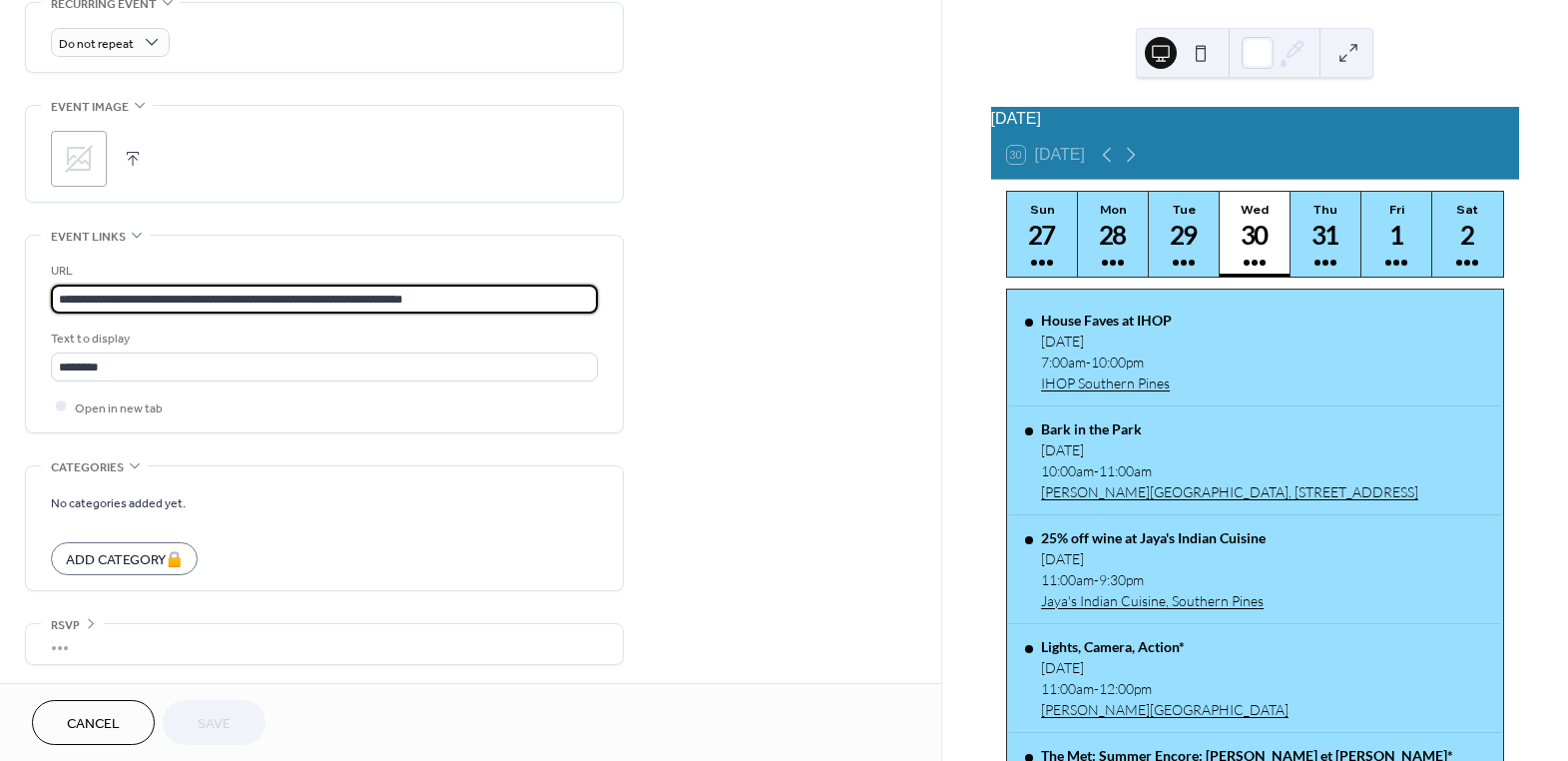 drag, startPoint x: 465, startPoint y: 299, endPoint x: -88, endPoint y: 296, distance: 553.0081 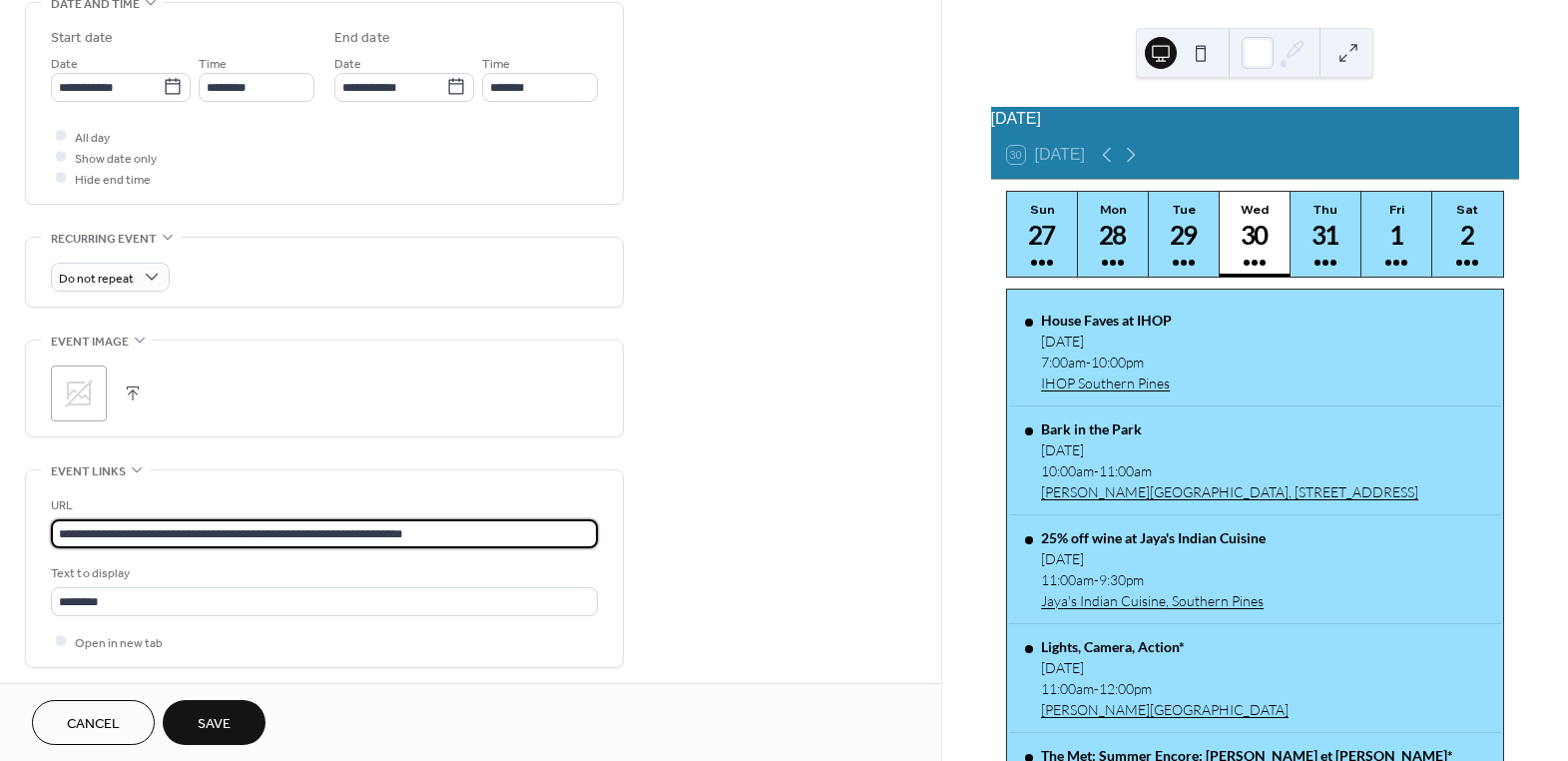 scroll, scrollTop: 519, scrollLeft: 0, axis: vertical 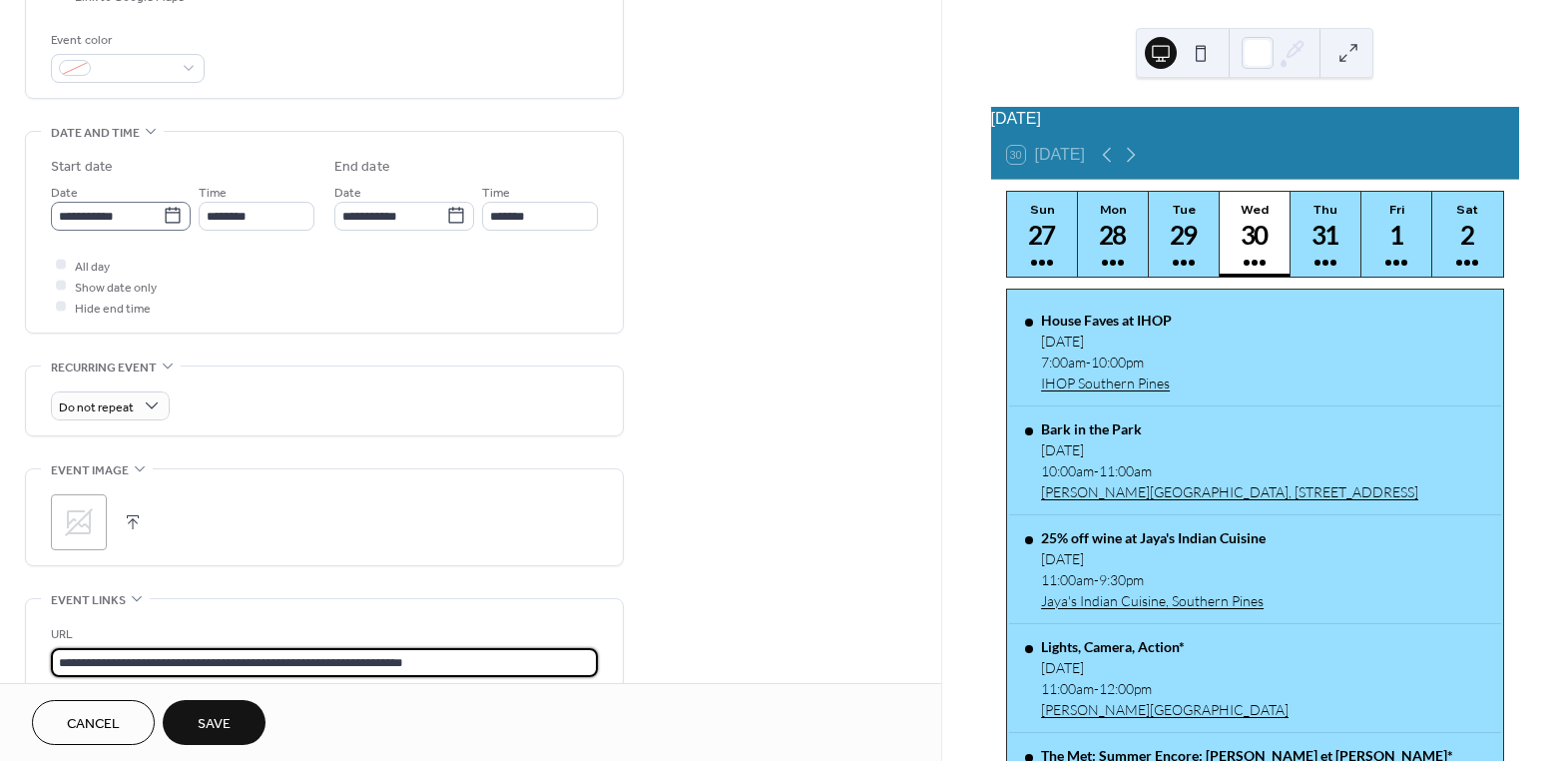 type on "**********" 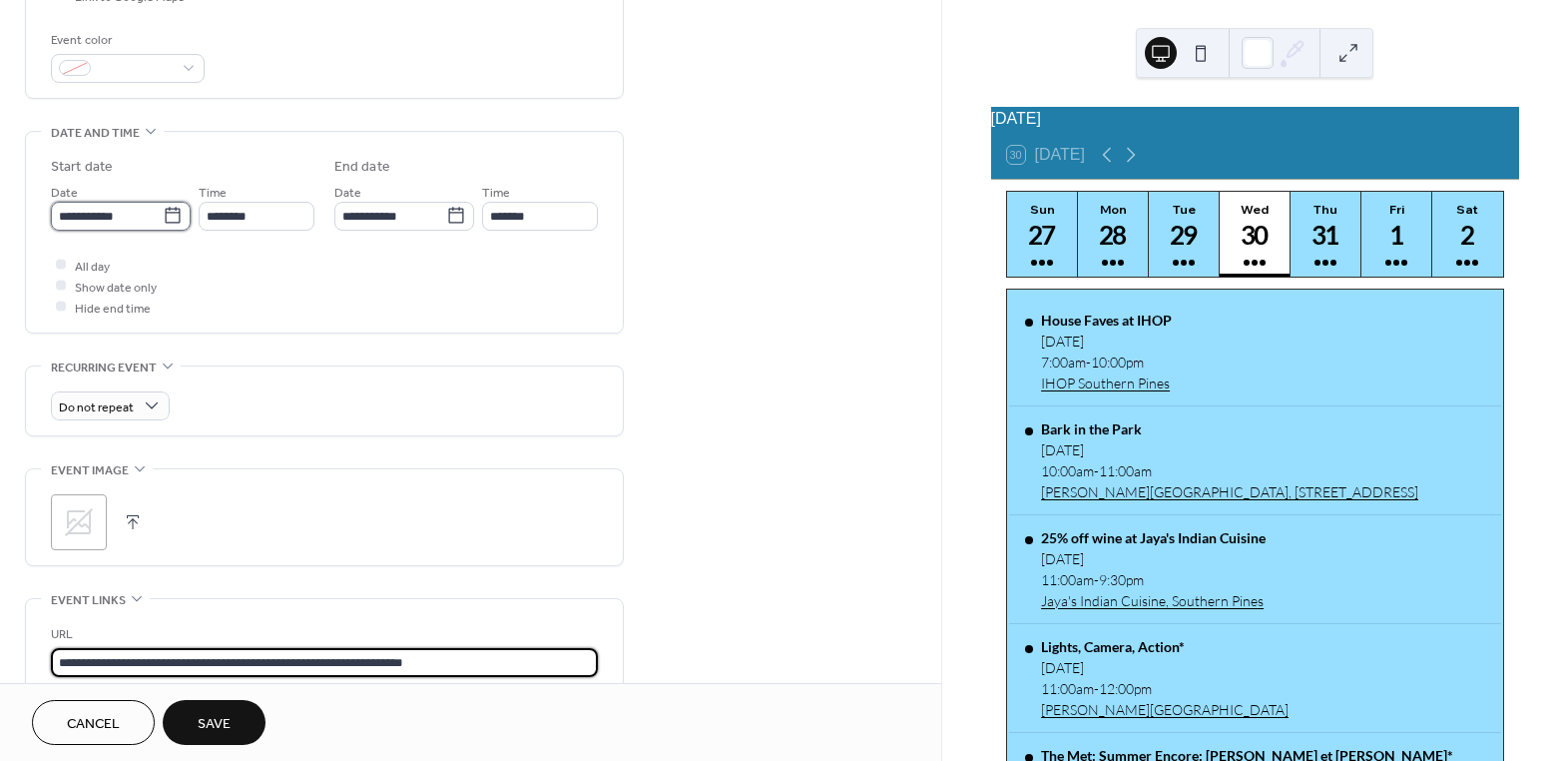 click on "**********" at bounding box center (107, 216) 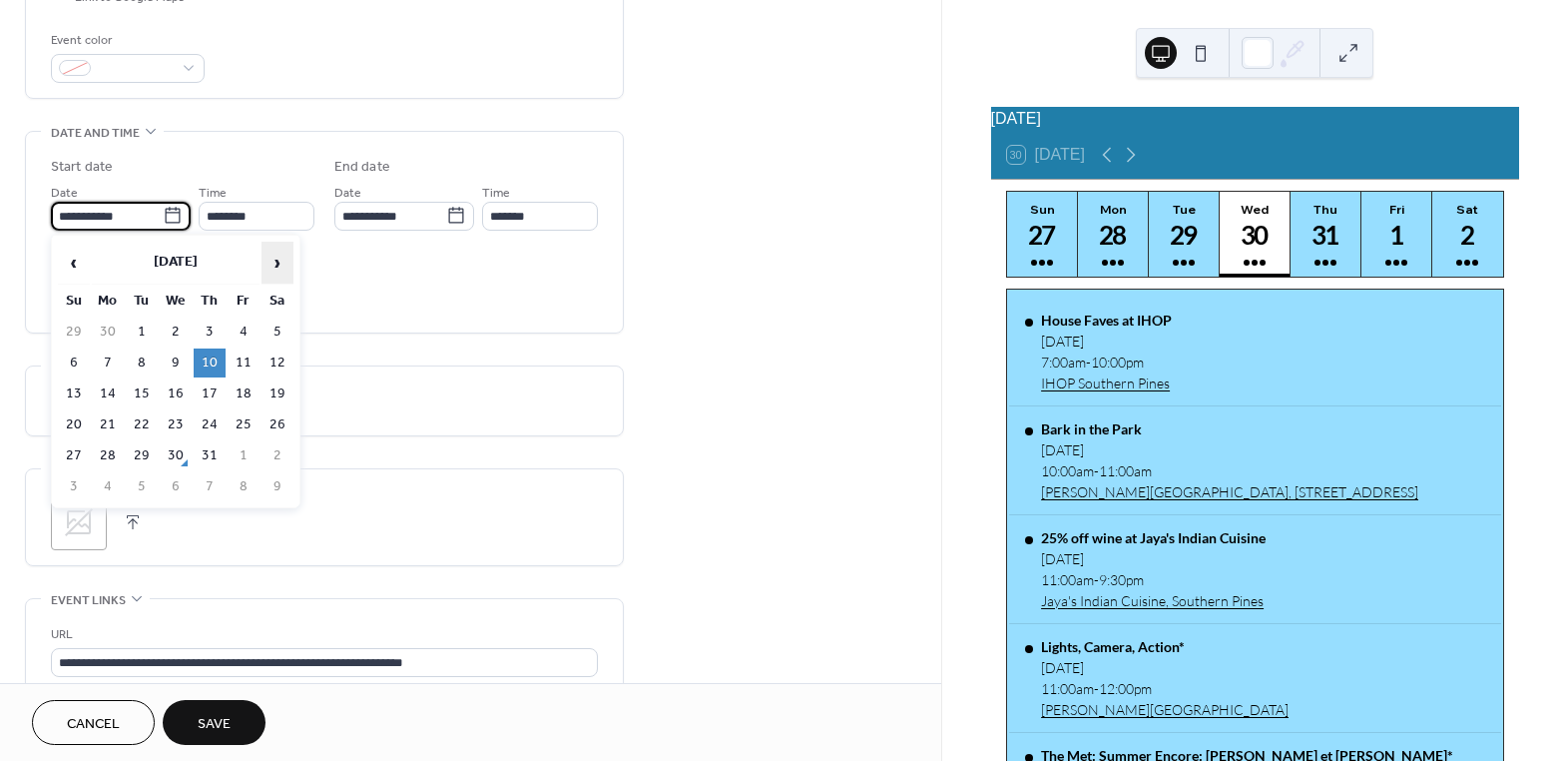 click on "›" at bounding box center [277, 263] 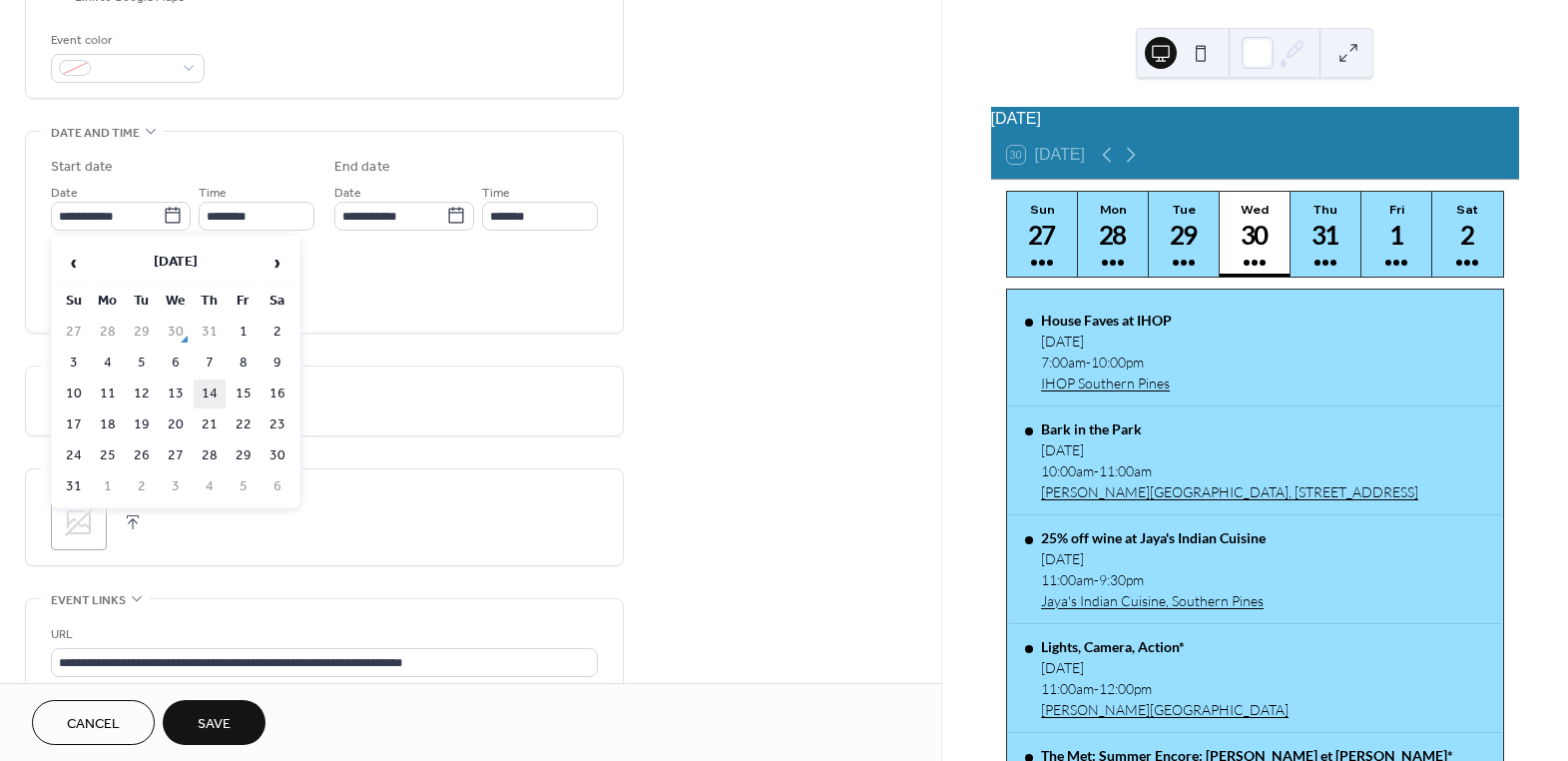 click on "14" at bounding box center [210, 393] 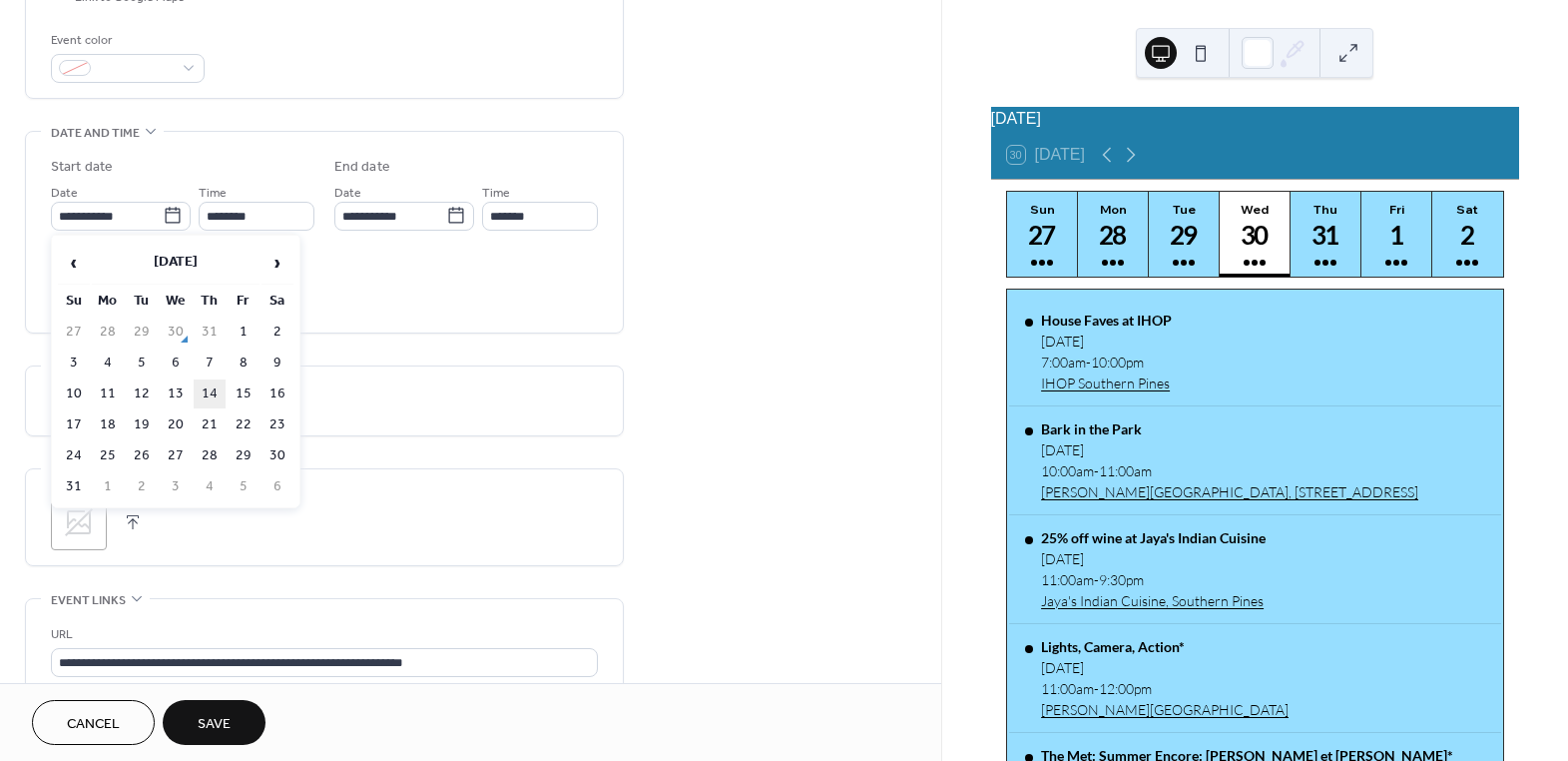 type on "**********" 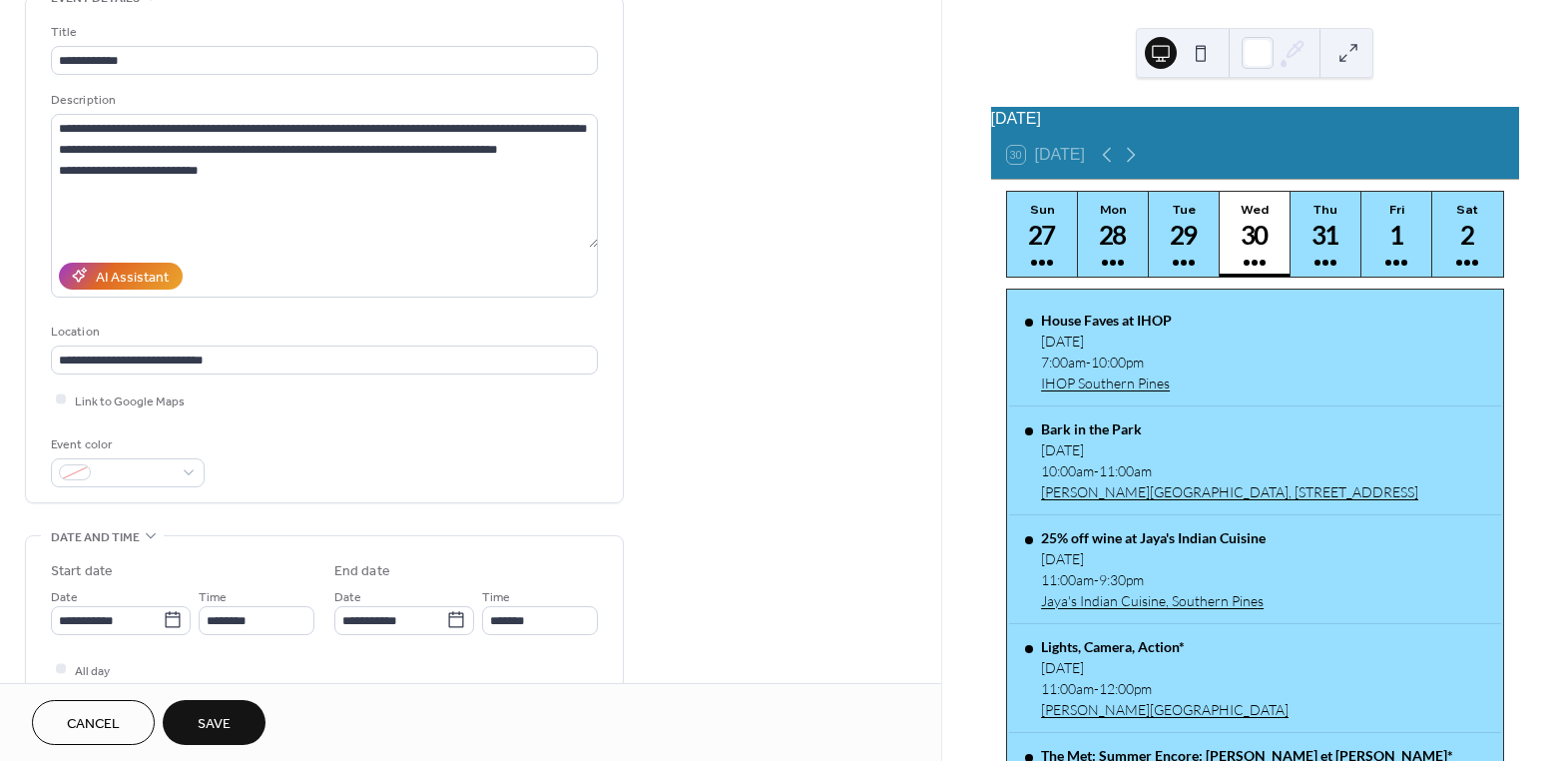 scroll, scrollTop: 66, scrollLeft: 0, axis: vertical 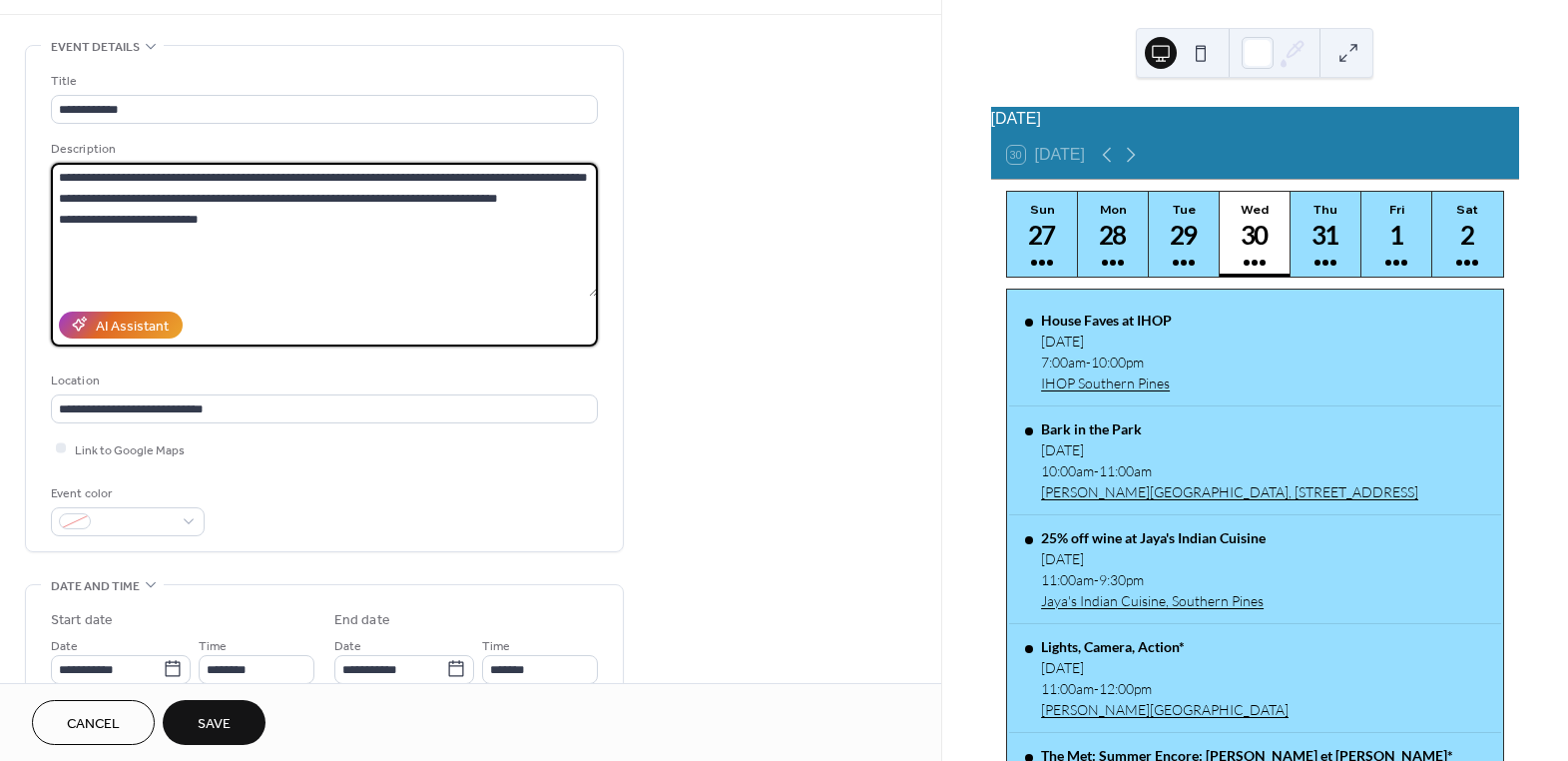 drag, startPoint x: 456, startPoint y: 173, endPoint x: 401, endPoint y: 180, distance: 55.443665 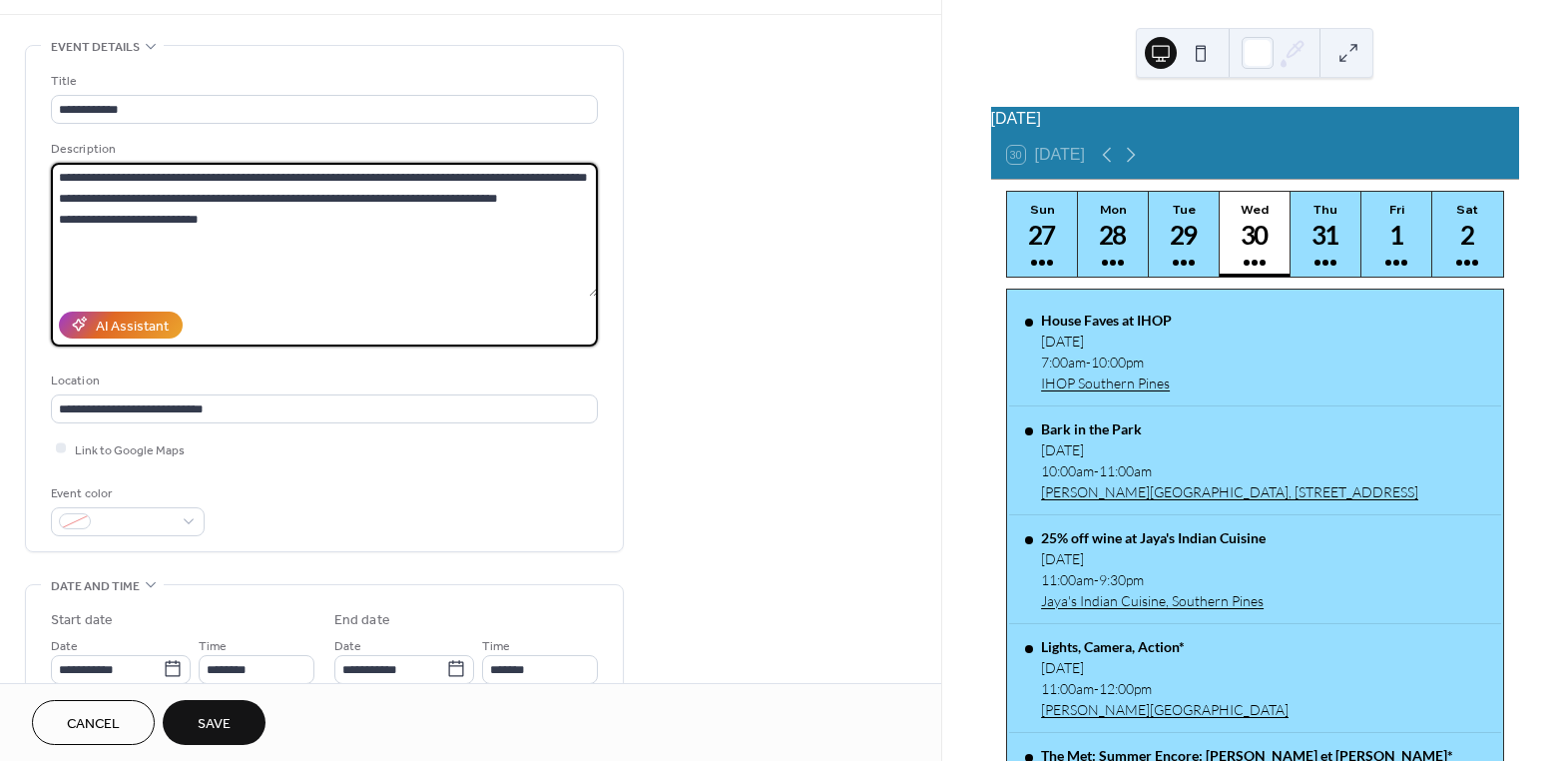 click on "**********" at bounding box center [324, 230] 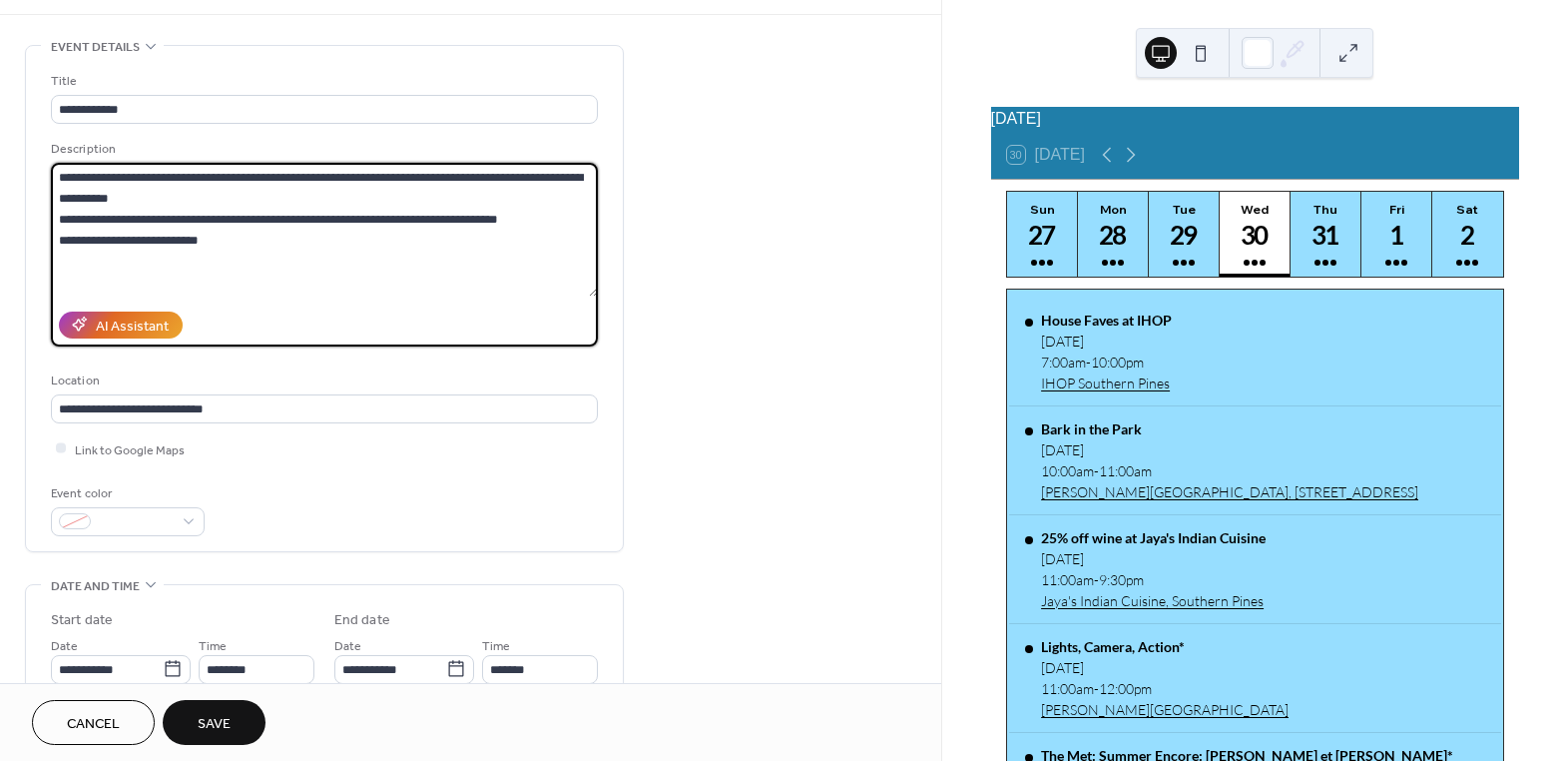 type on "**********" 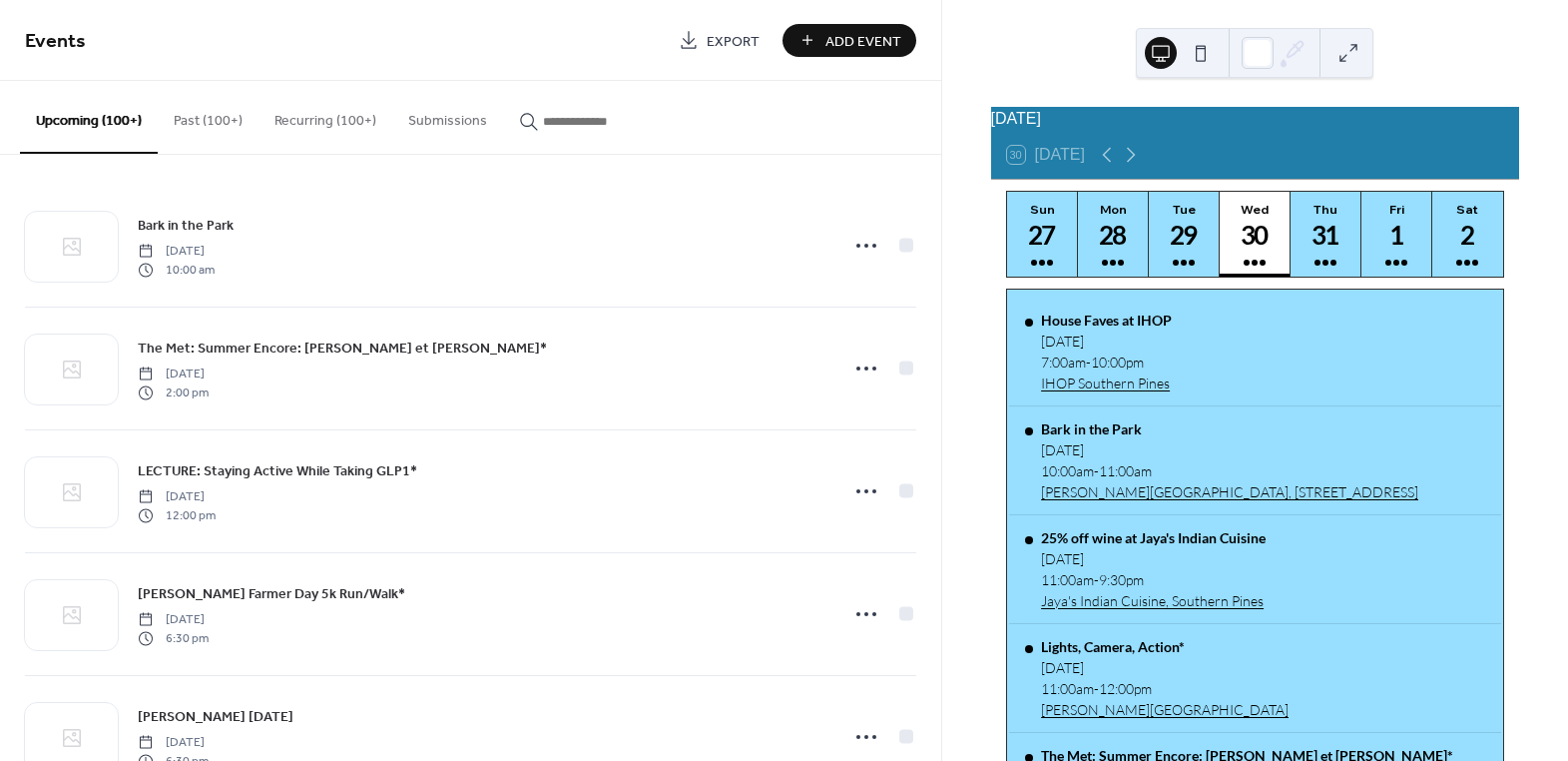 click at bounding box center [603, 121] 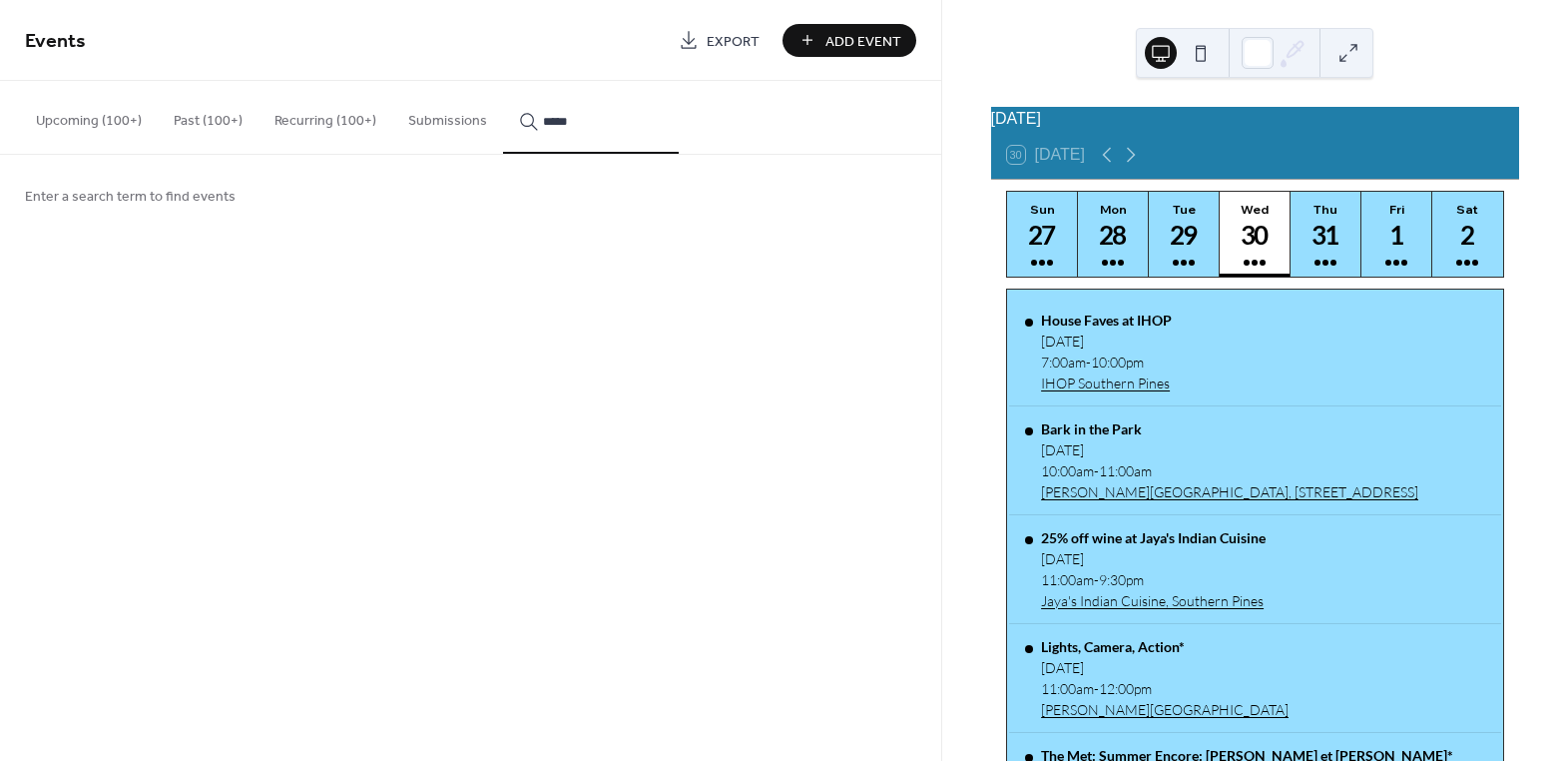 click on "****" at bounding box center (591, 117) 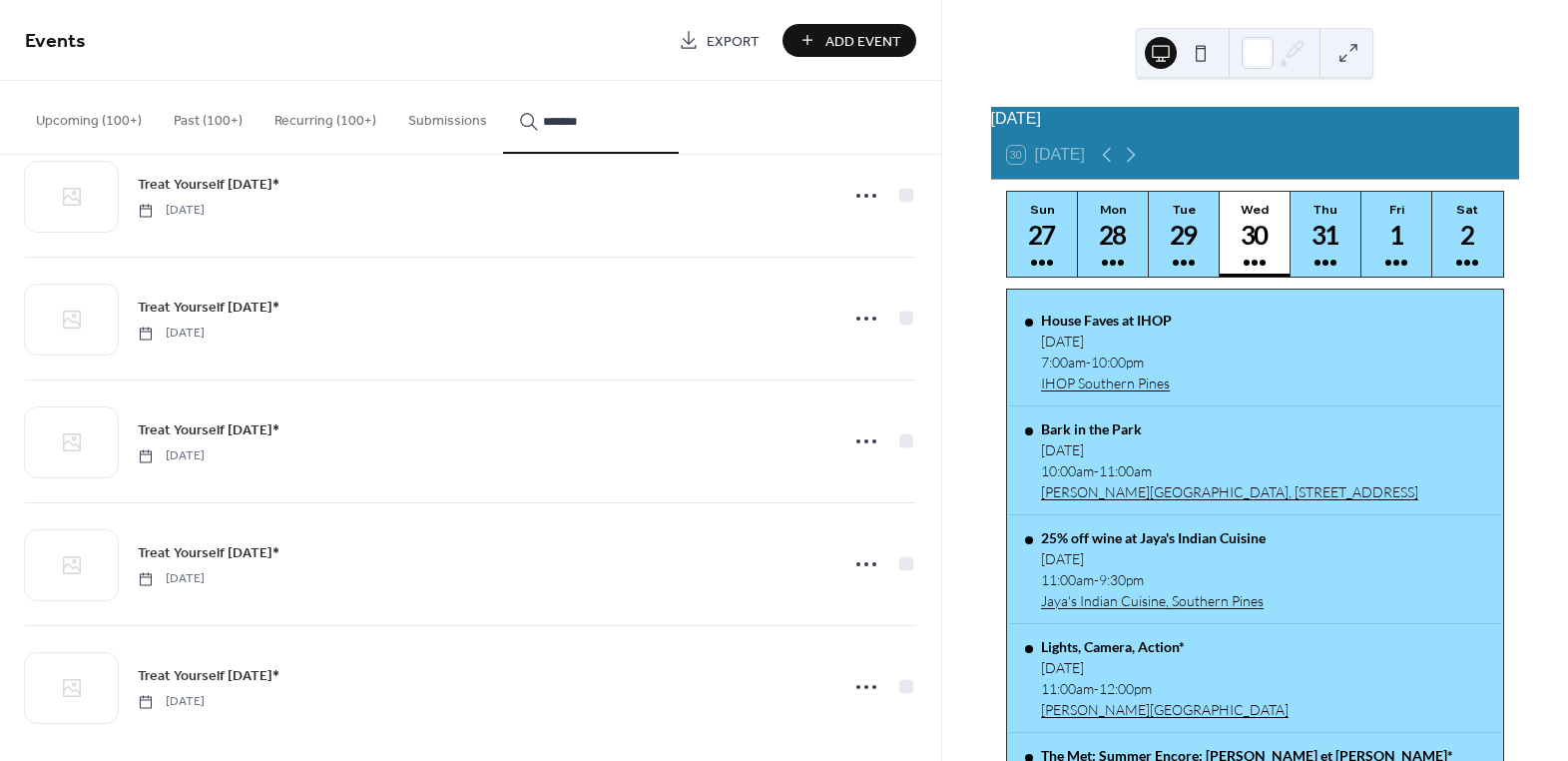 scroll, scrollTop: 189, scrollLeft: 0, axis: vertical 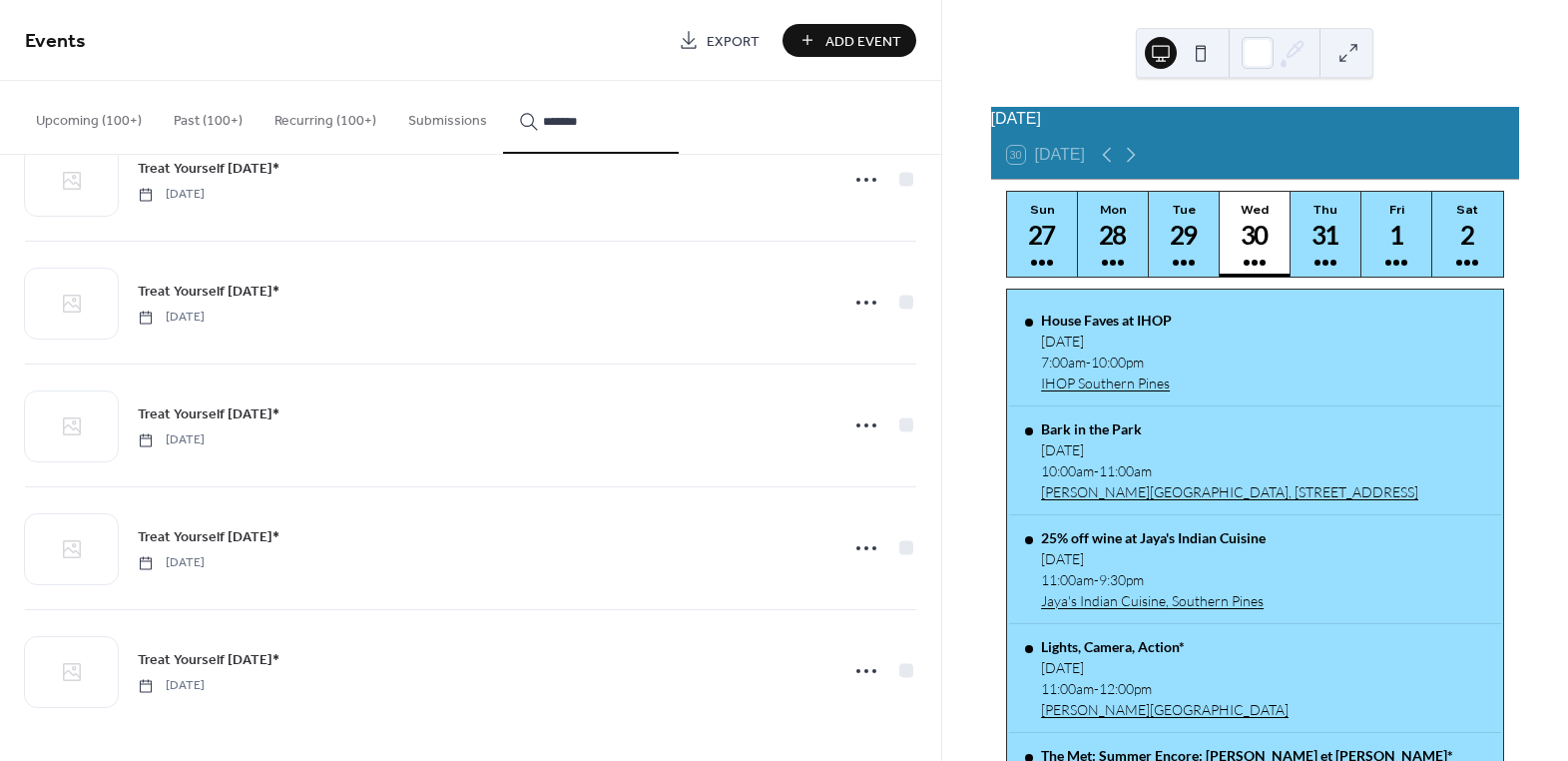 drag, startPoint x: 580, startPoint y: 118, endPoint x: 535, endPoint y: 122, distance: 45.17743 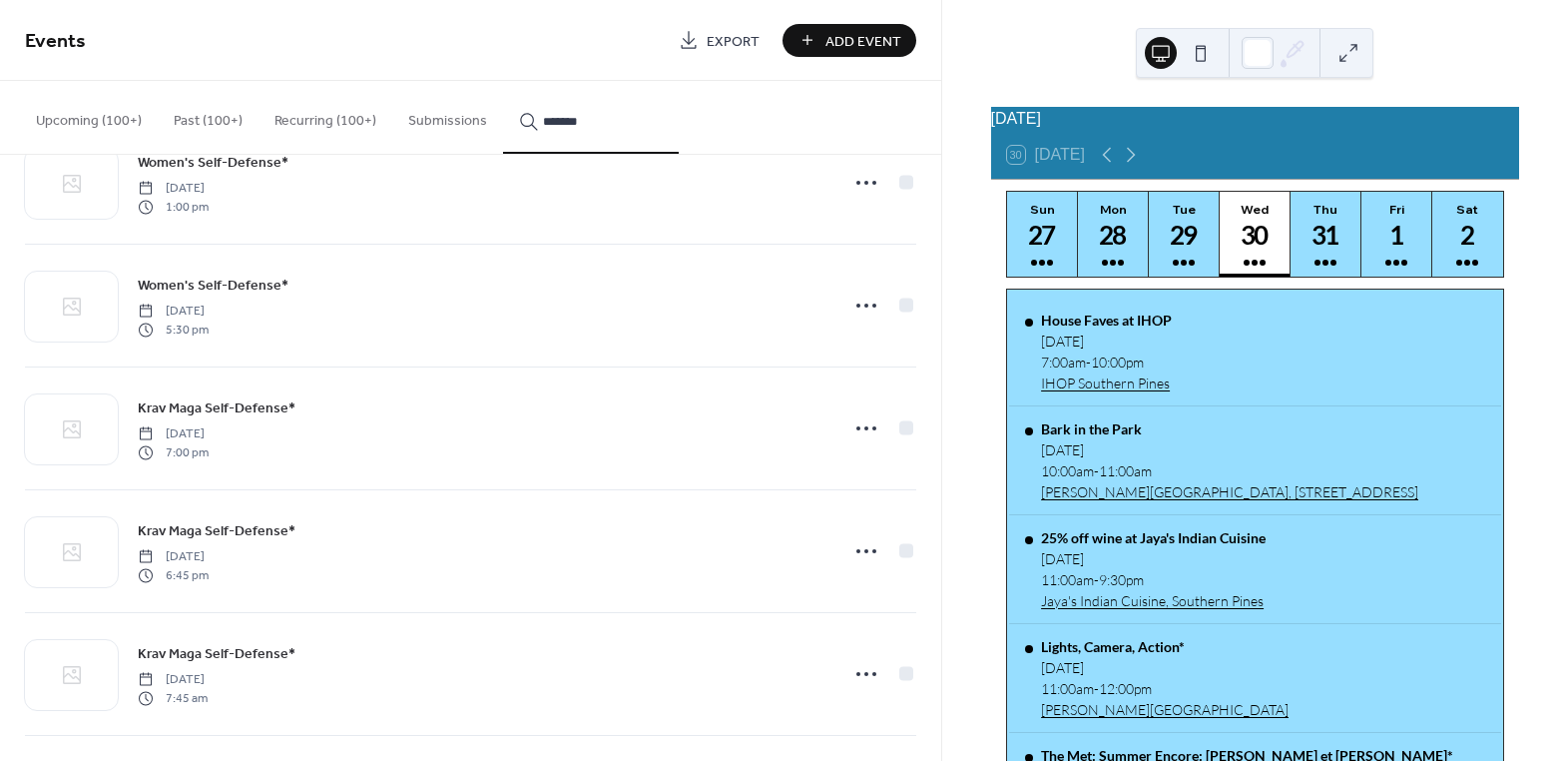 scroll, scrollTop: 1048, scrollLeft: 0, axis: vertical 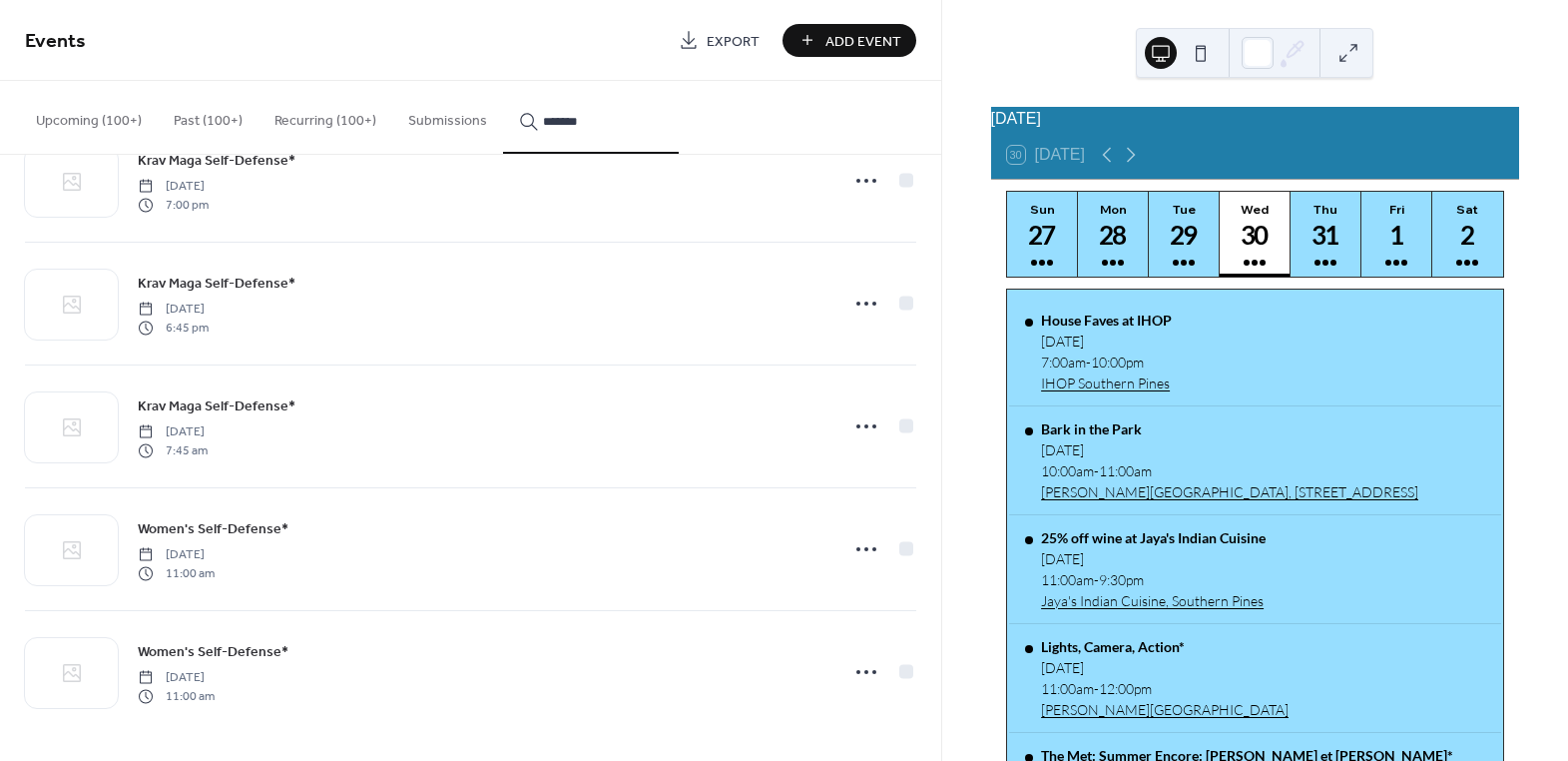 click on "*******" at bounding box center (603, 121) 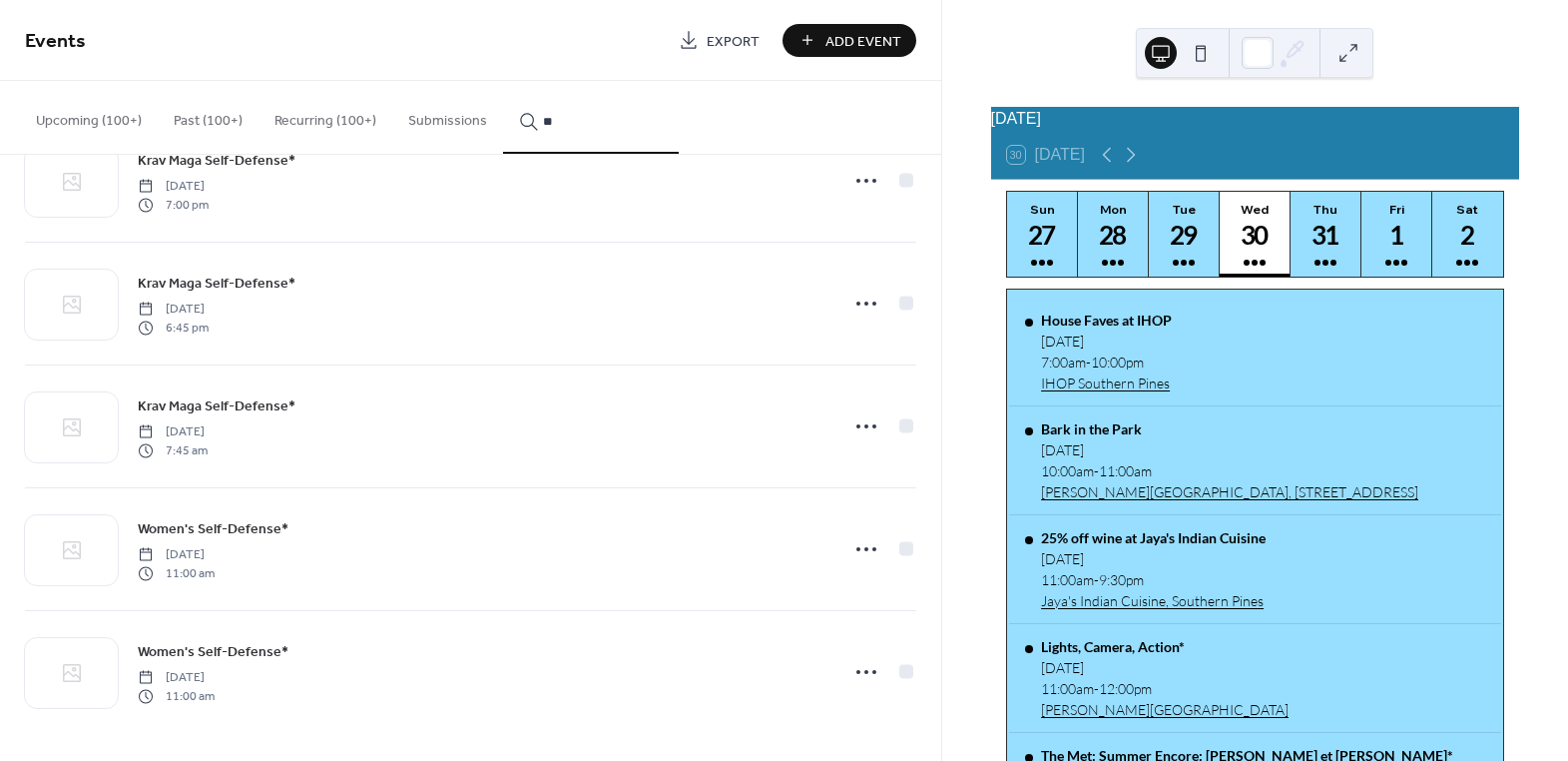 type on "*" 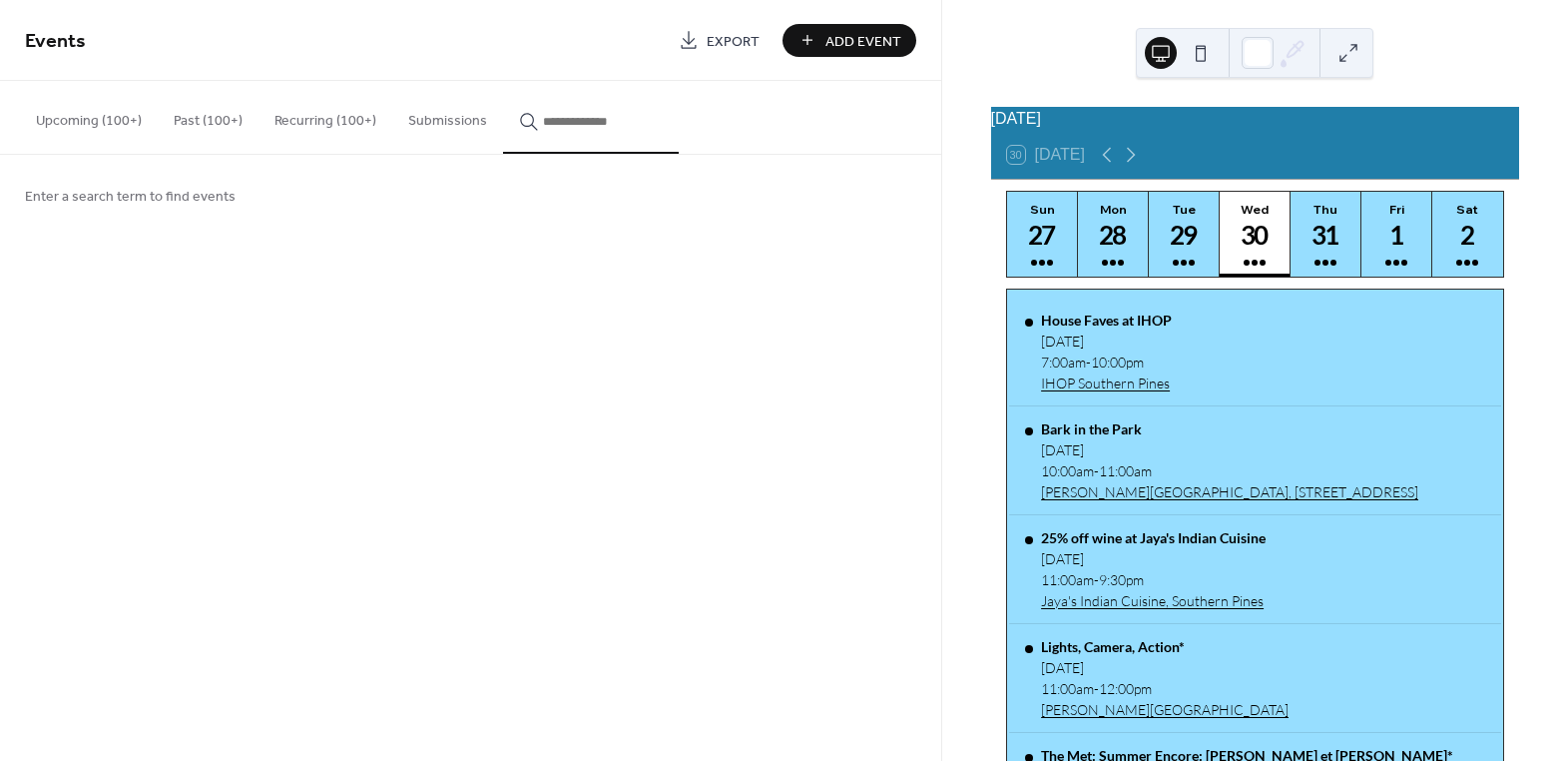 scroll, scrollTop: 0, scrollLeft: 0, axis: both 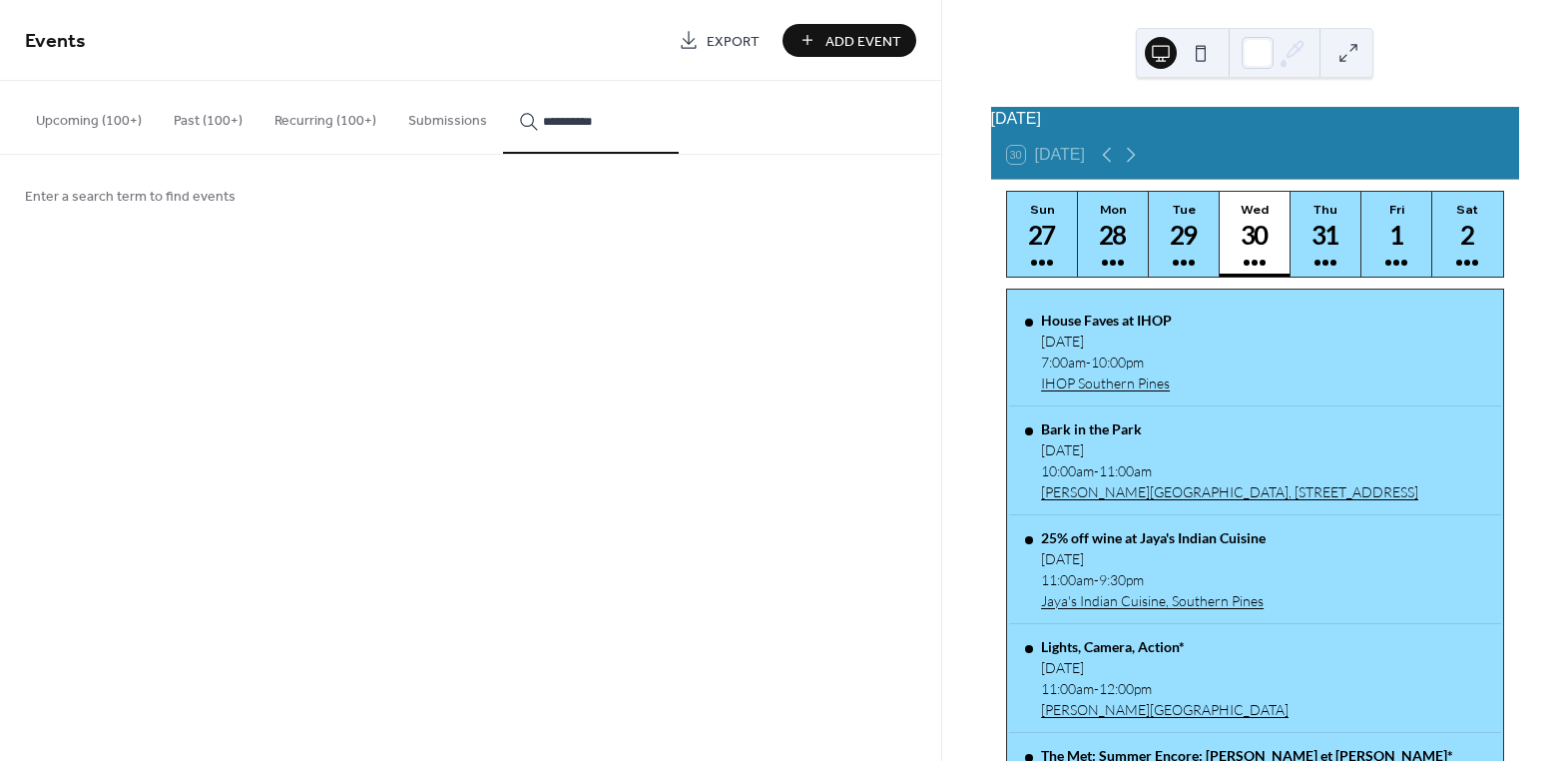 click on "*********" at bounding box center [591, 117] 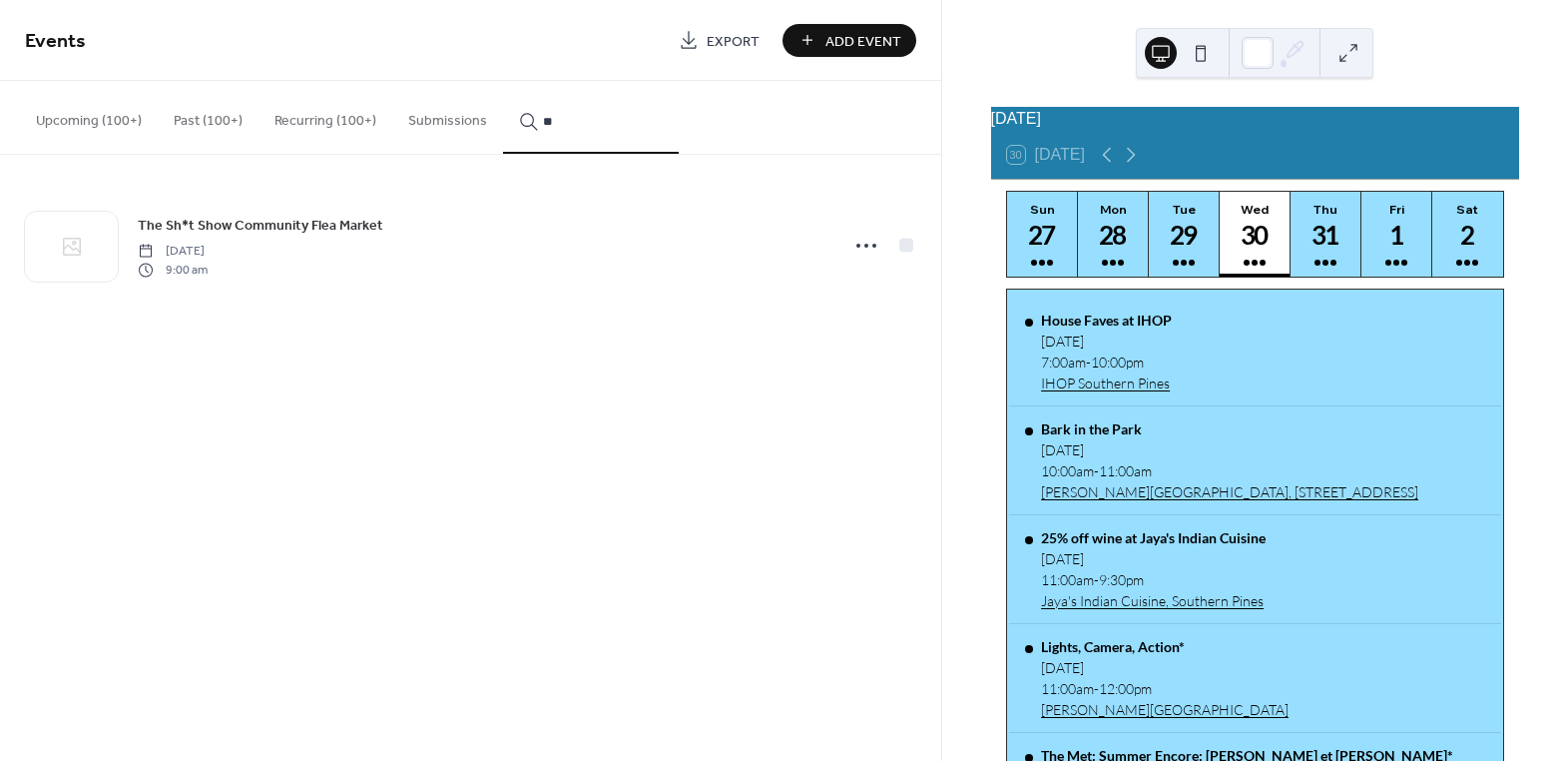 type on "*" 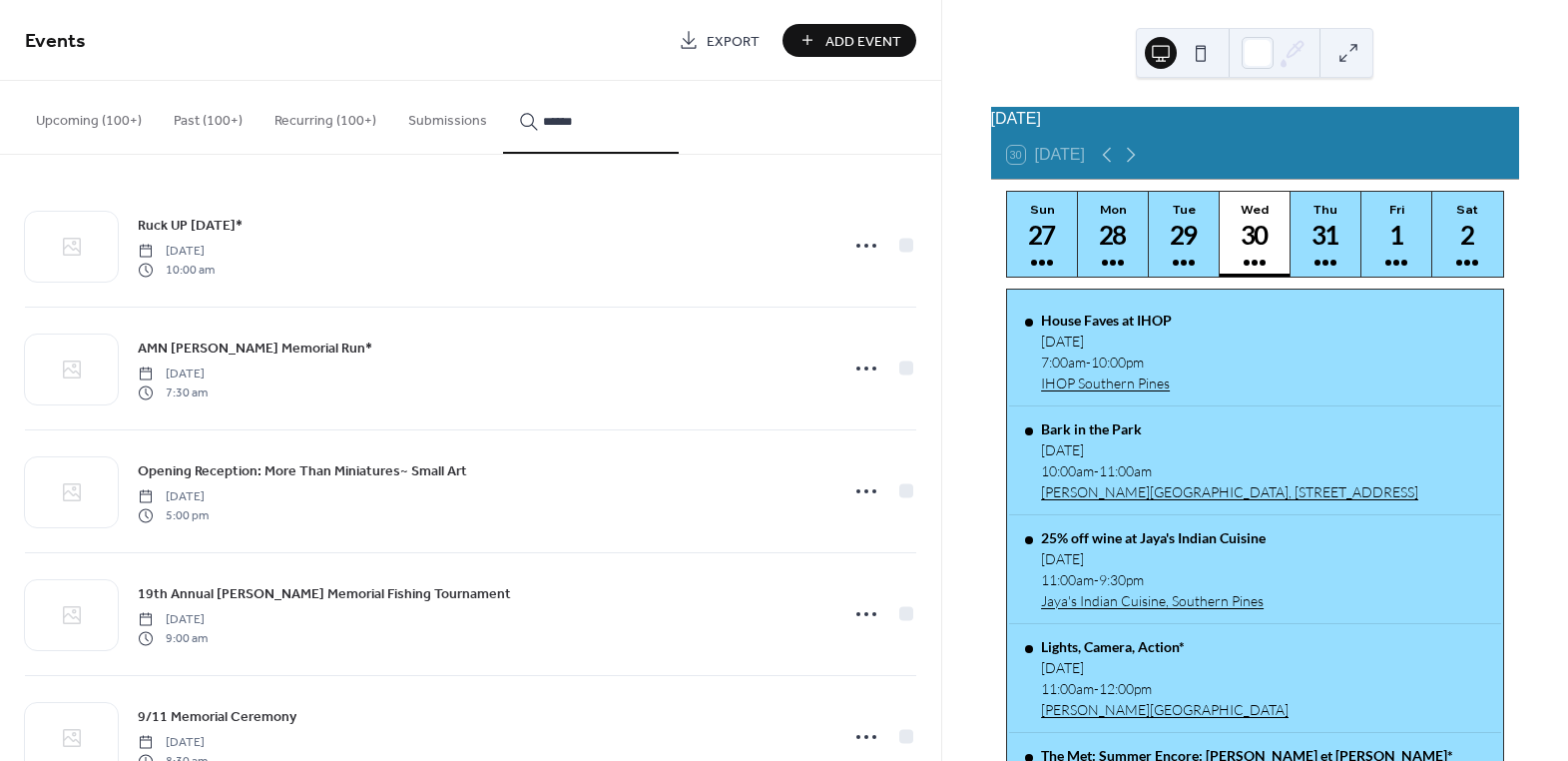 click on "*******" at bounding box center (591, 117) 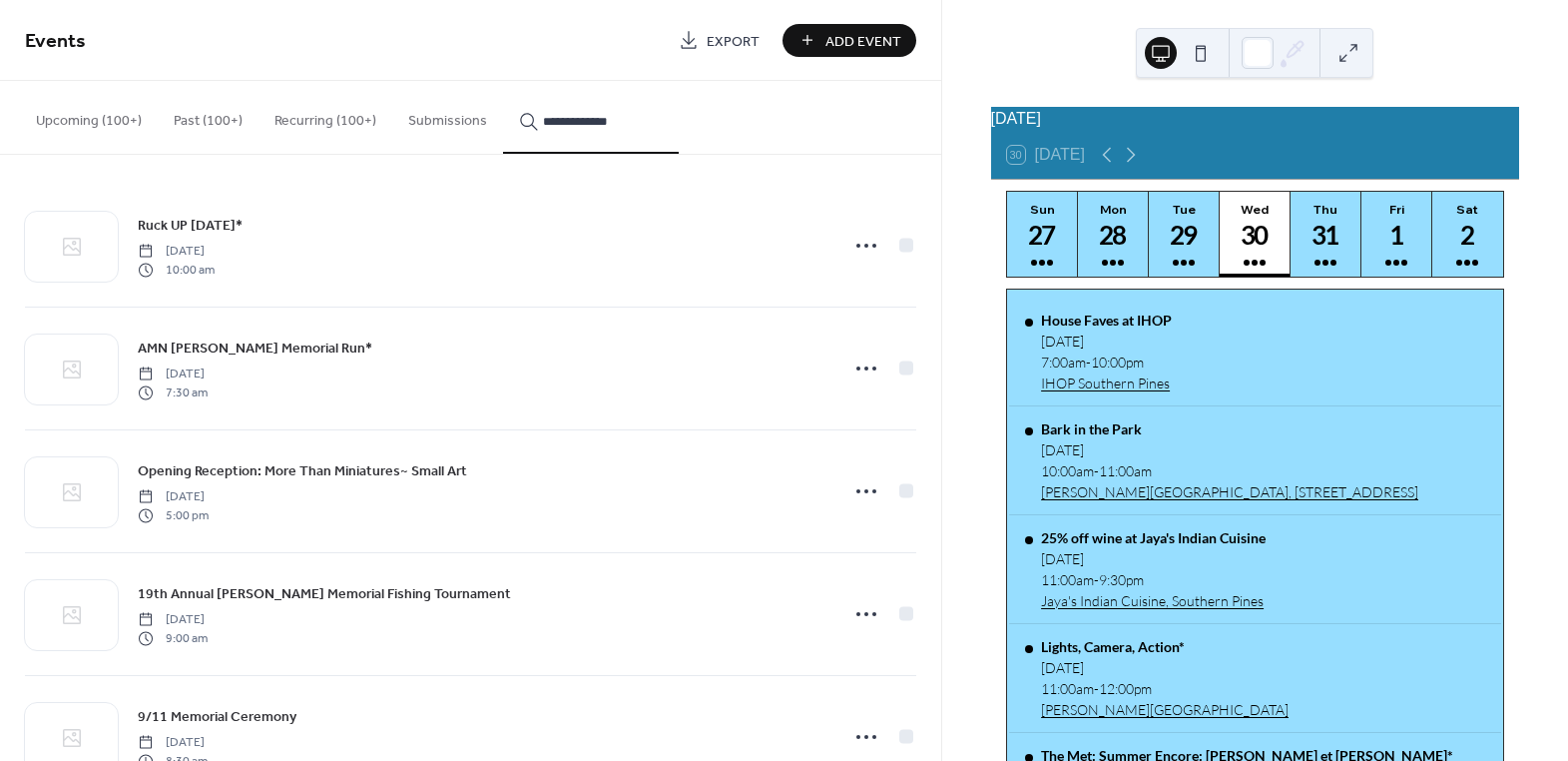 click on "**********" at bounding box center (591, 117) 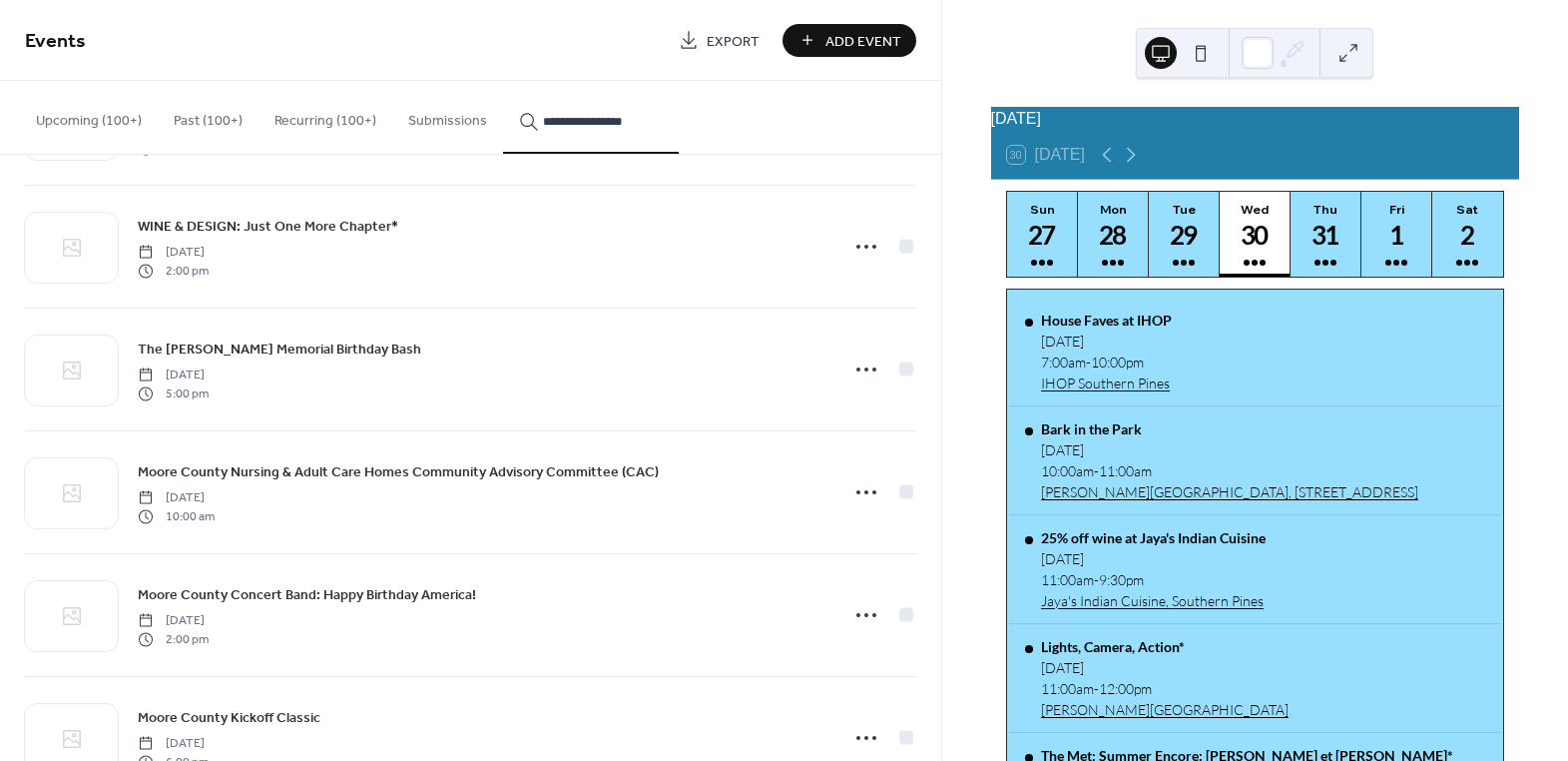 scroll, scrollTop: 1816, scrollLeft: 0, axis: vertical 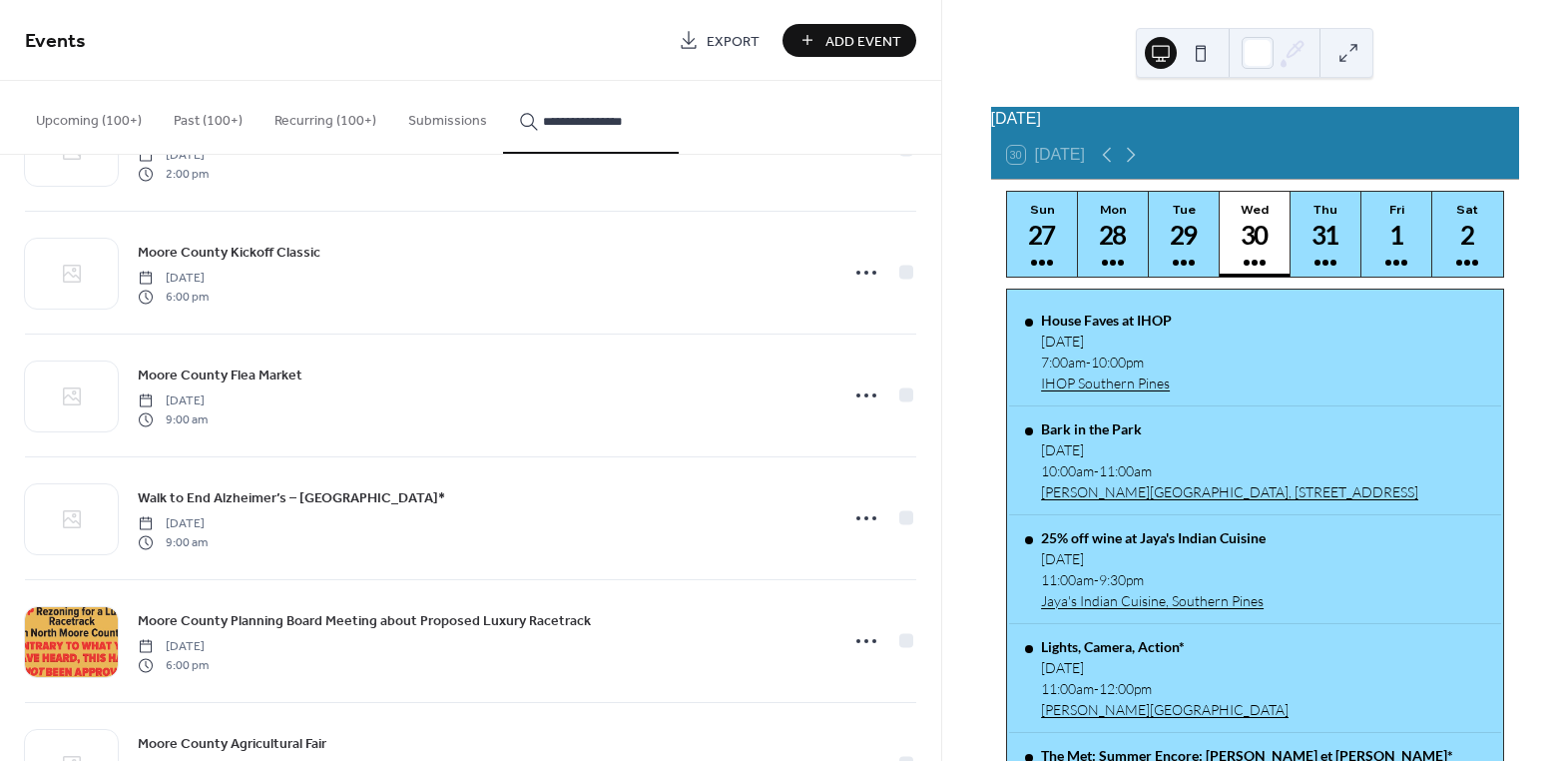 type on "**********" 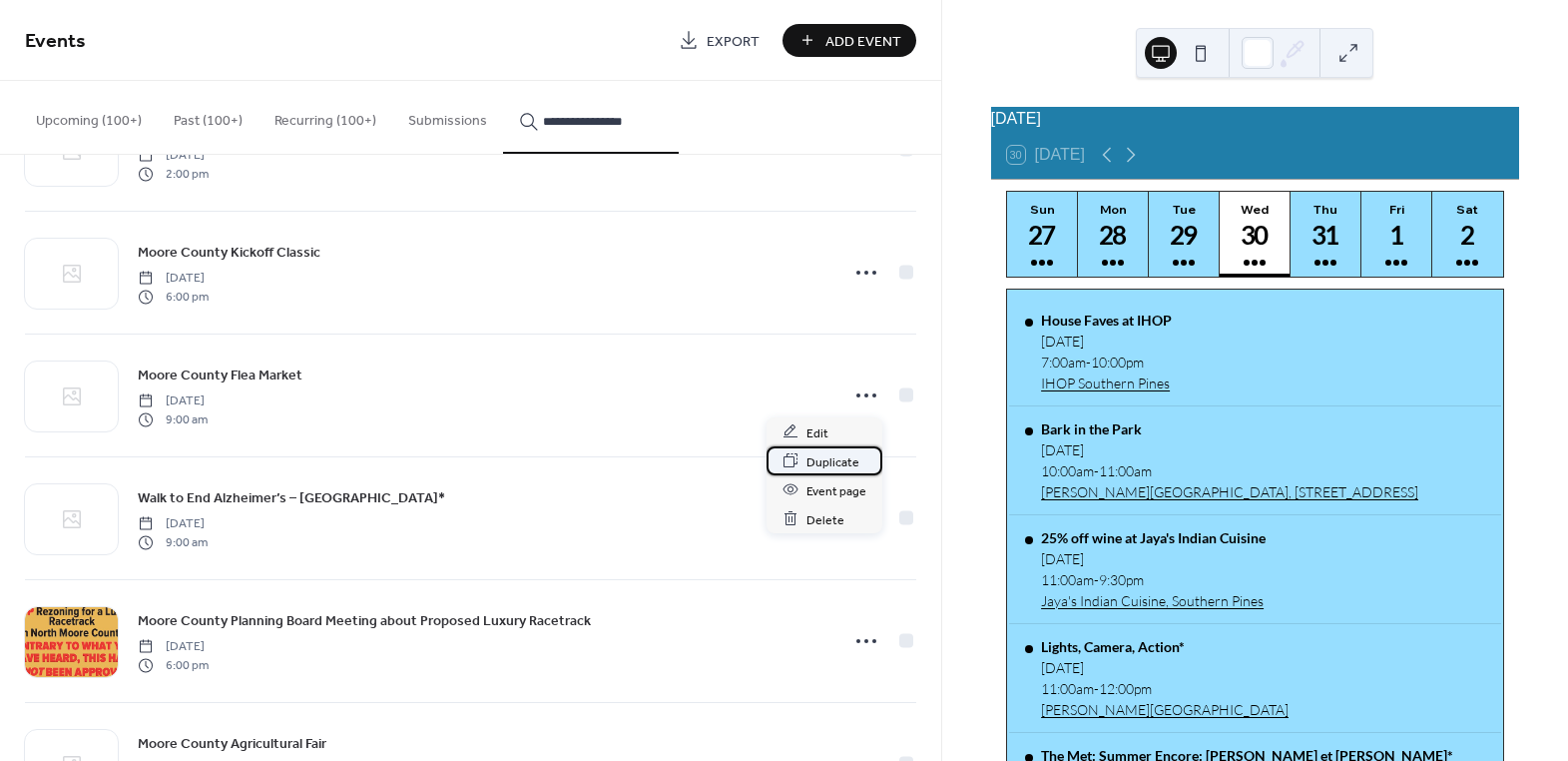 click on "Duplicate" at bounding box center (832, 461) 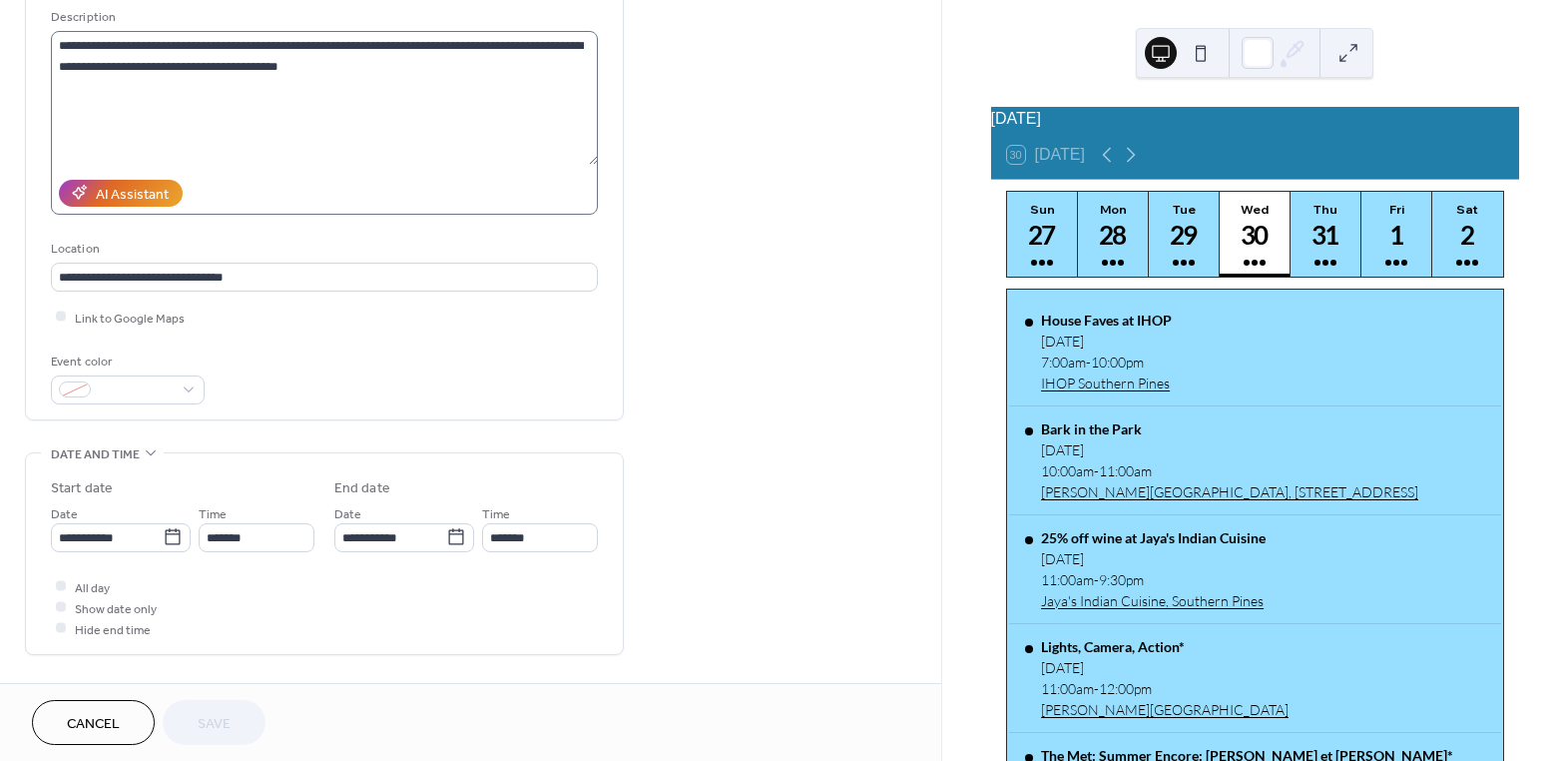 scroll, scrollTop: 272, scrollLeft: 0, axis: vertical 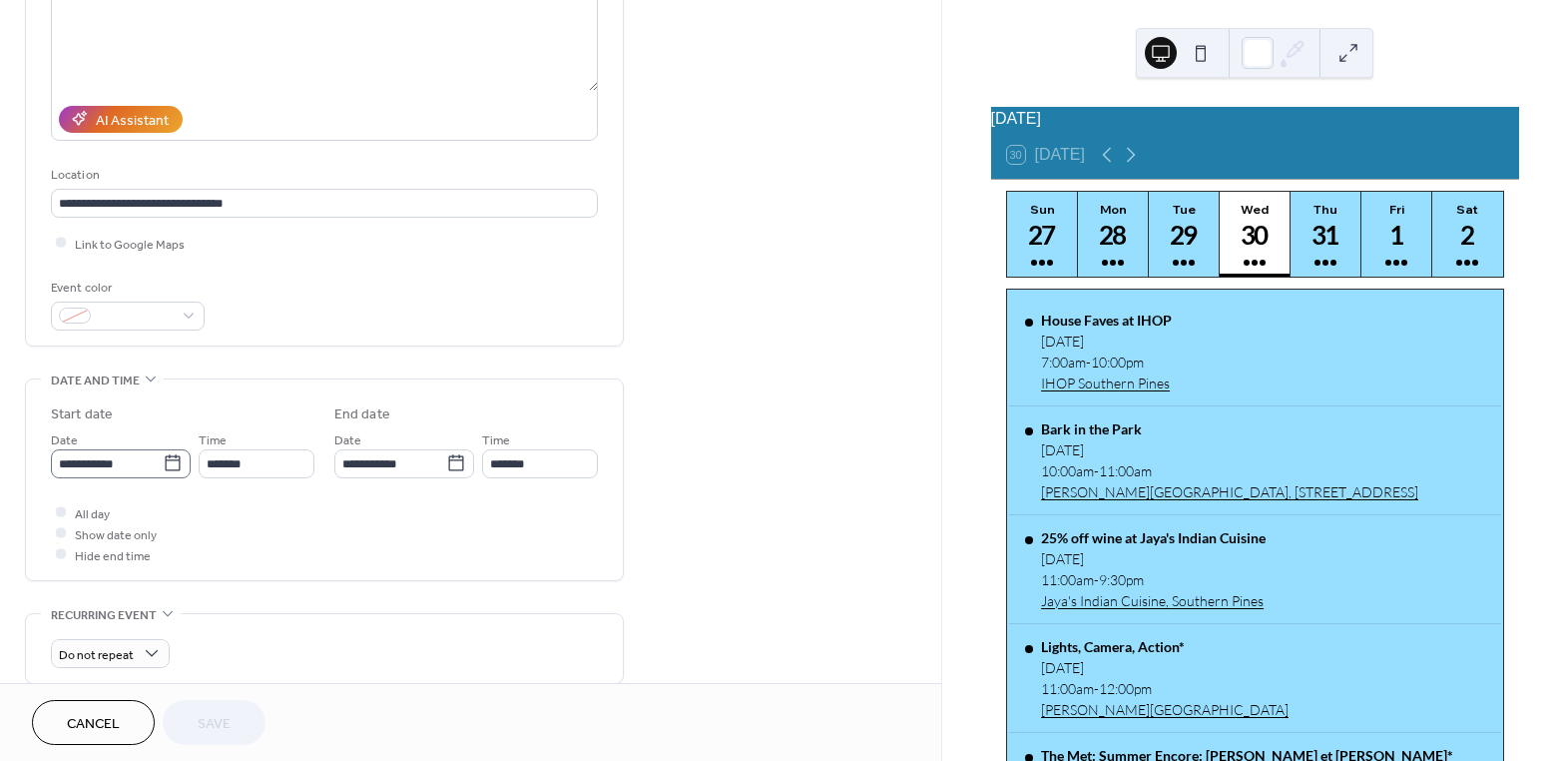 click 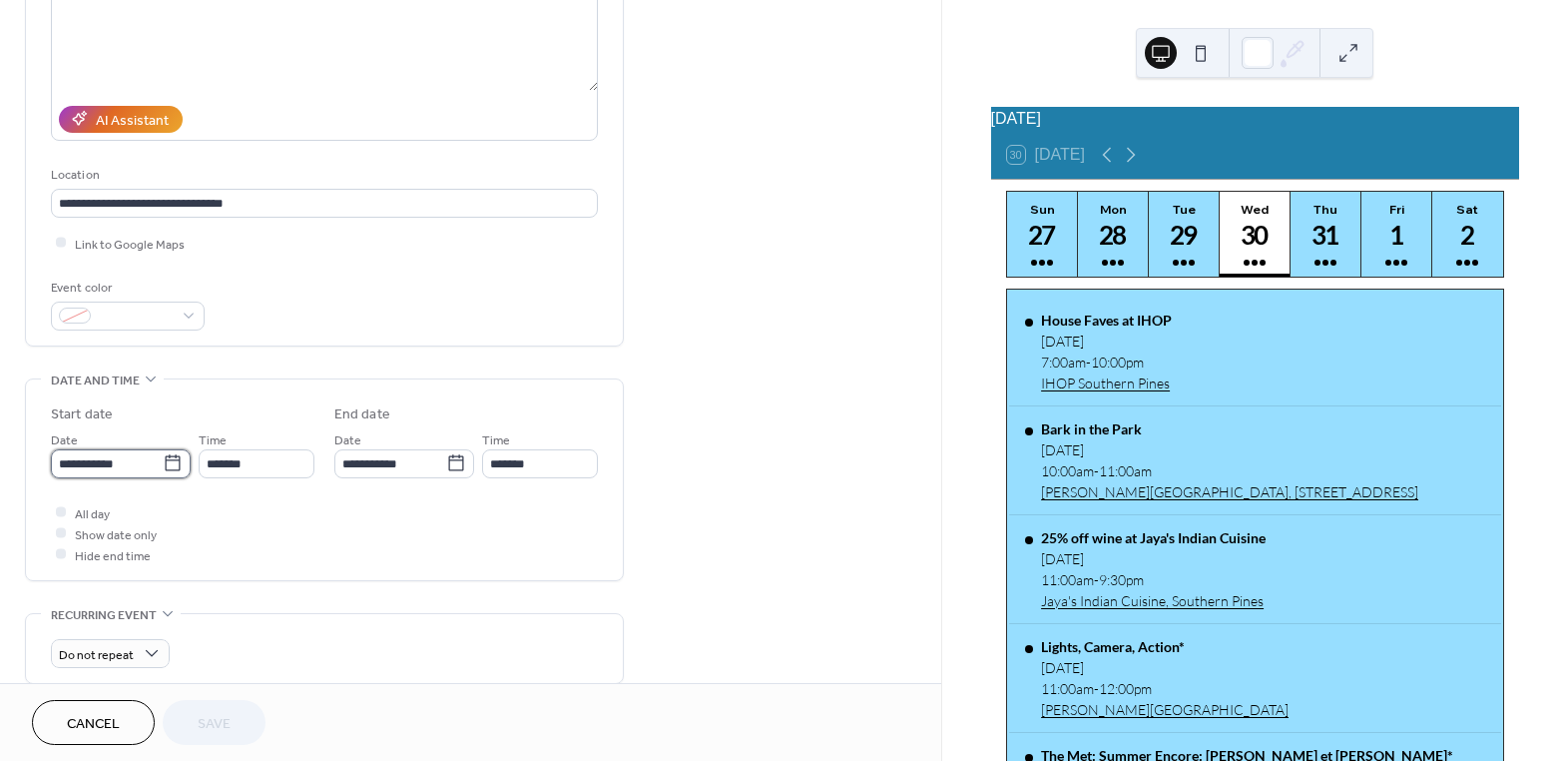click on "**********" at bounding box center (107, 463) 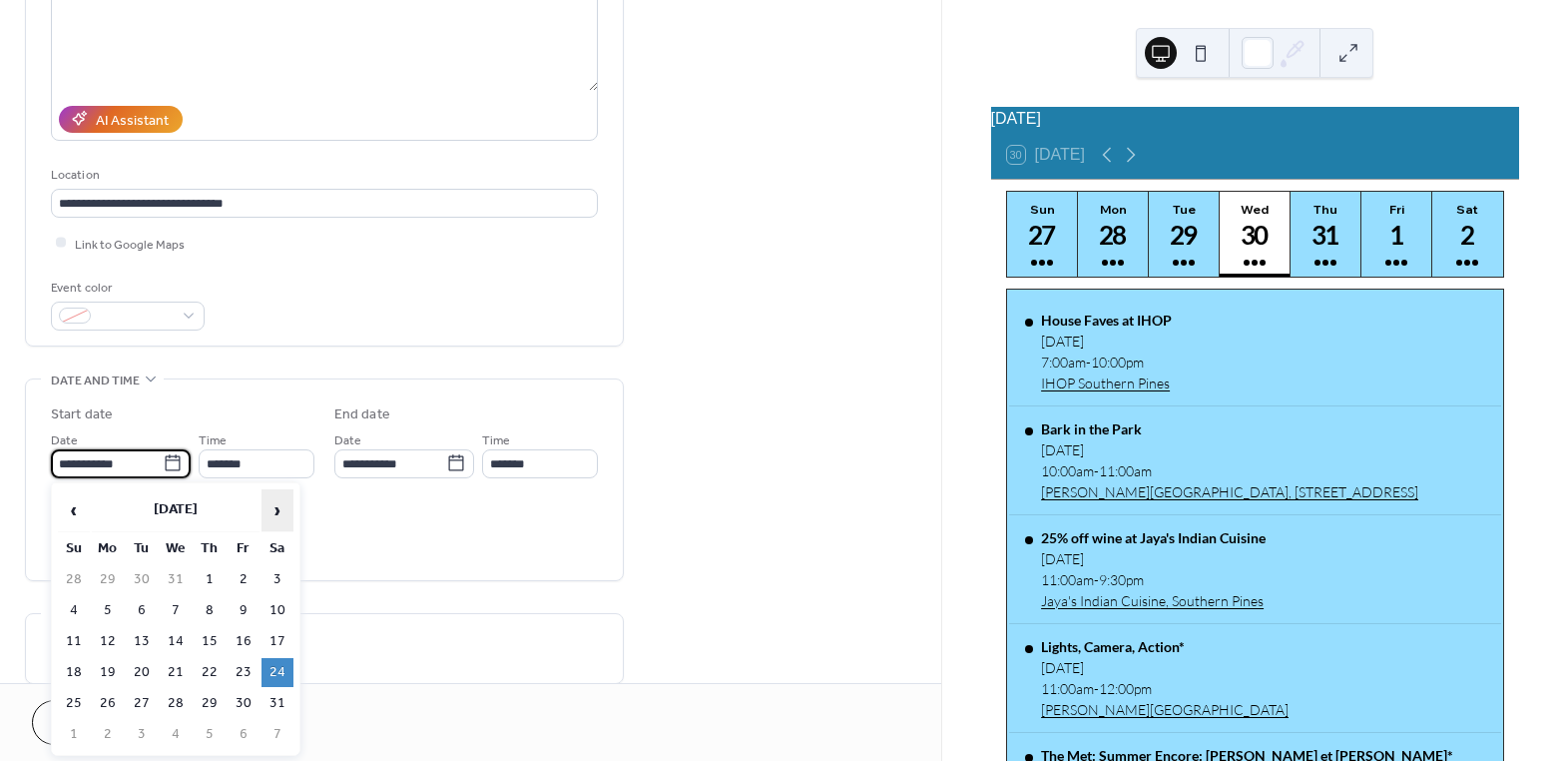 click on "›" at bounding box center [277, 510] 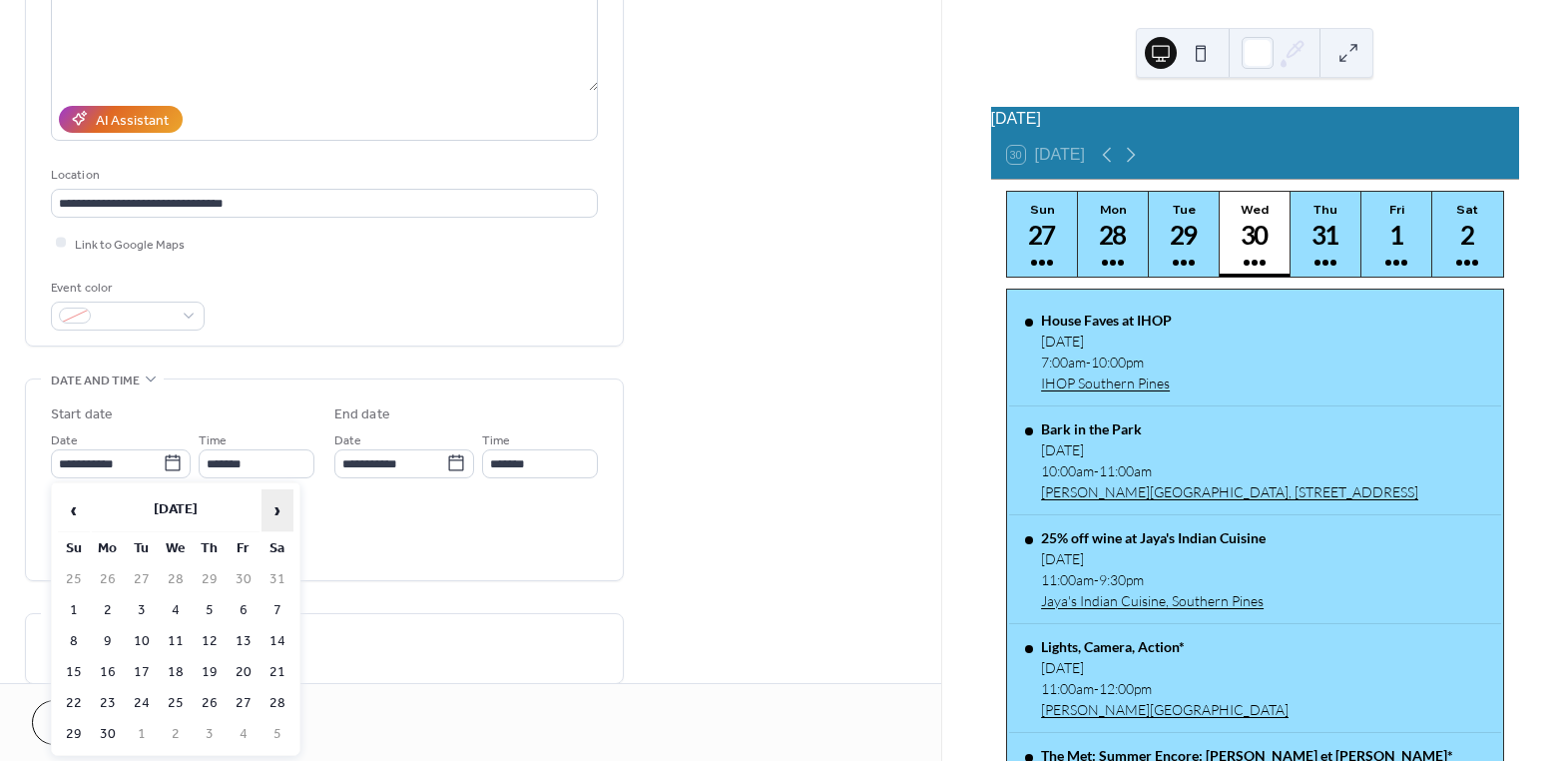 click on "›" at bounding box center [277, 510] 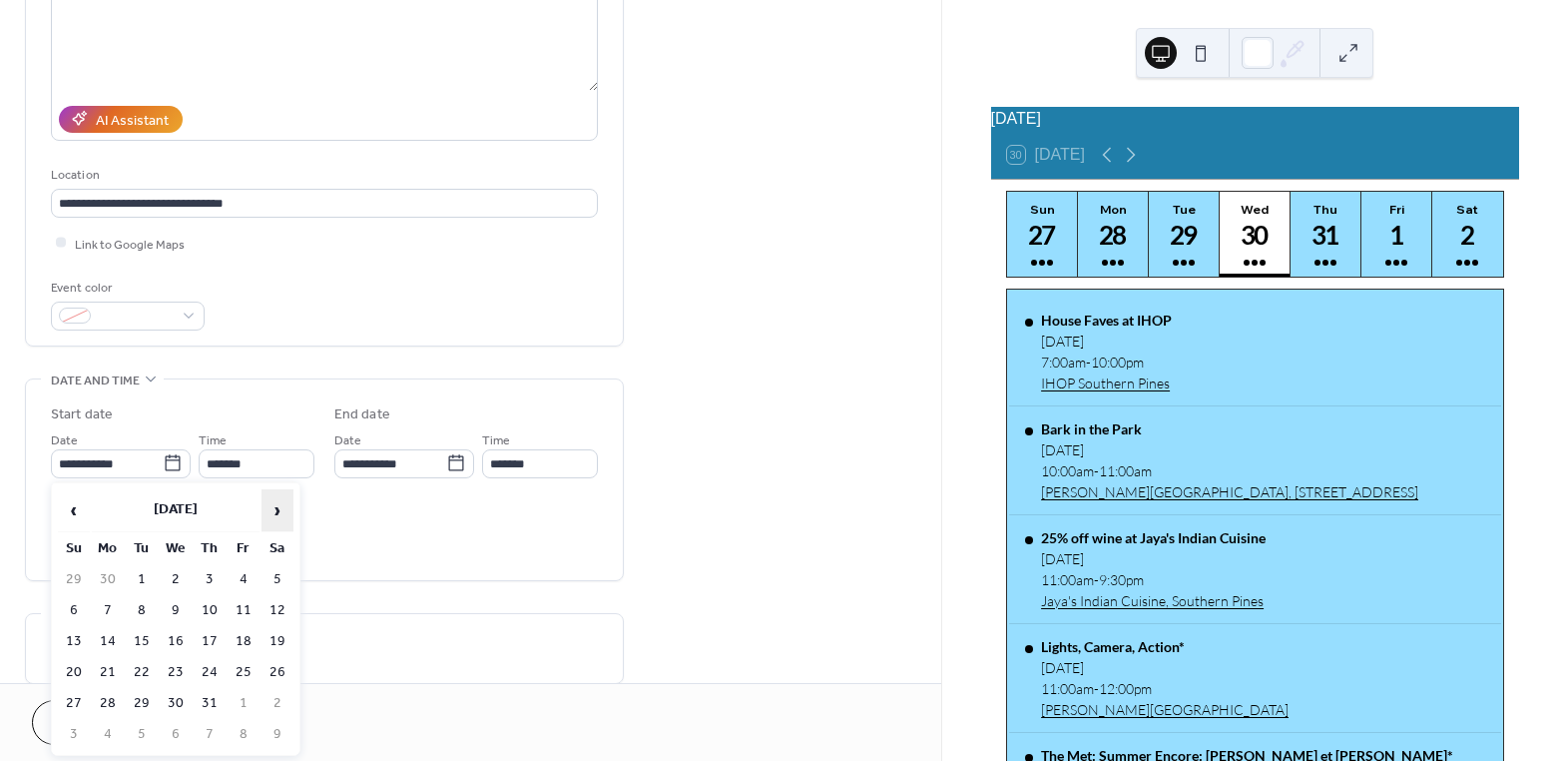 click on "›" at bounding box center [277, 510] 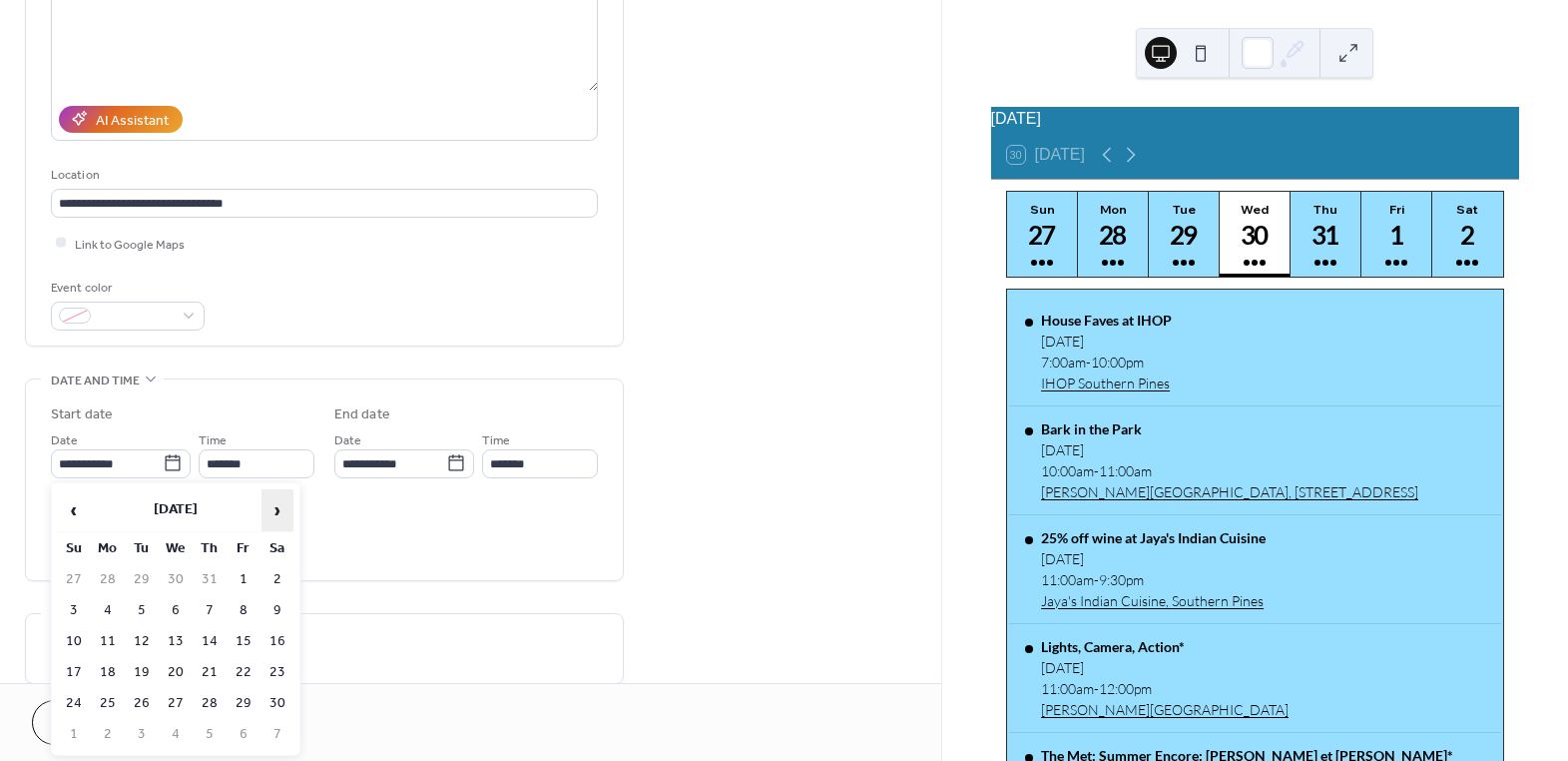 click on "›" at bounding box center [277, 510] 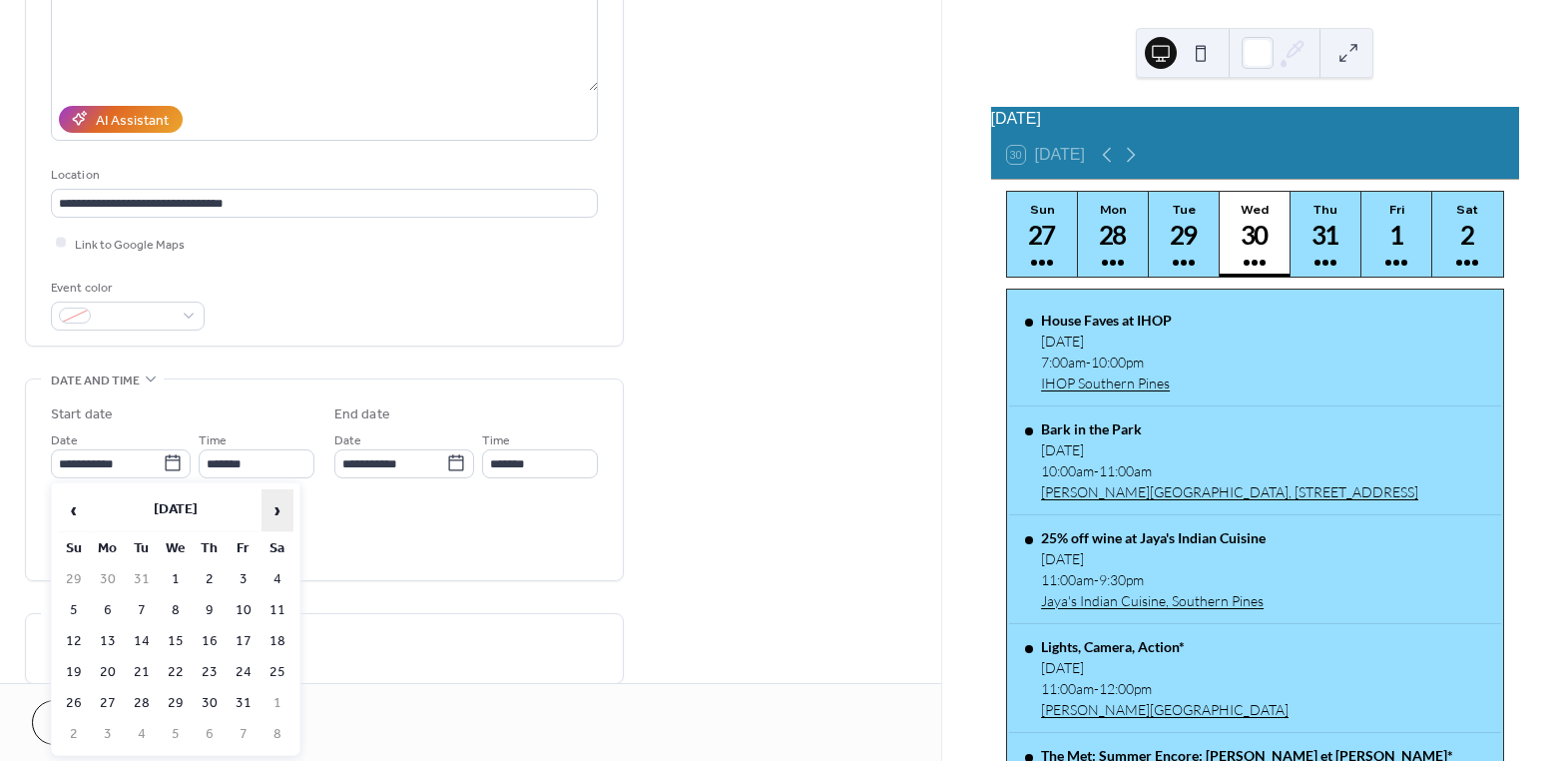click on "›" at bounding box center [277, 510] 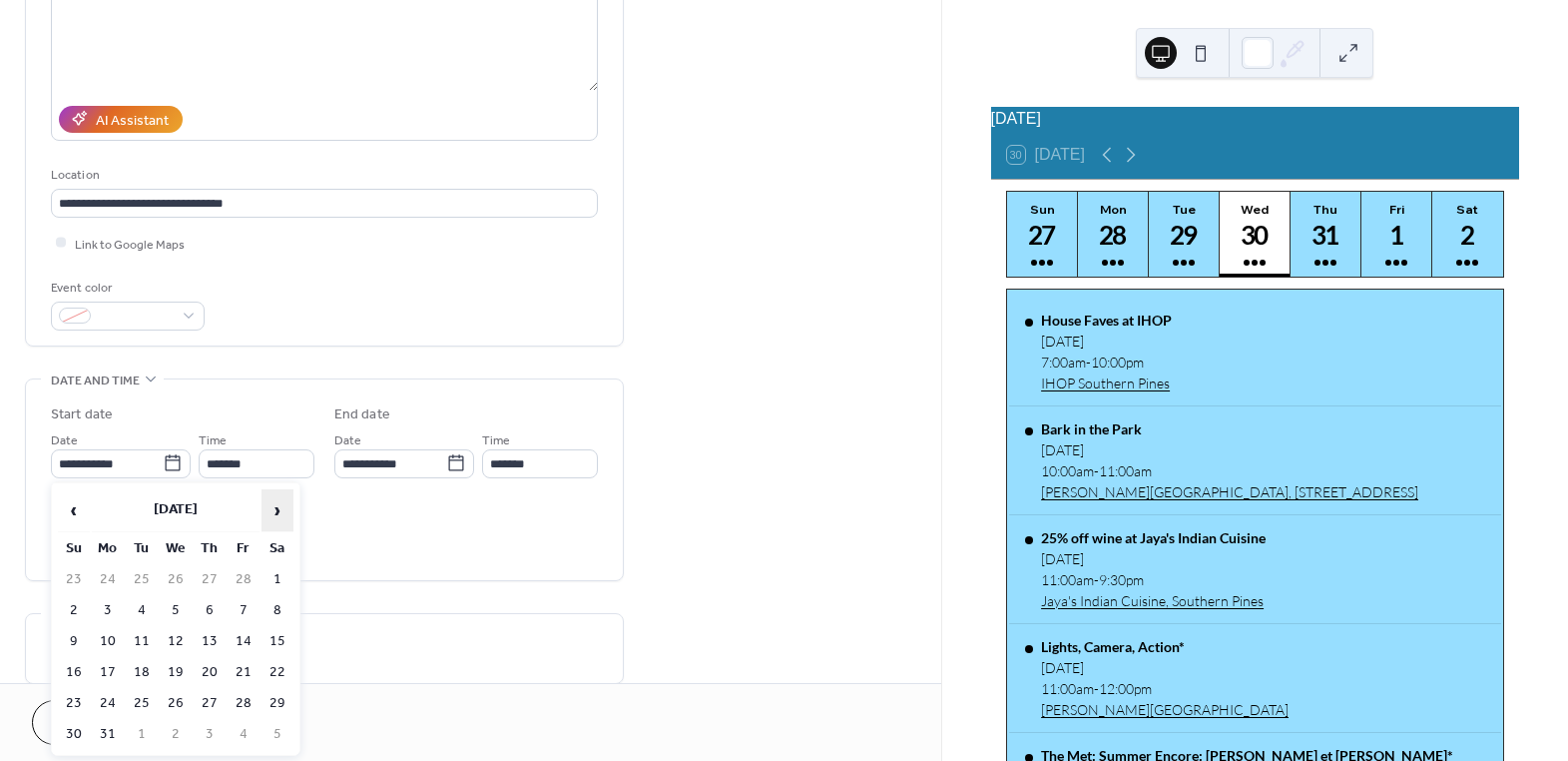 click on "›" at bounding box center (277, 510) 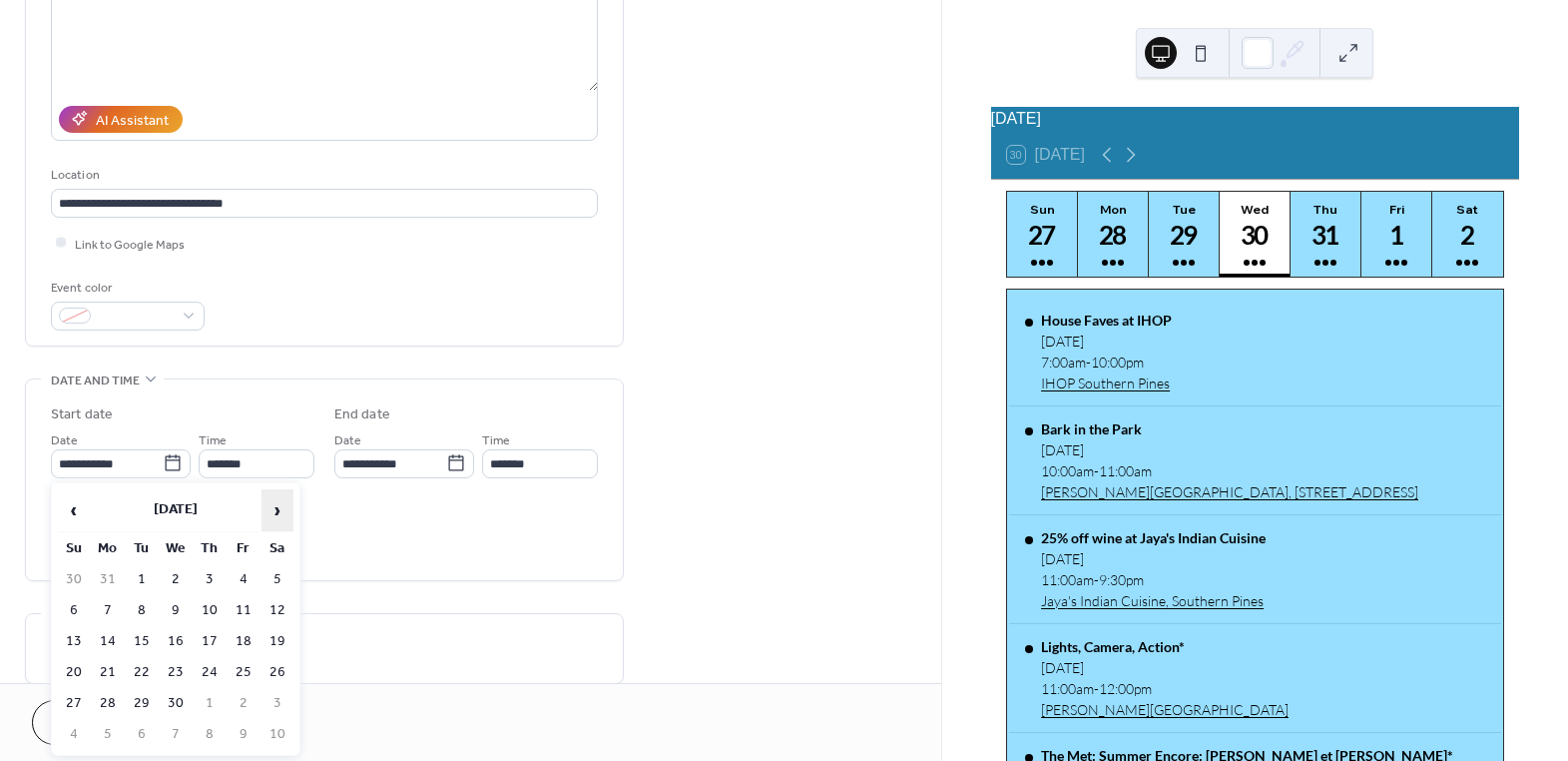 click on "›" at bounding box center [277, 510] 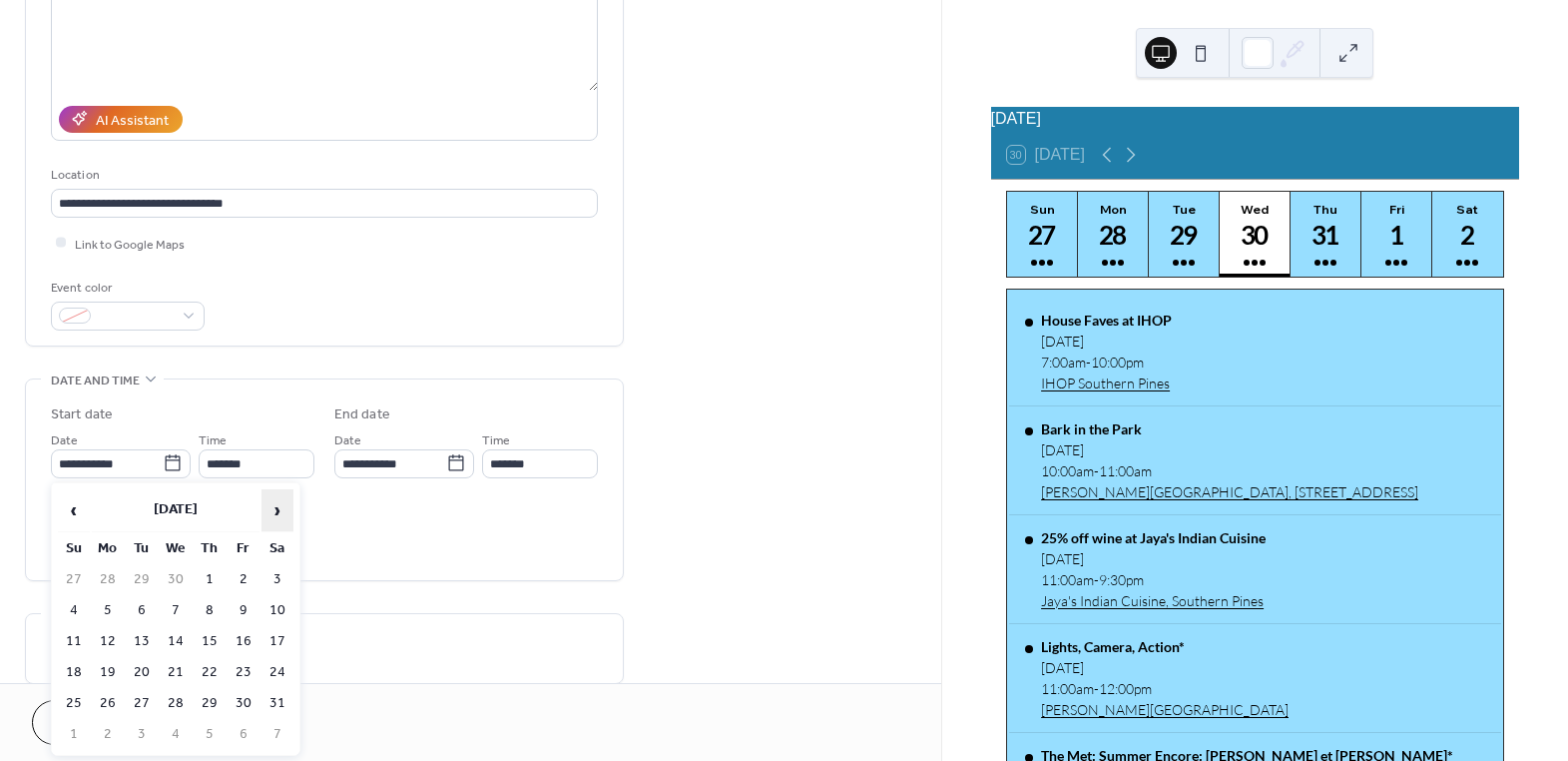 click on "›" at bounding box center [277, 510] 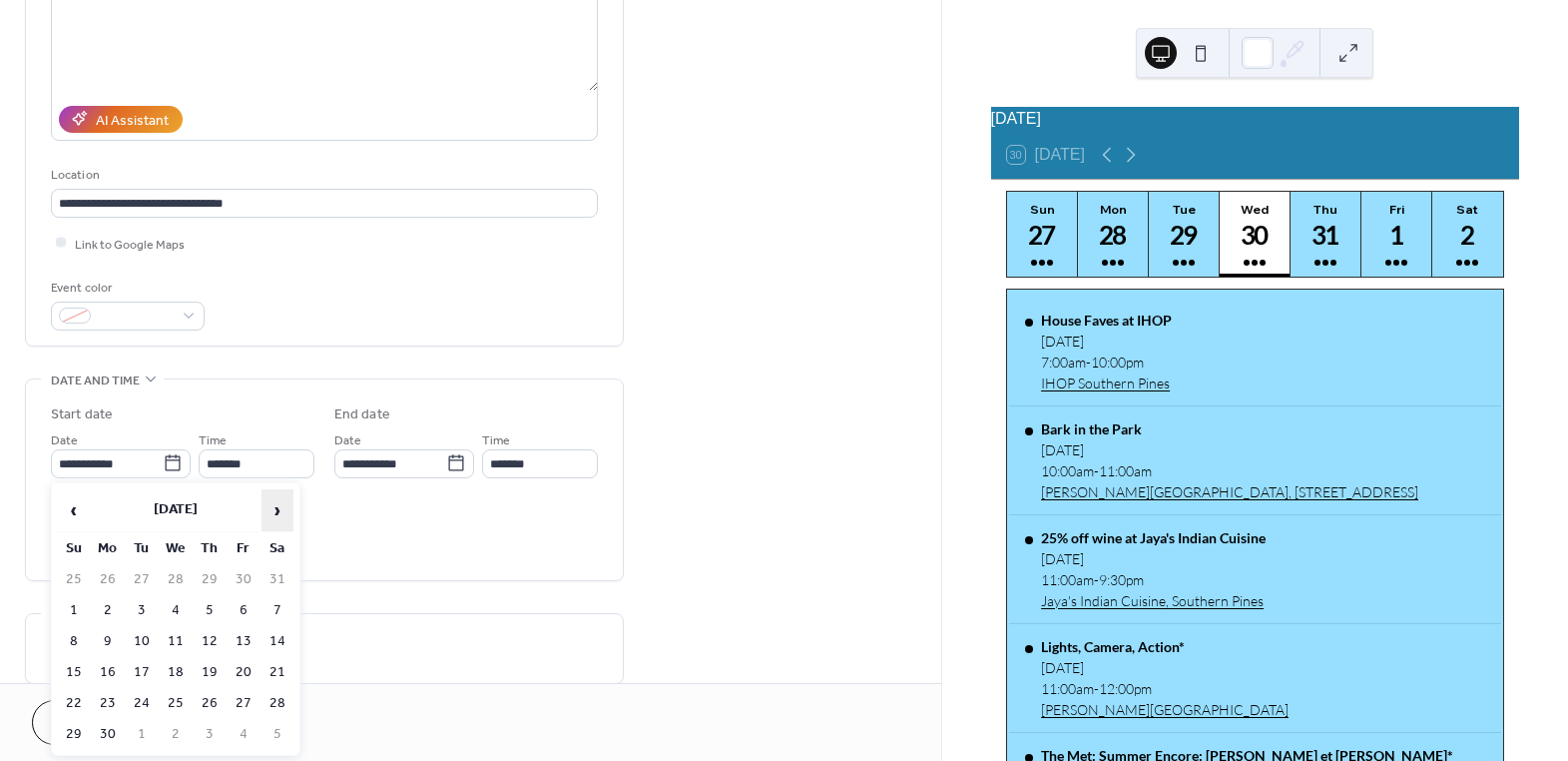 click on "›" at bounding box center [277, 510] 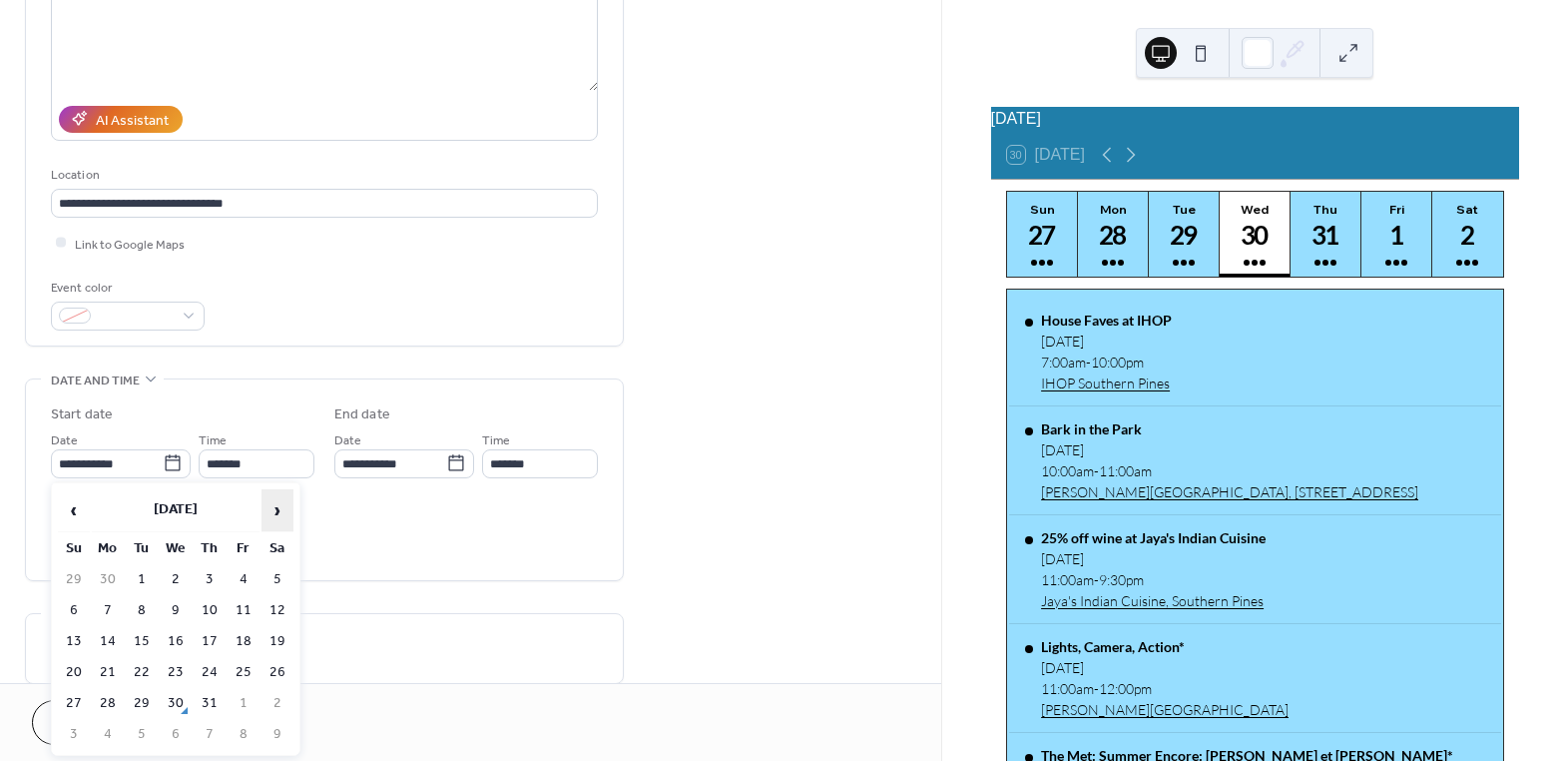 click on "›" at bounding box center (277, 510) 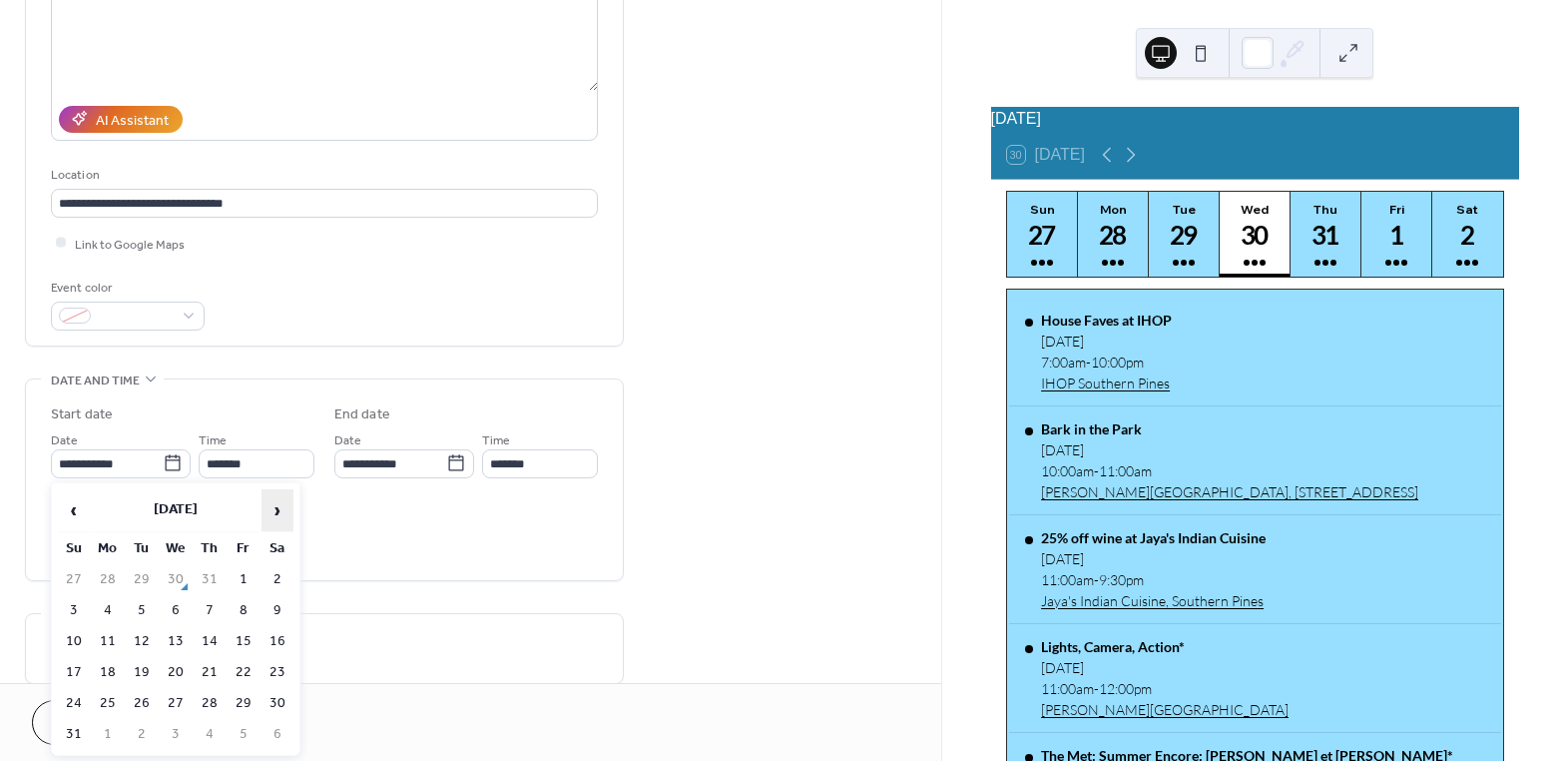 click on "›" at bounding box center [277, 510] 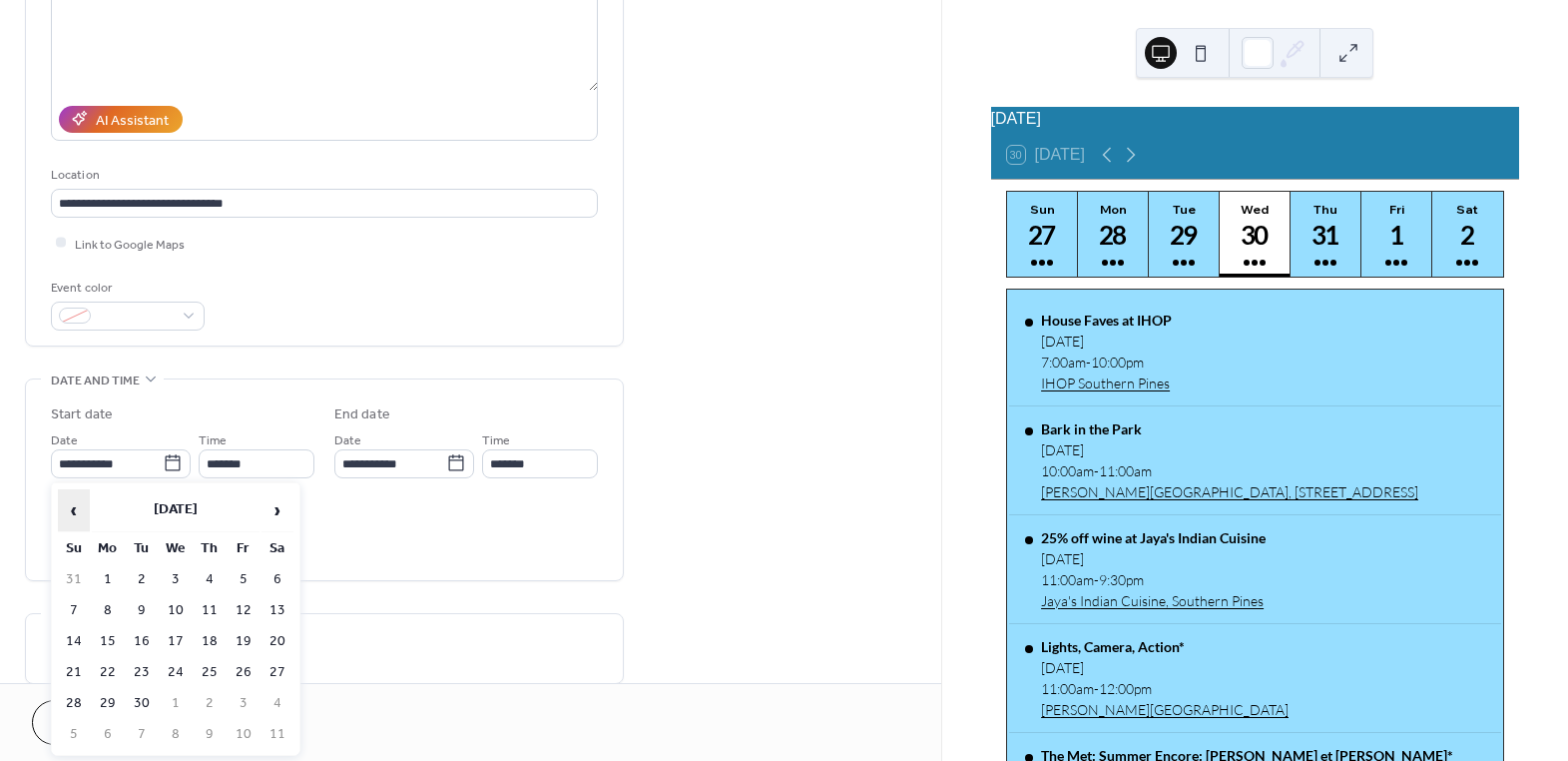 click on "‹" at bounding box center [74, 510] 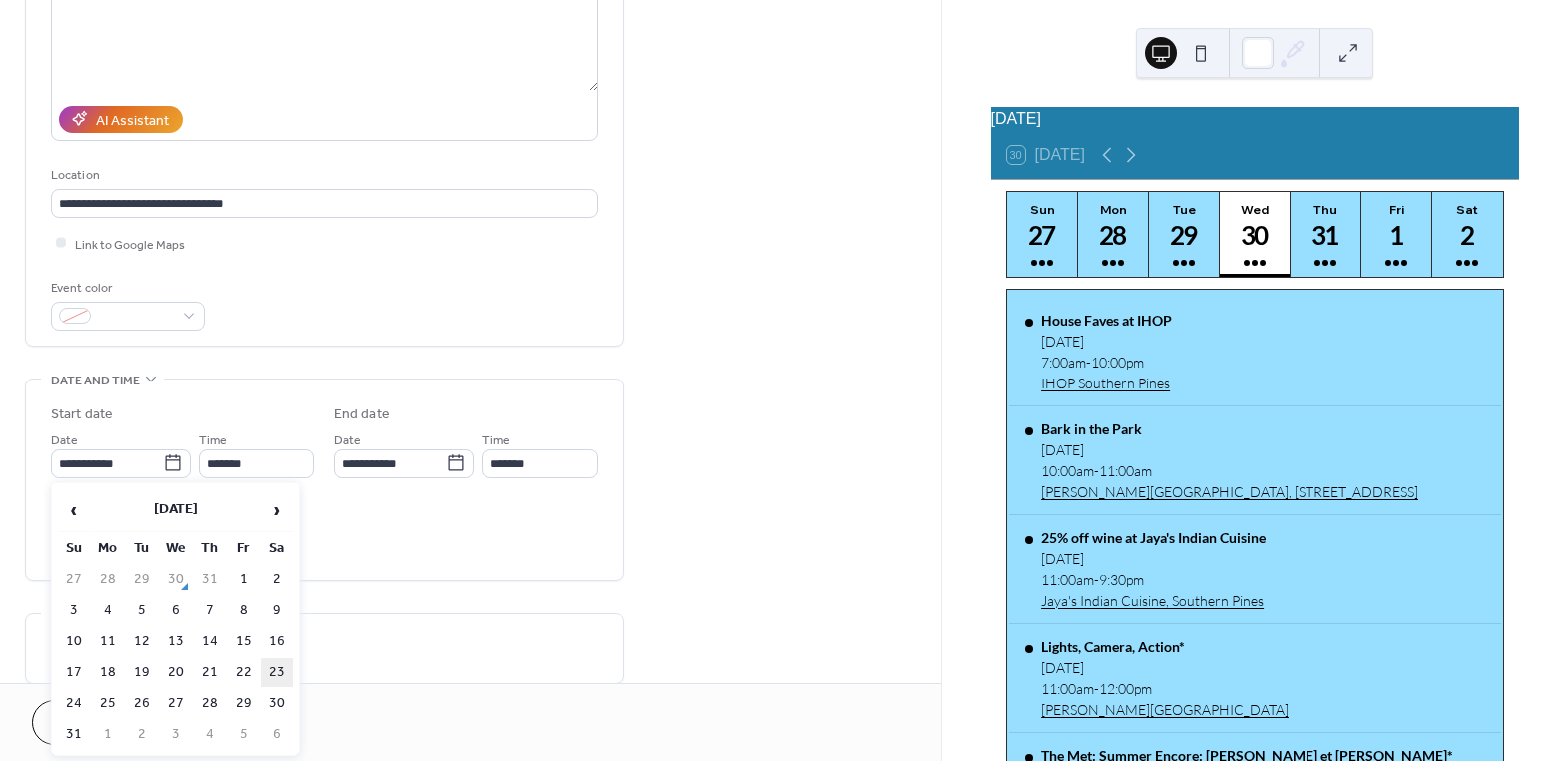 click on "23" at bounding box center (277, 672) 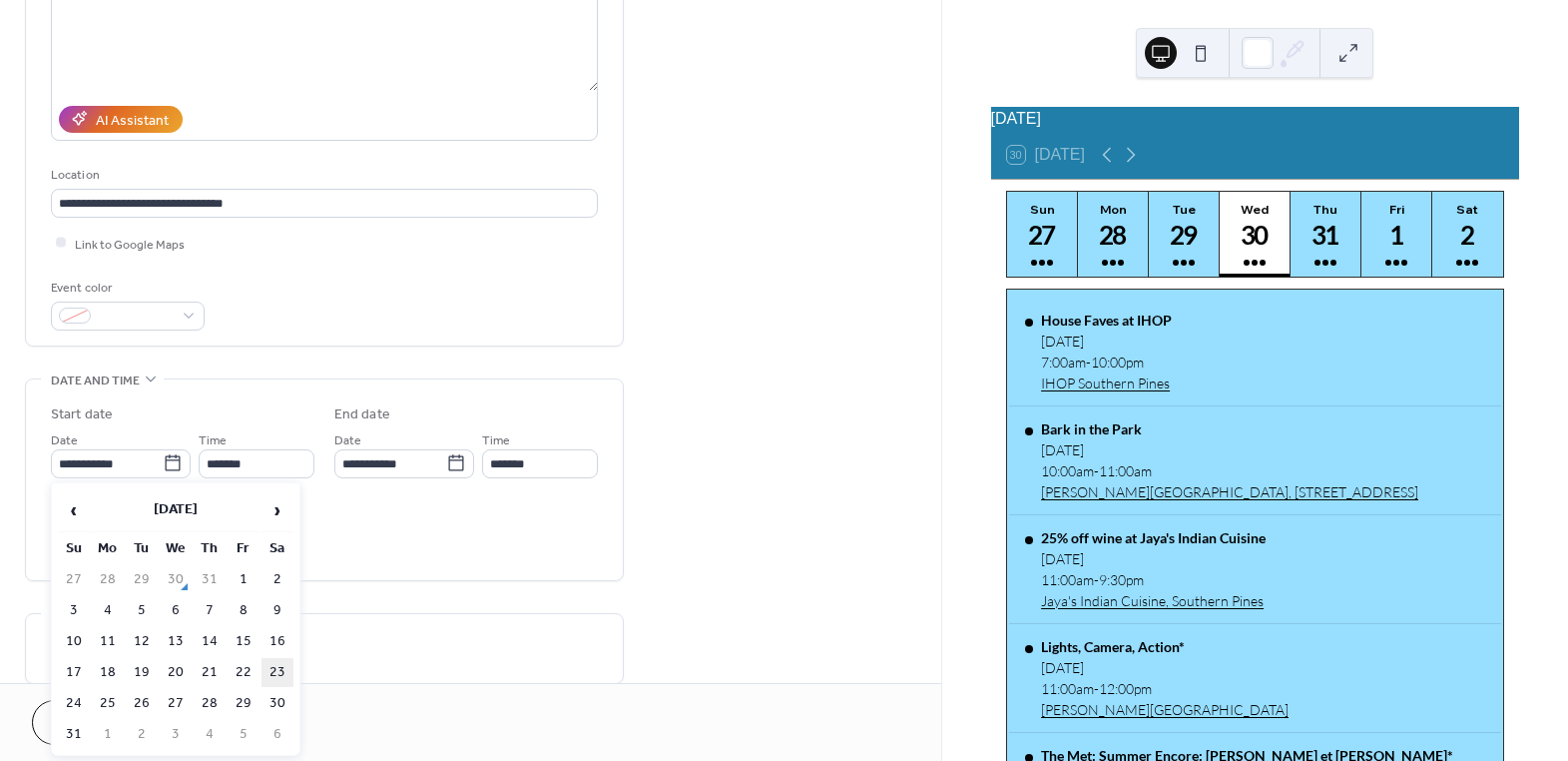 type on "**********" 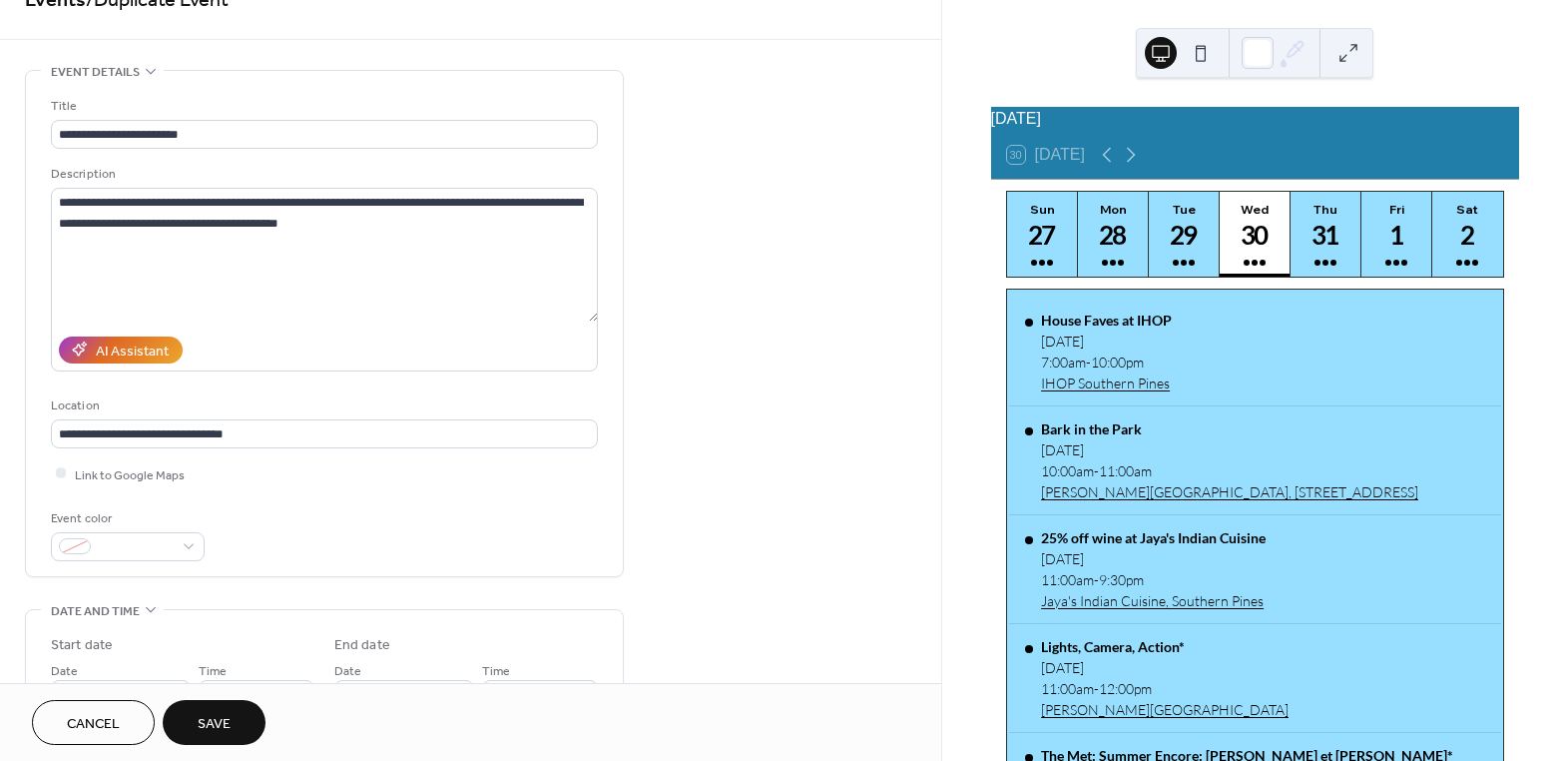 scroll, scrollTop: 0, scrollLeft: 0, axis: both 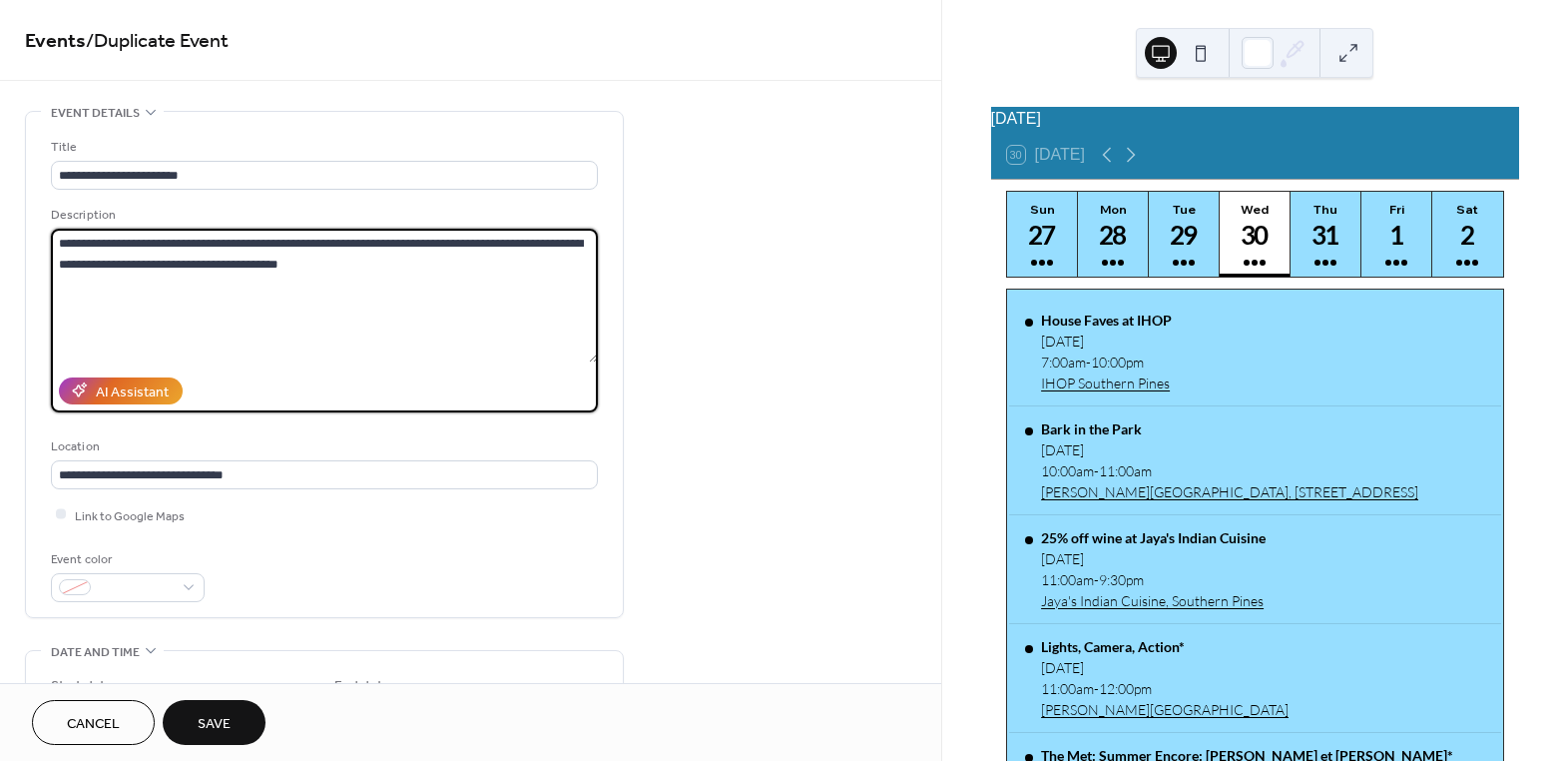 drag, startPoint x: 265, startPoint y: 238, endPoint x: 289, endPoint y: 270, distance: 40 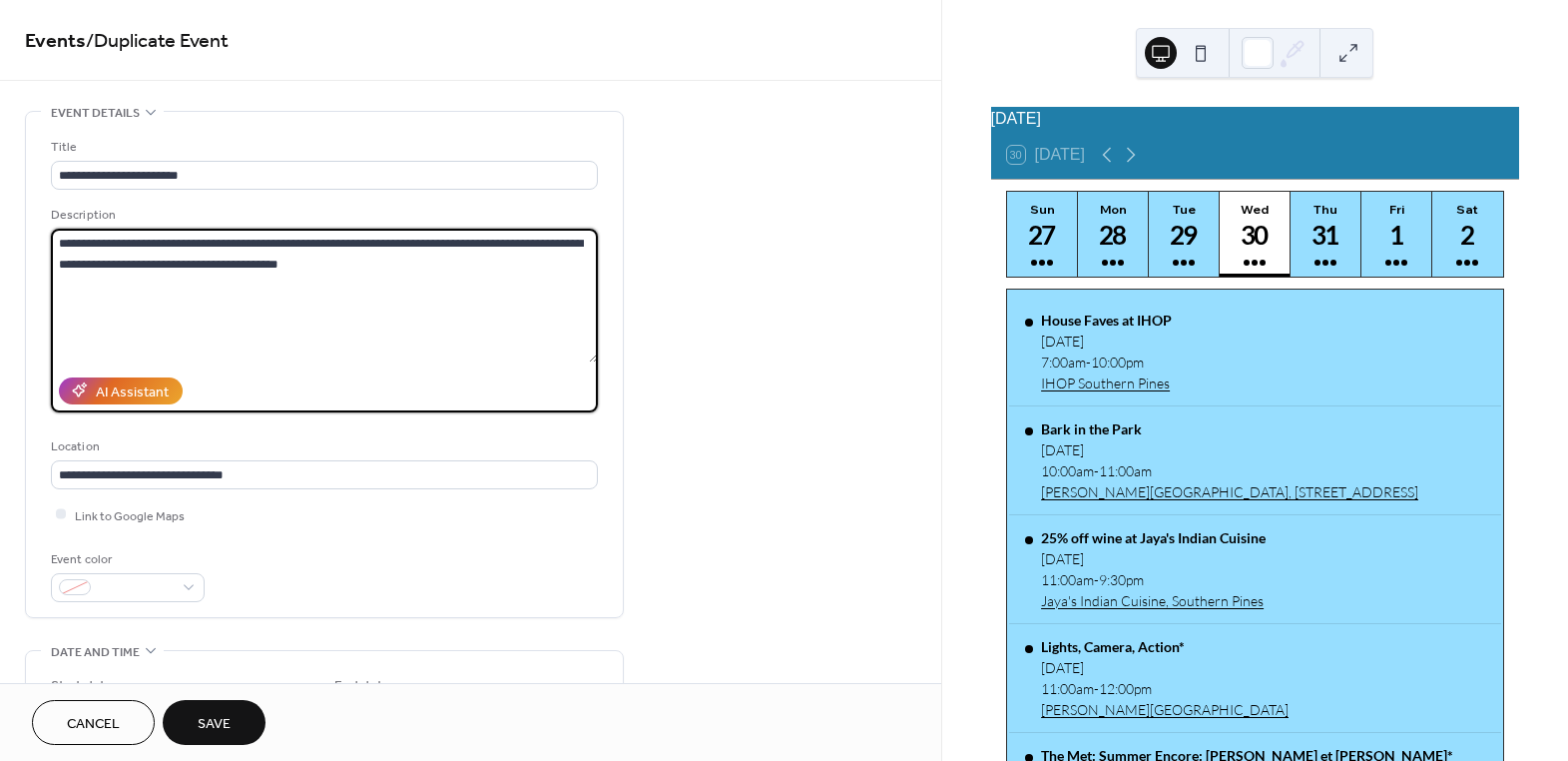 click on "**********" at bounding box center (324, 296) 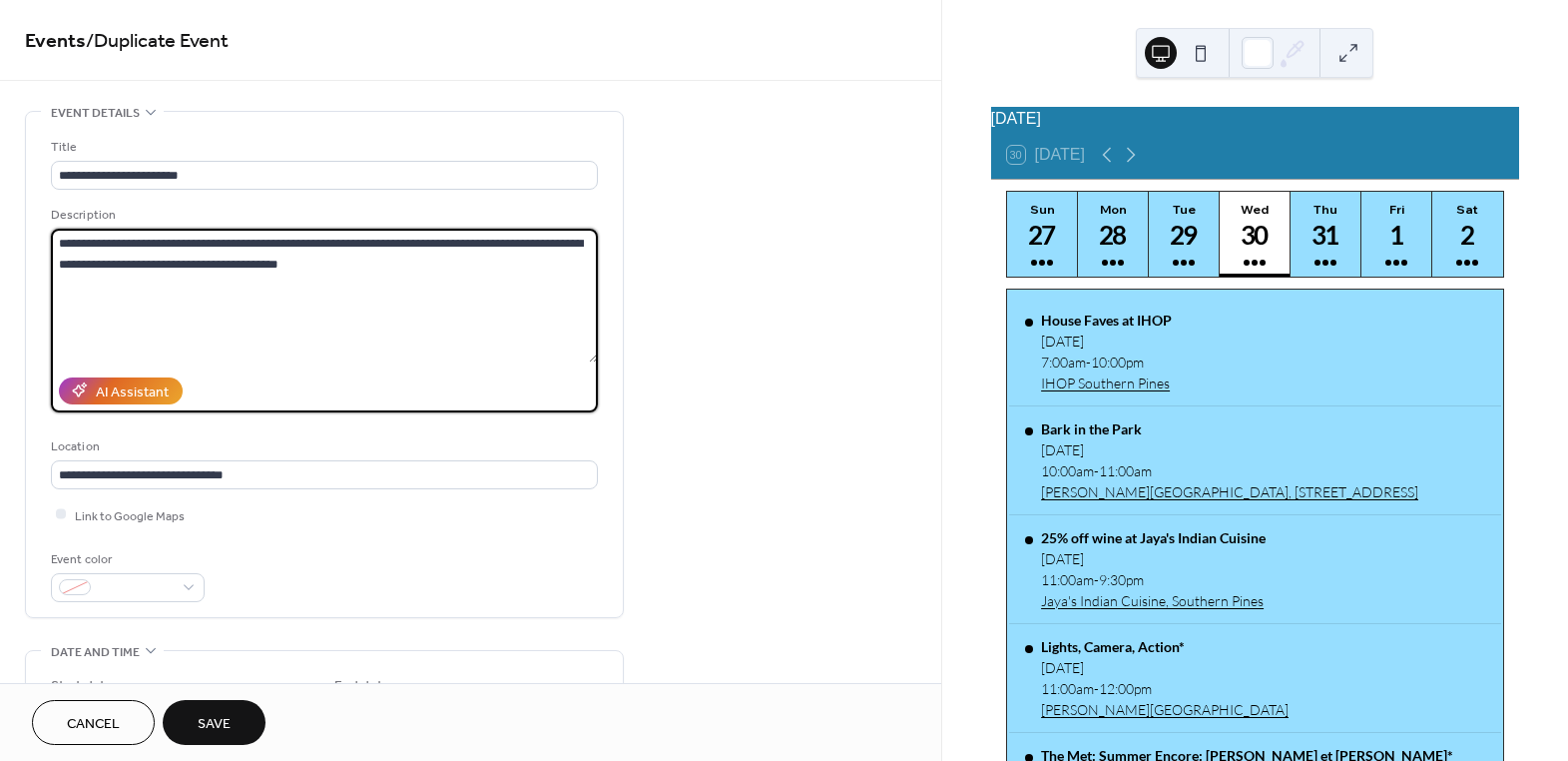 drag, startPoint x: 243, startPoint y: 240, endPoint x: 286, endPoint y: 265, distance: 49.73932 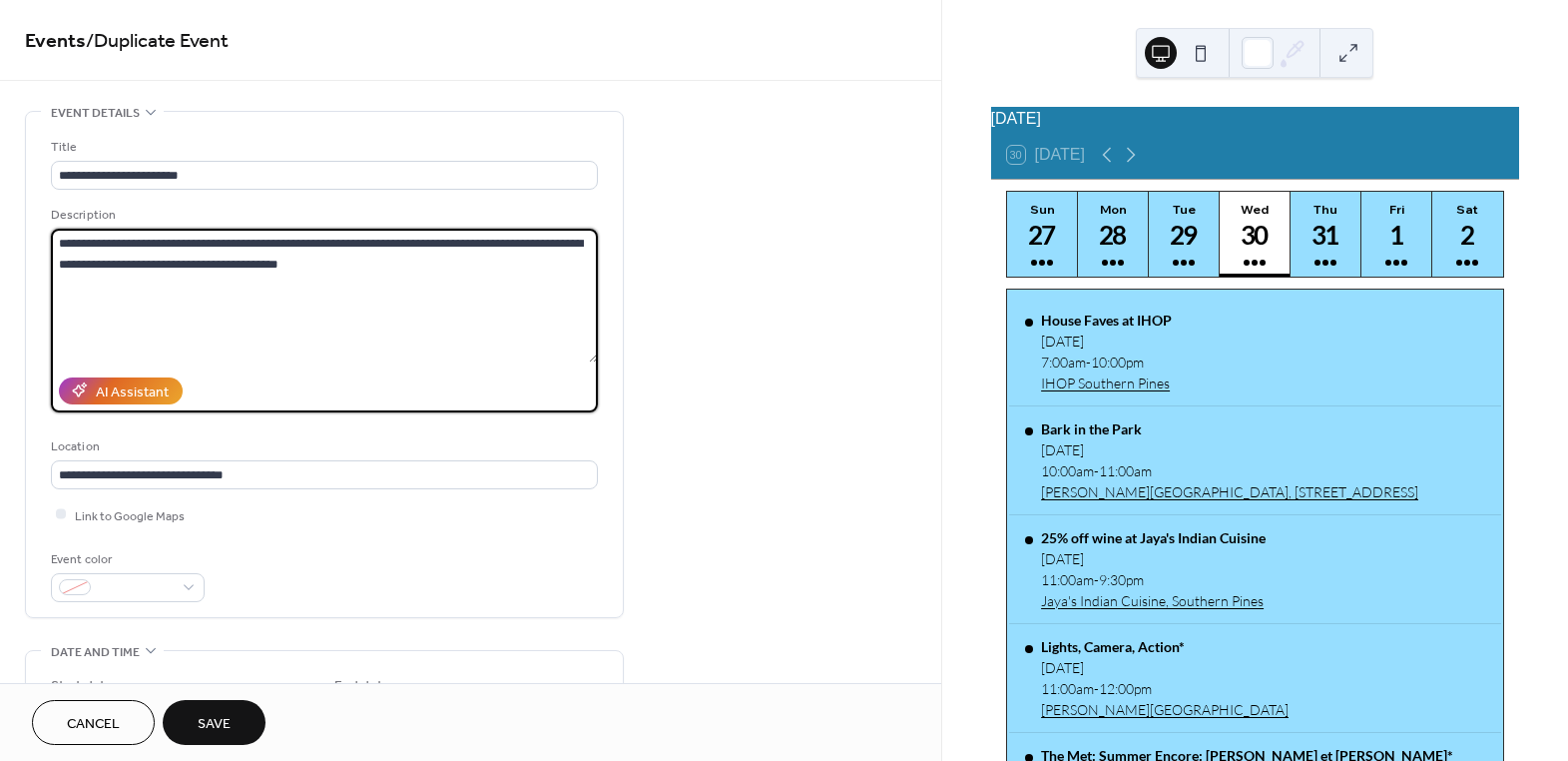 click on "**********" at bounding box center (324, 296) 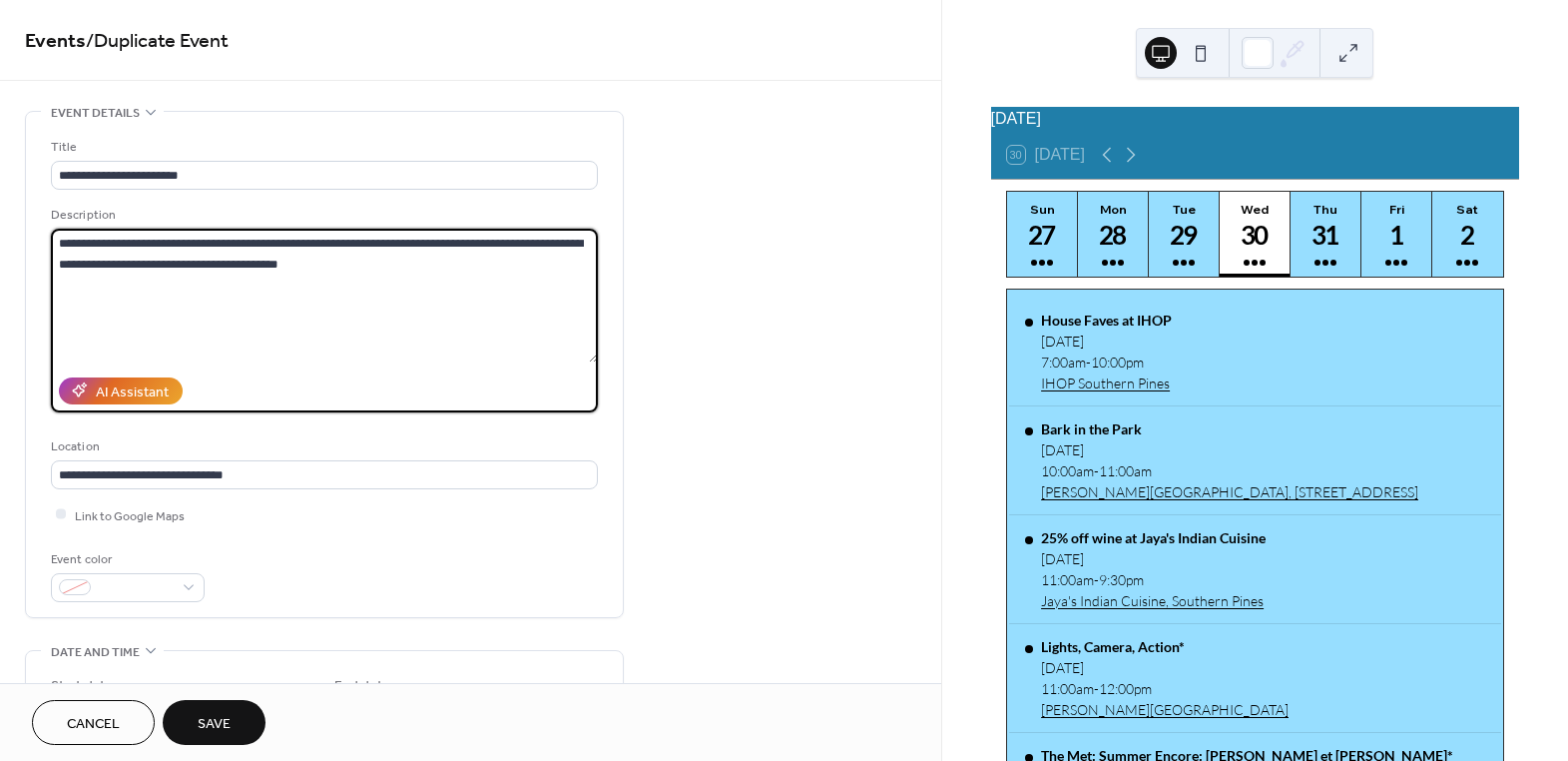 drag, startPoint x: 297, startPoint y: 271, endPoint x: 240, endPoint y: 240, distance: 64.88451 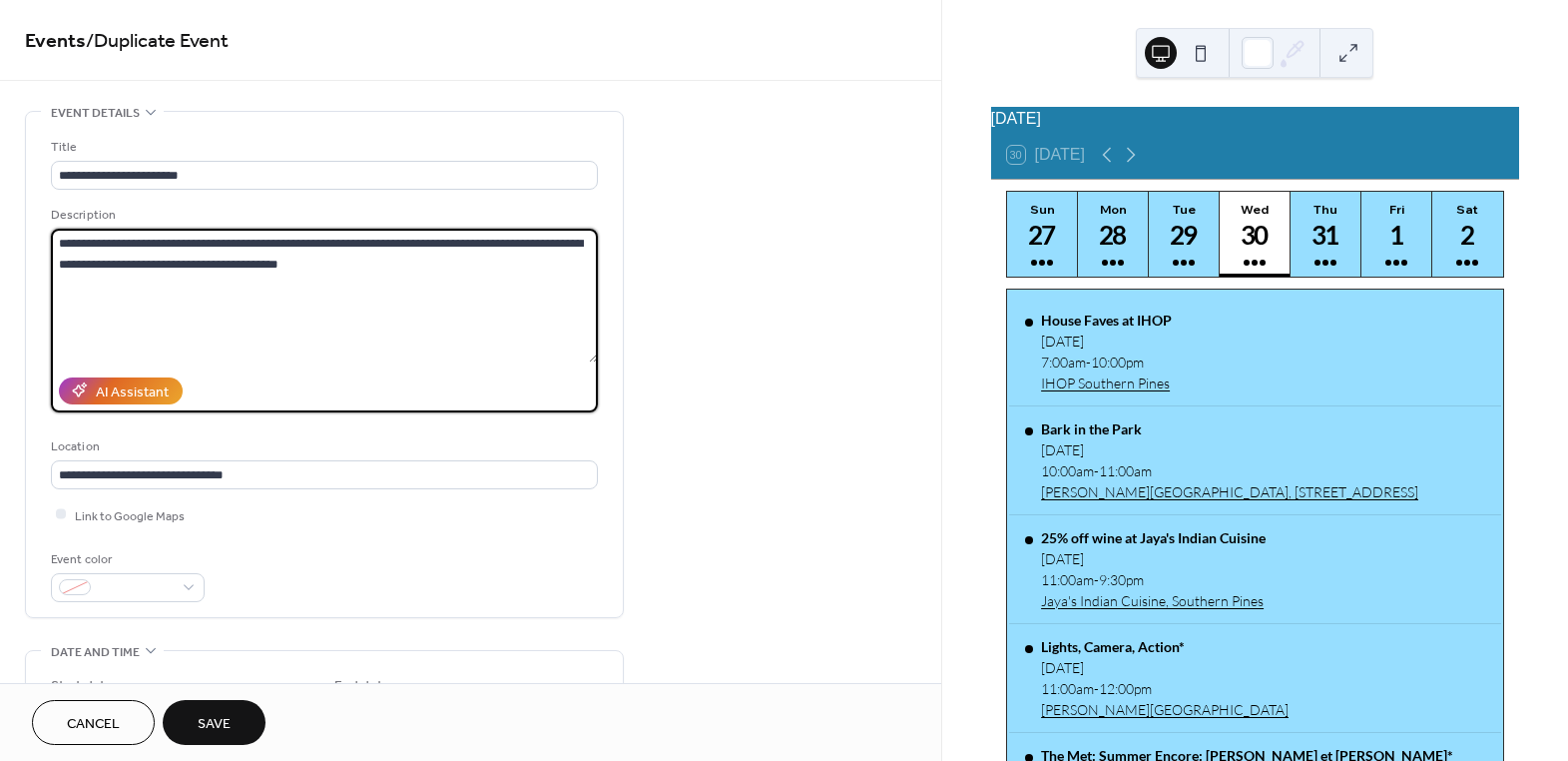 click on "**********" at bounding box center (324, 296) 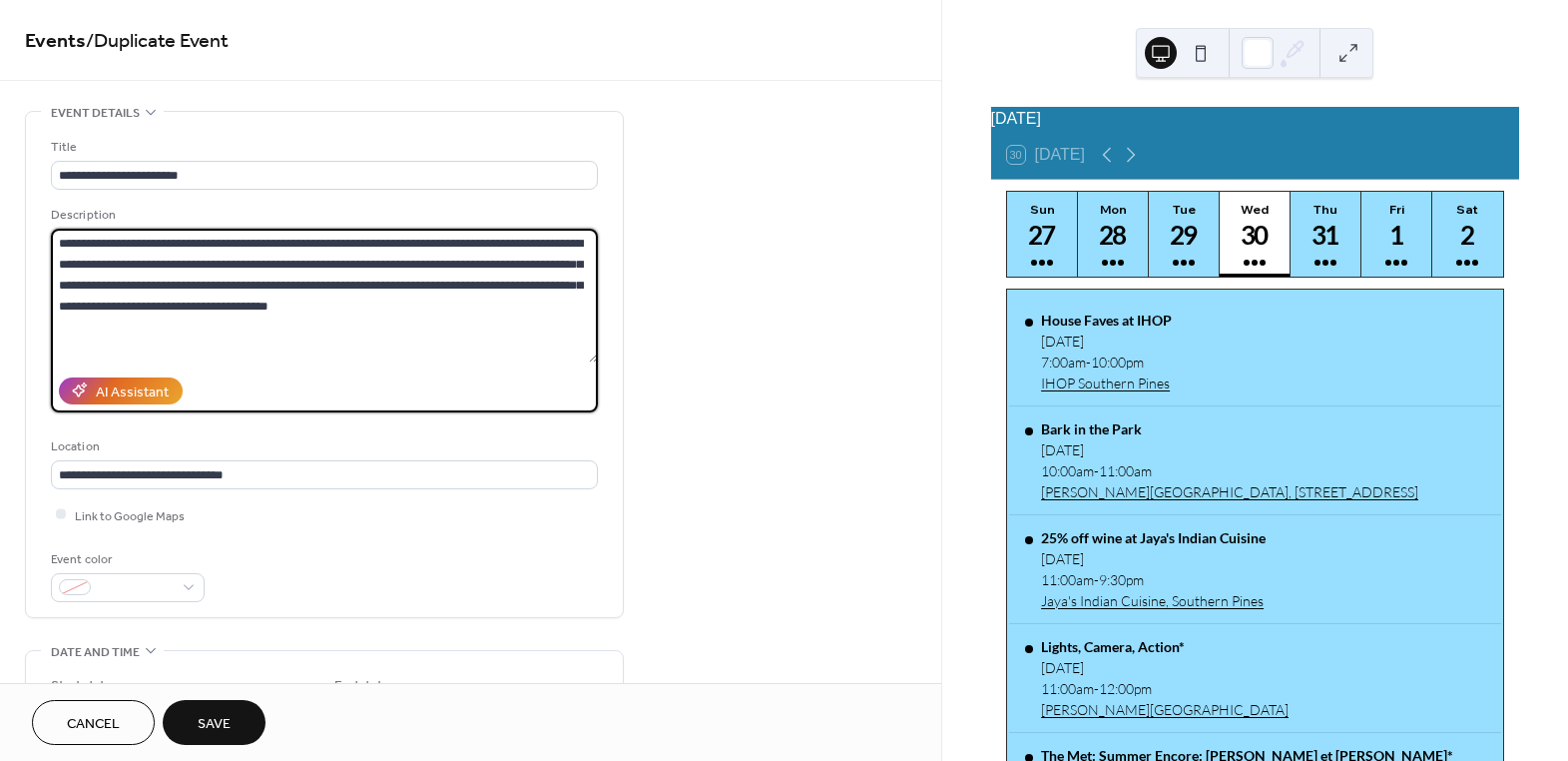 drag, startPoint x: 109, startPoint y: 262, endPoint x: 136, endPoint y: 261, distance: 27.018512 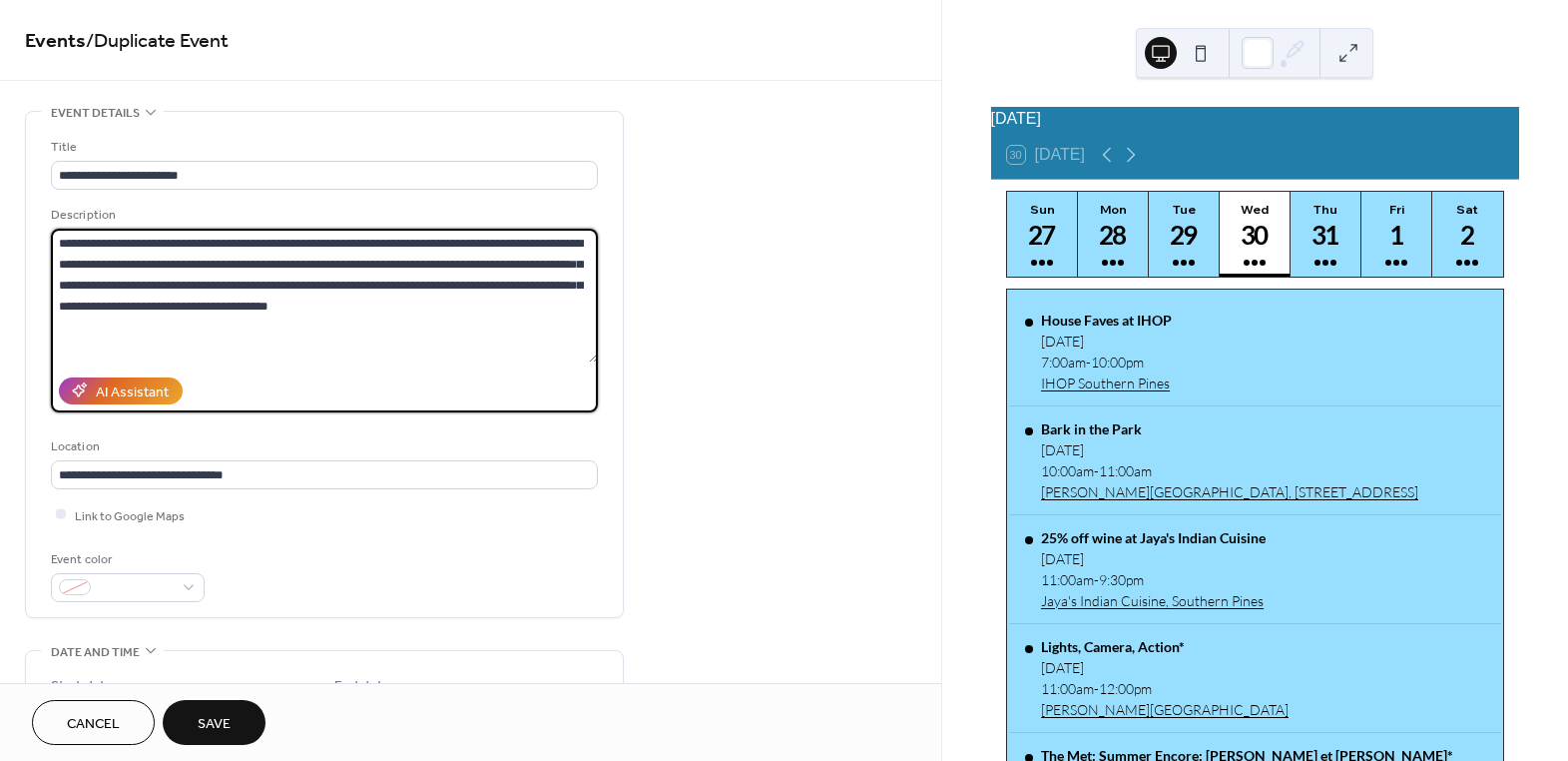 click on "**********" at bounding box center [324, 296] 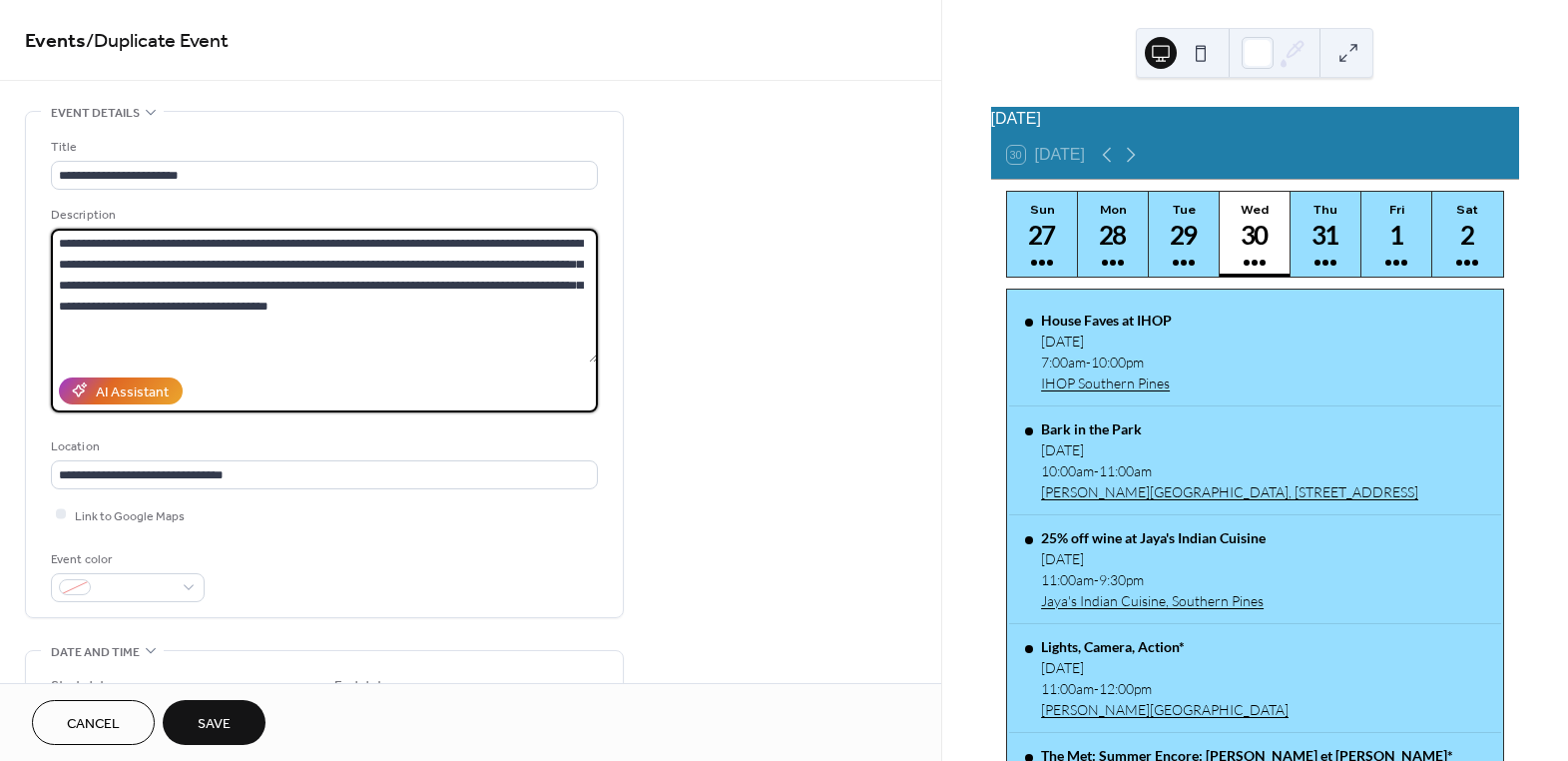 drag, startPoint x: 147, startPoint y: 260, endPoint x: 108, endPoint y: 260, distance: 39 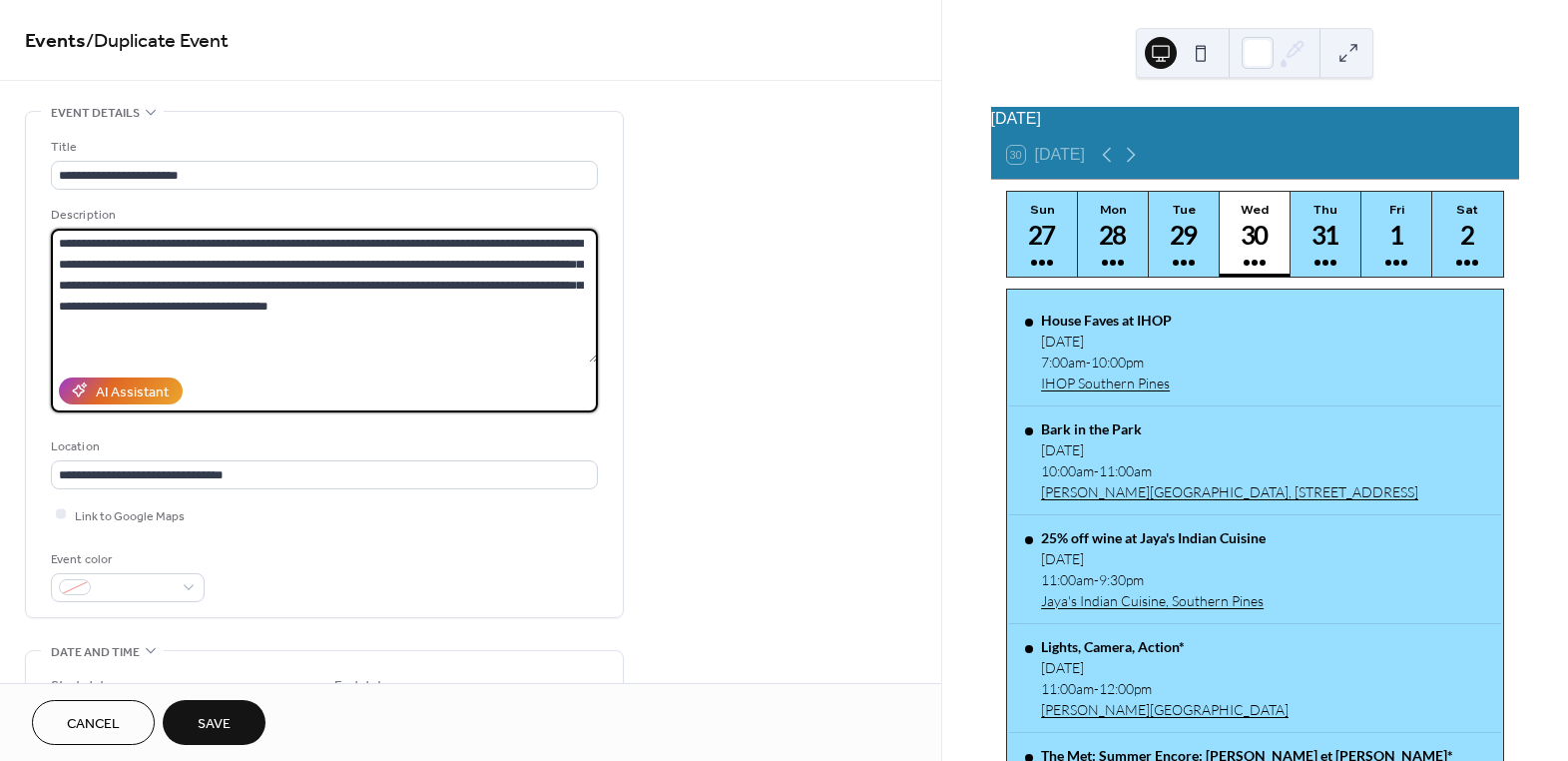 click on "**********" at bounding box center [324, 296] 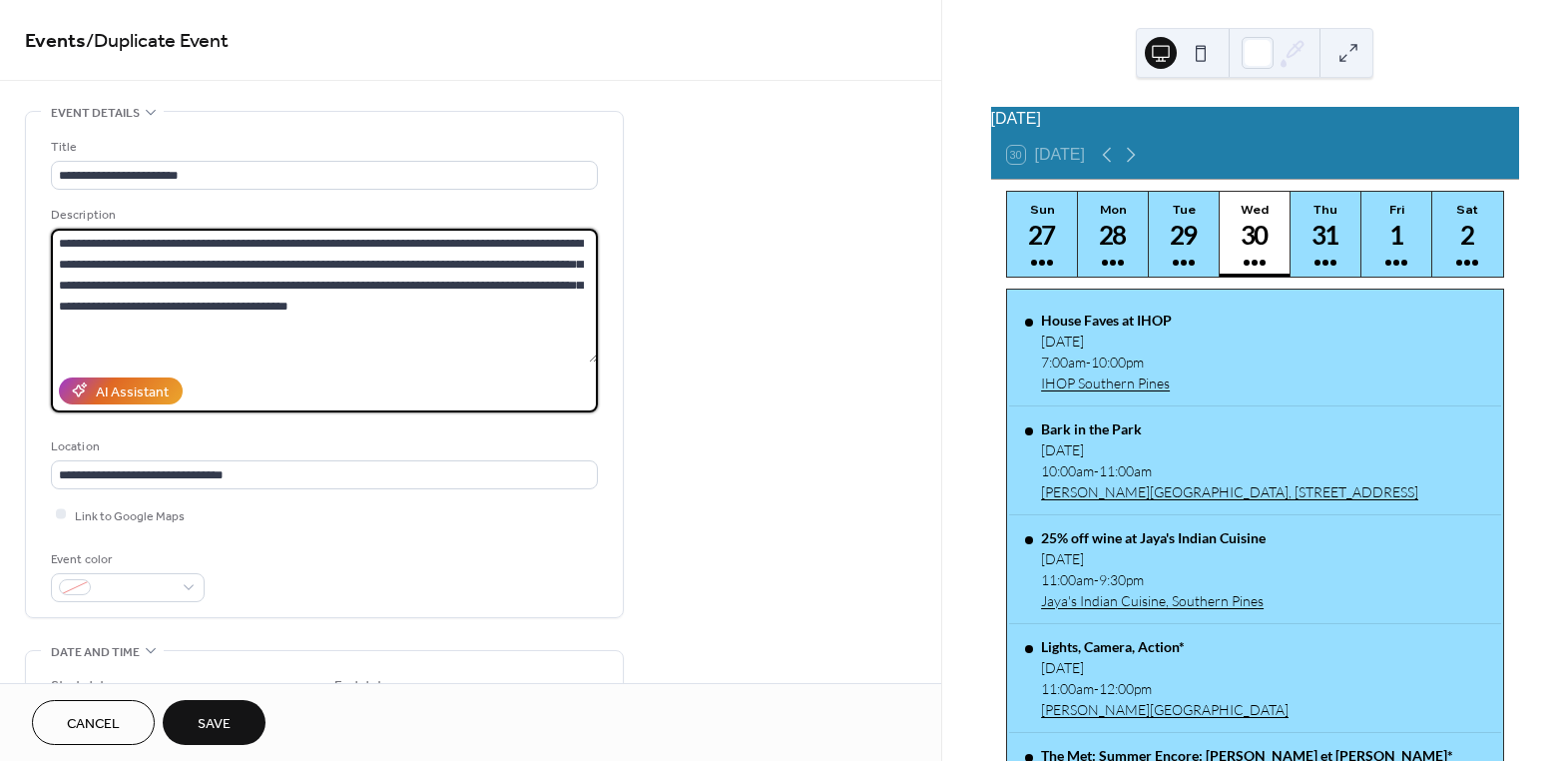 click on "**********" at bounding box center (324, 296) 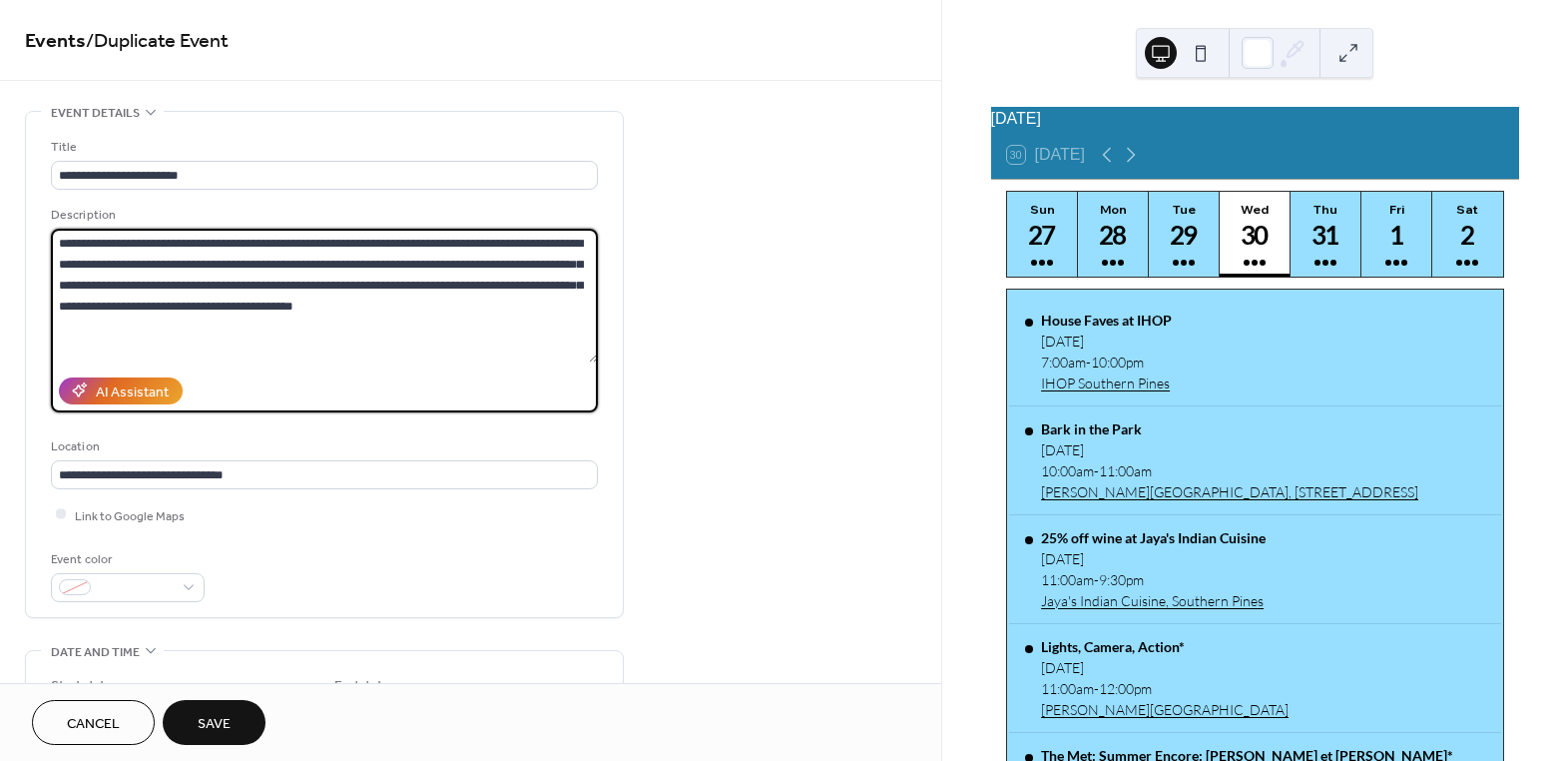 click on "**********" at bounding box center (324, 296) 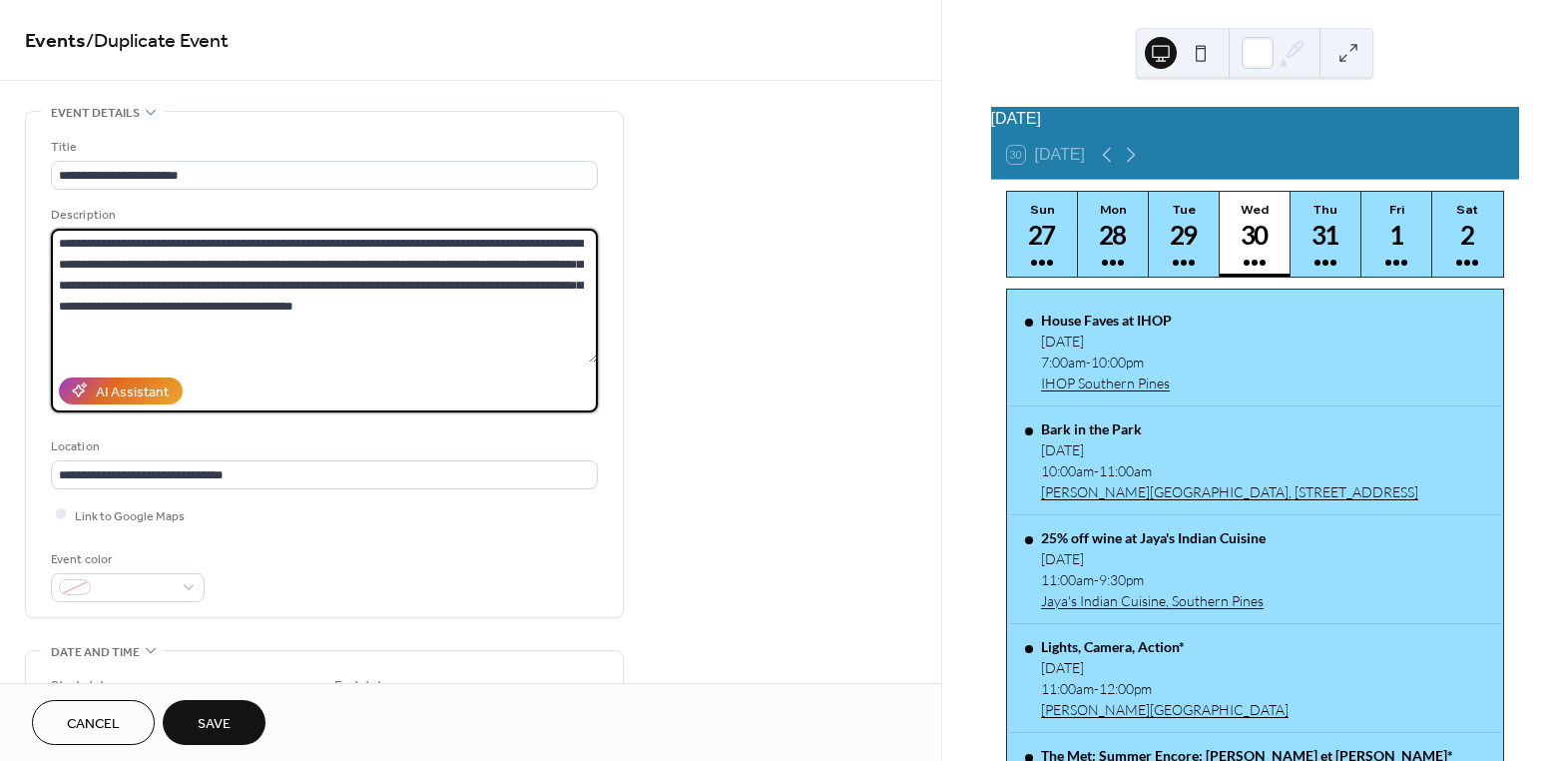 click on "**********" at bounding box center [324, 296] 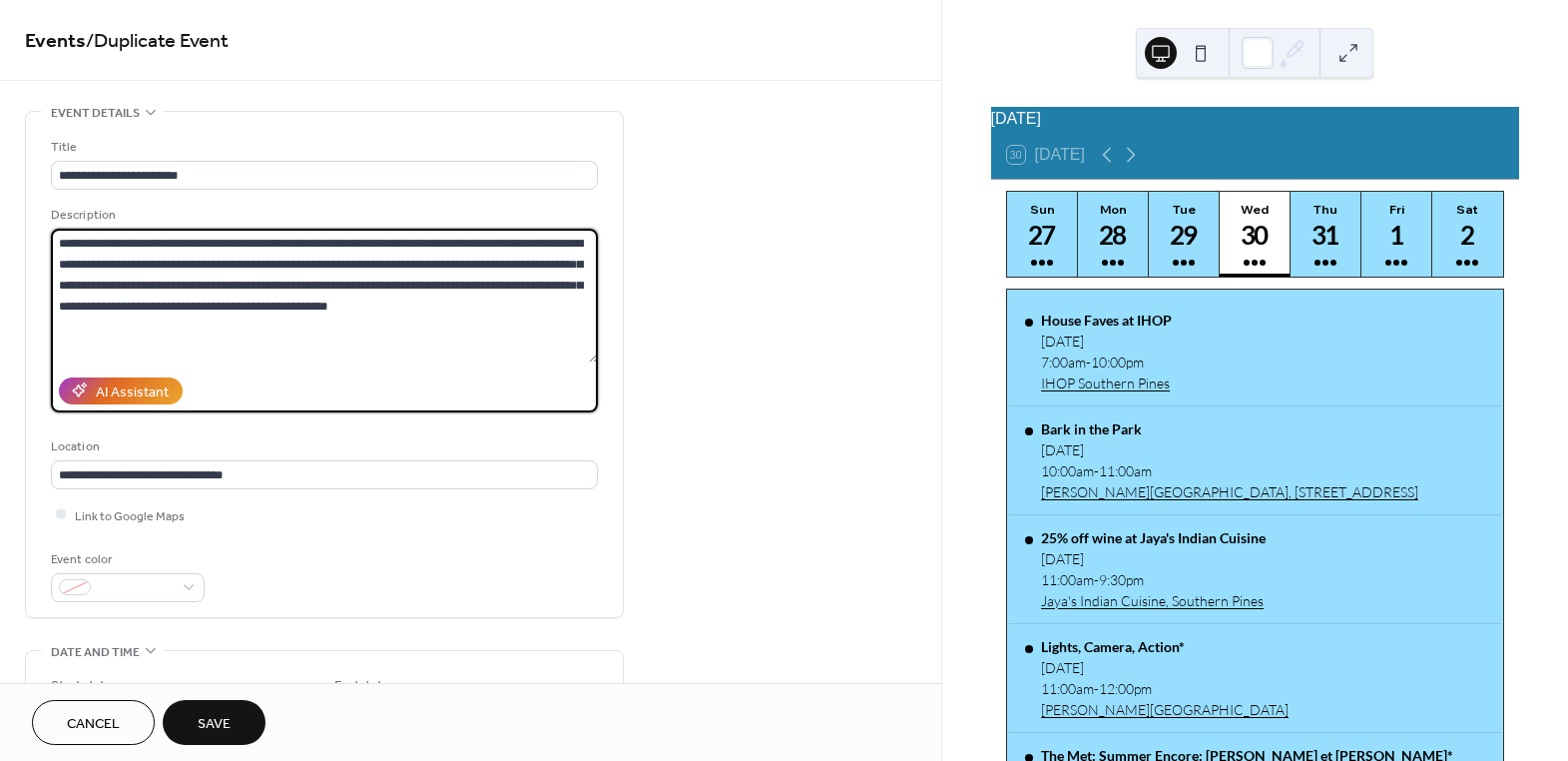 drag, startPoint x: 349, startPoint y: 307, endPoint x: 127, endPoint y: 301, distance: 222.0811 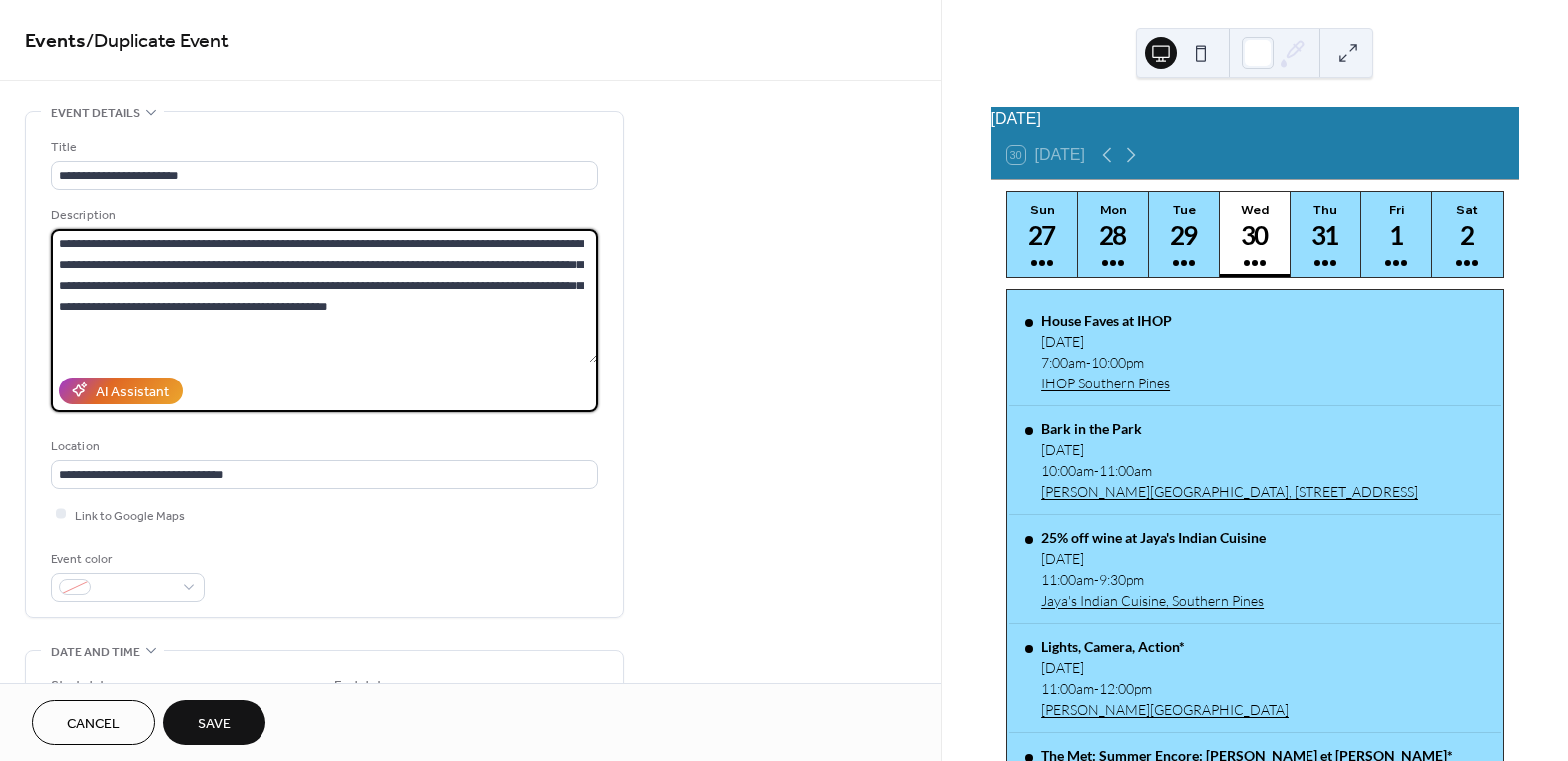 click on "**********" at bounding box center (324, 296) 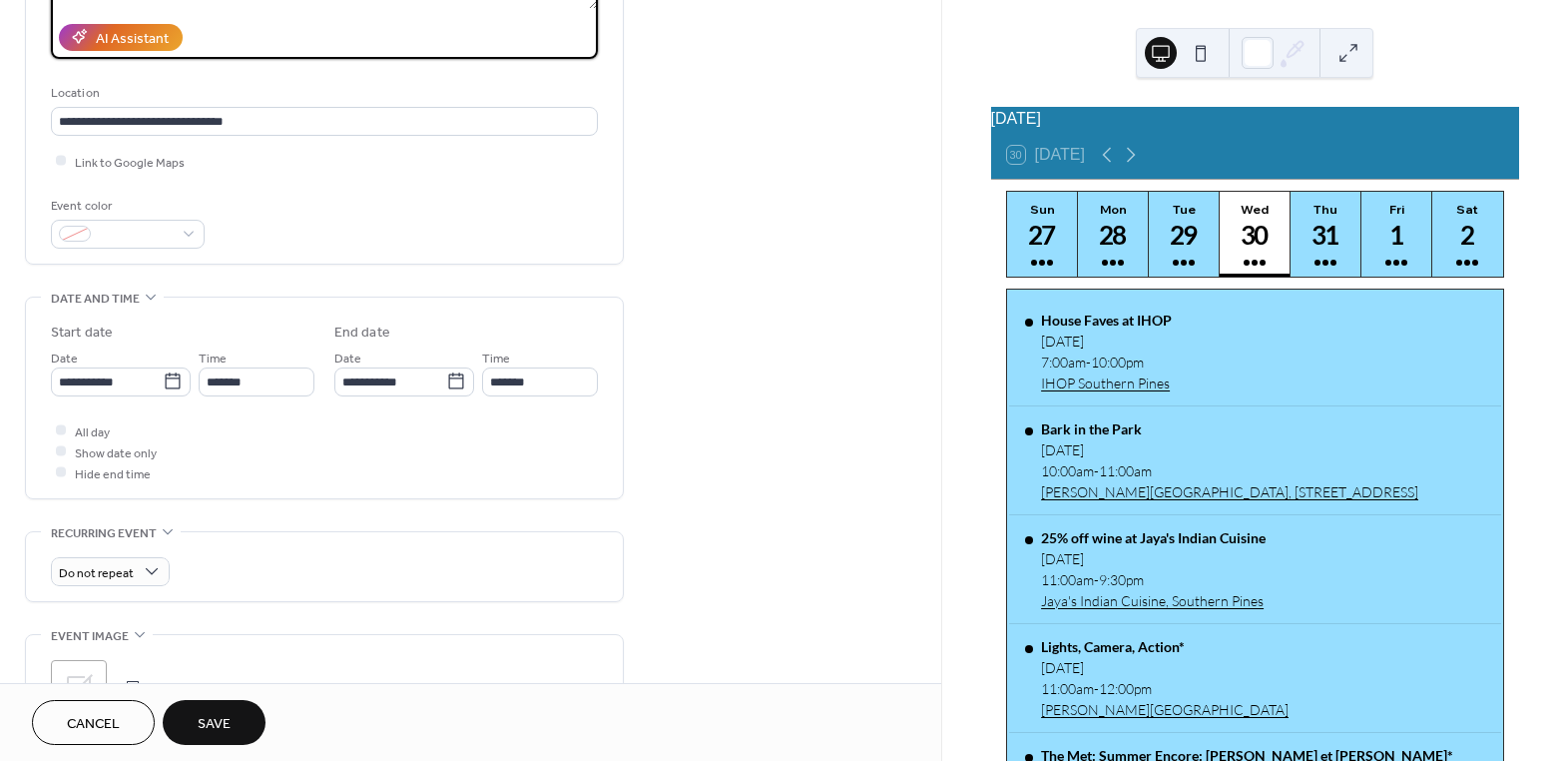 scroll, scrollTop: 363, scrollLeft: 0, axis: vertical 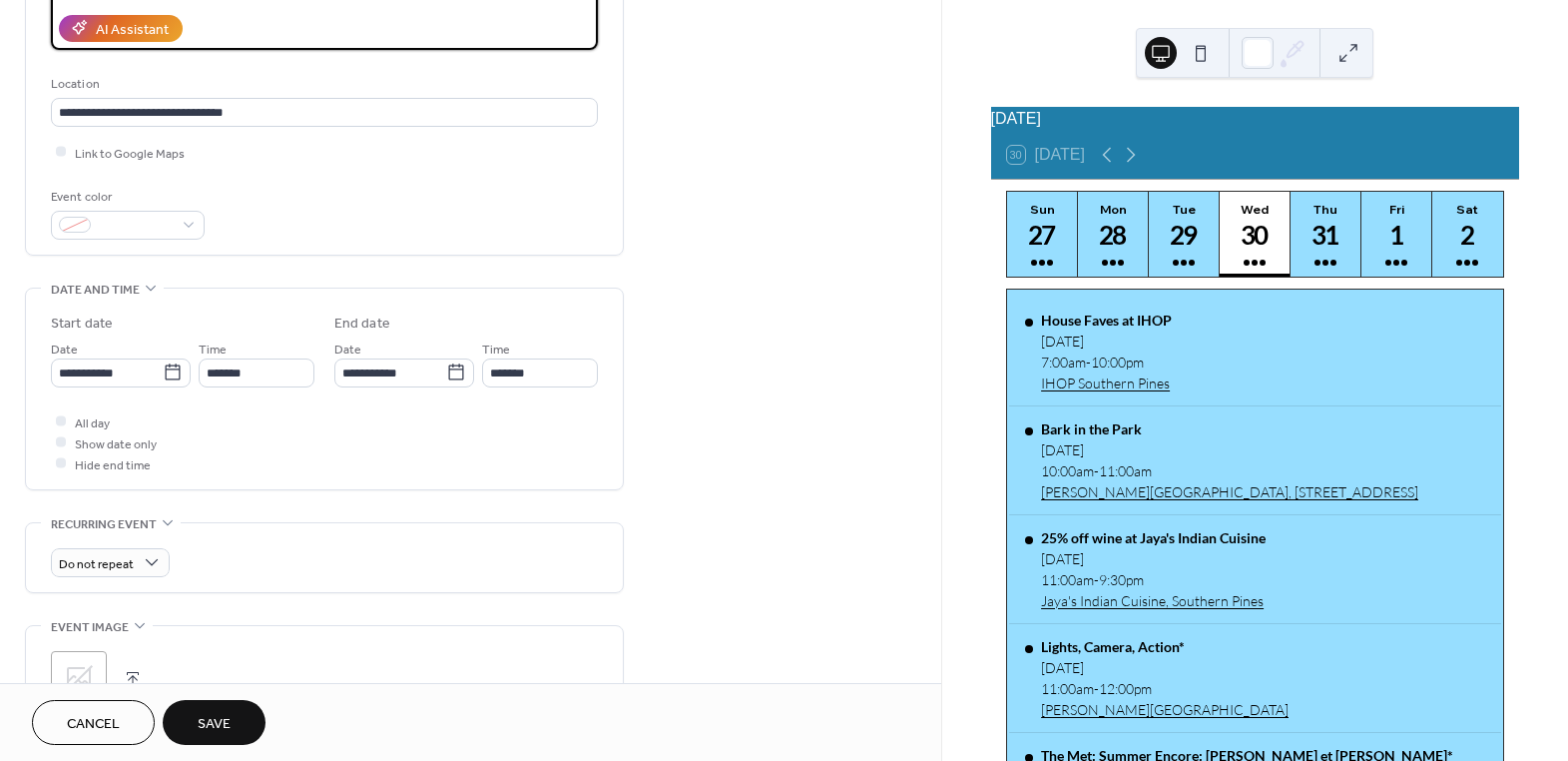 type on "**********" 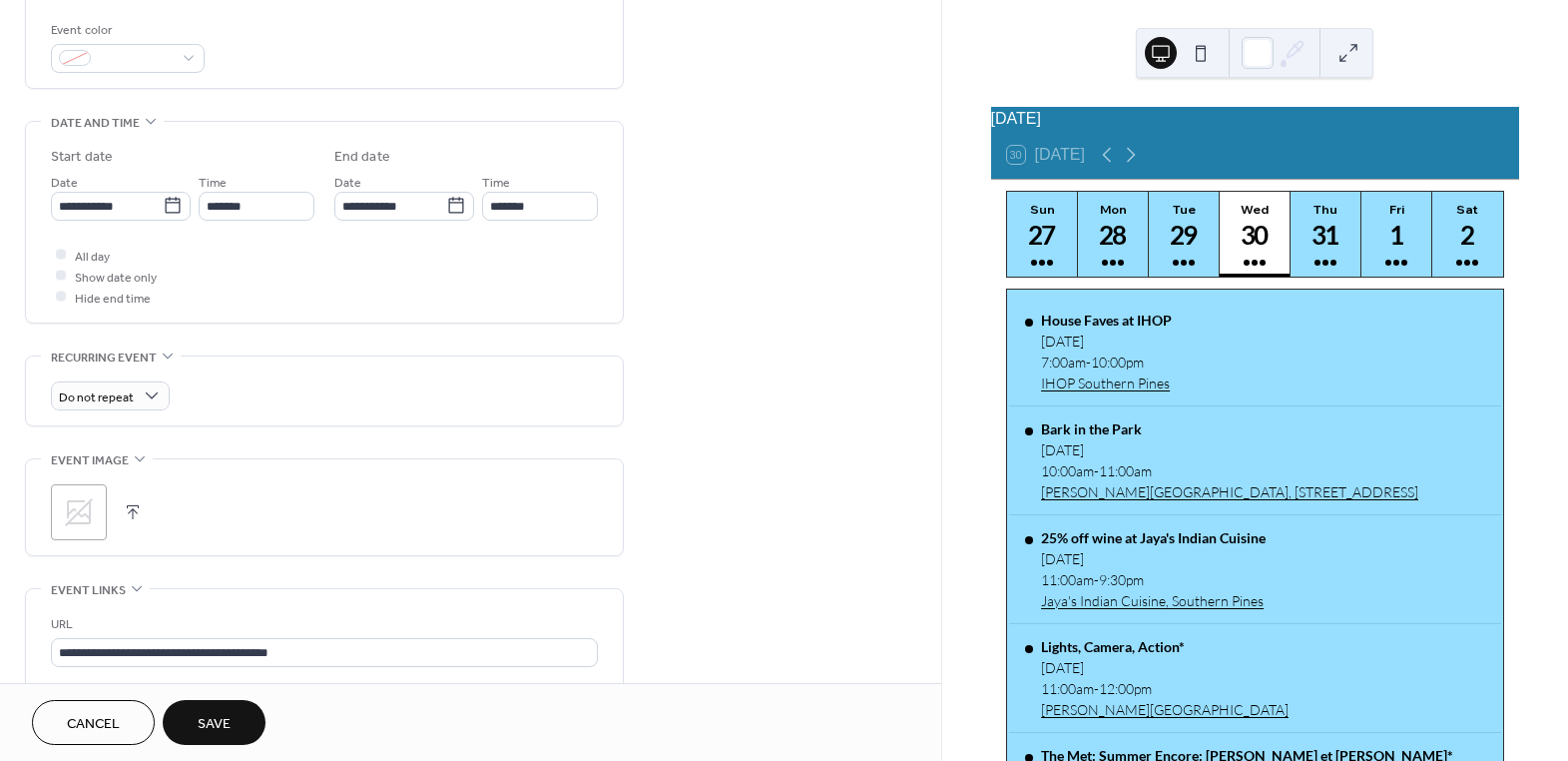 scroll, scrollTop: 883, scrollLeft: 0, axis: vertical 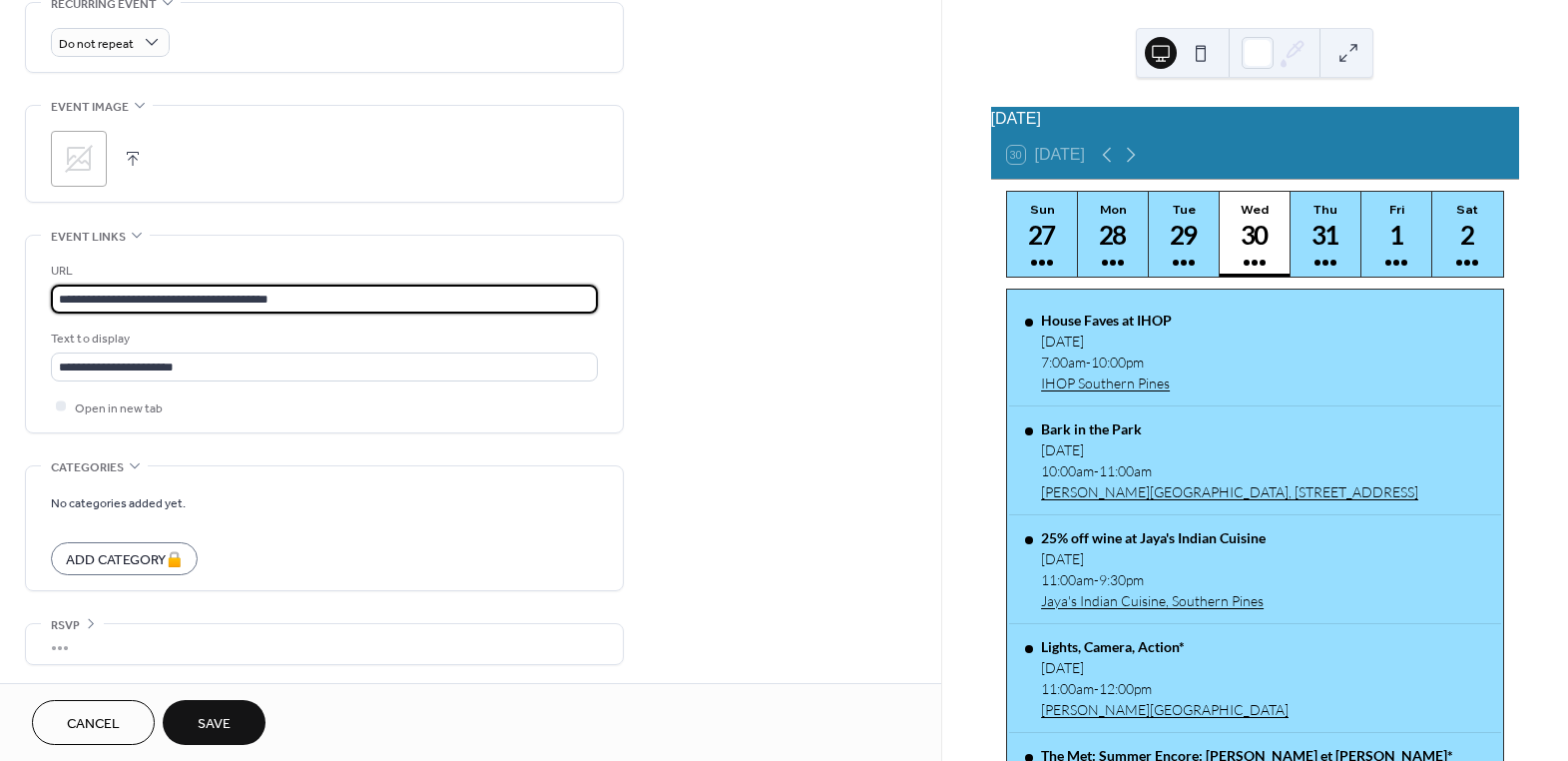 drag, startPoint x: 292, startPoint y: 296, endPoint x: 13, endPoint y: 294, distance: 279.00717 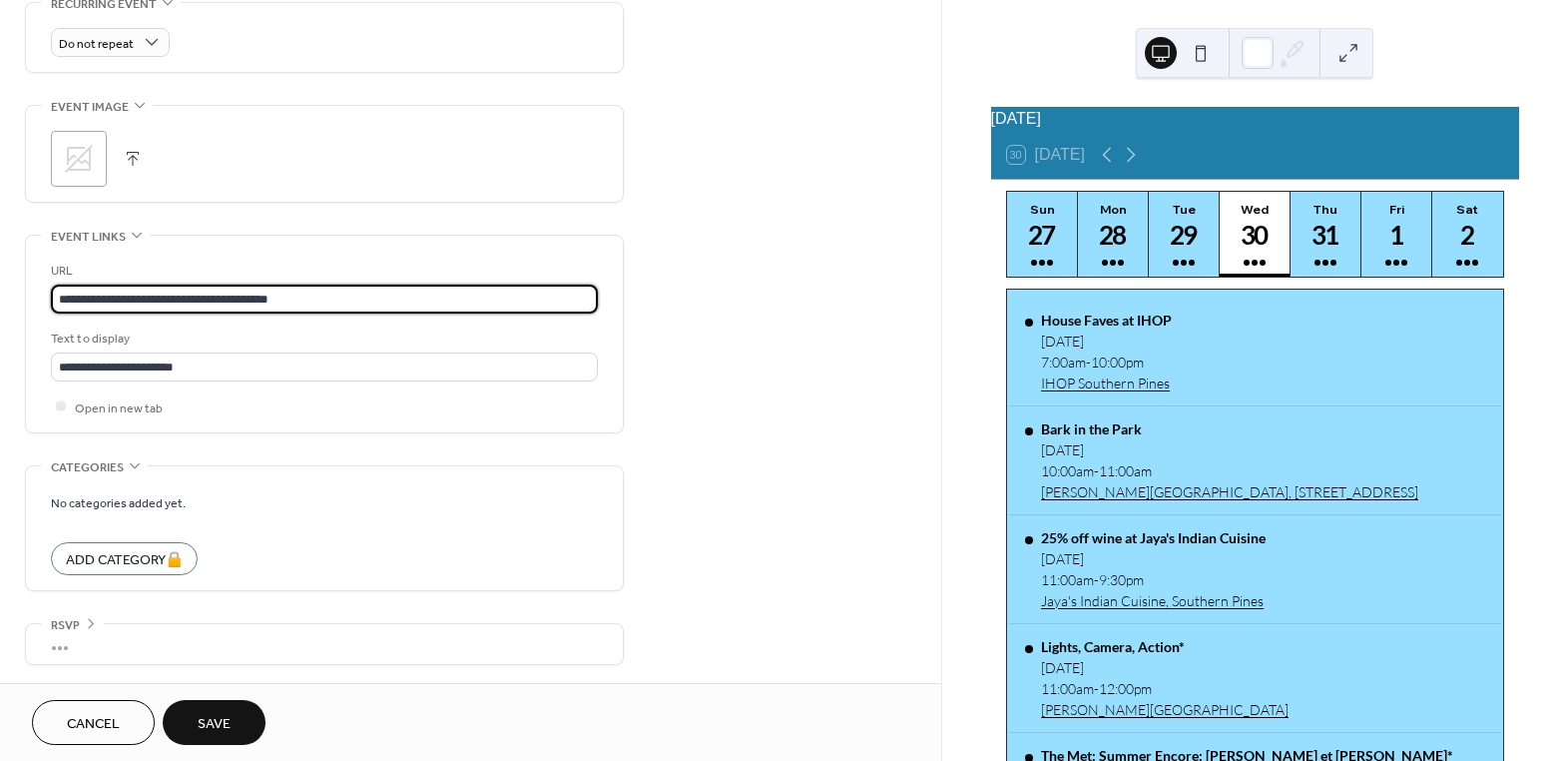 click on "**********" at bounding box center [470, -44] 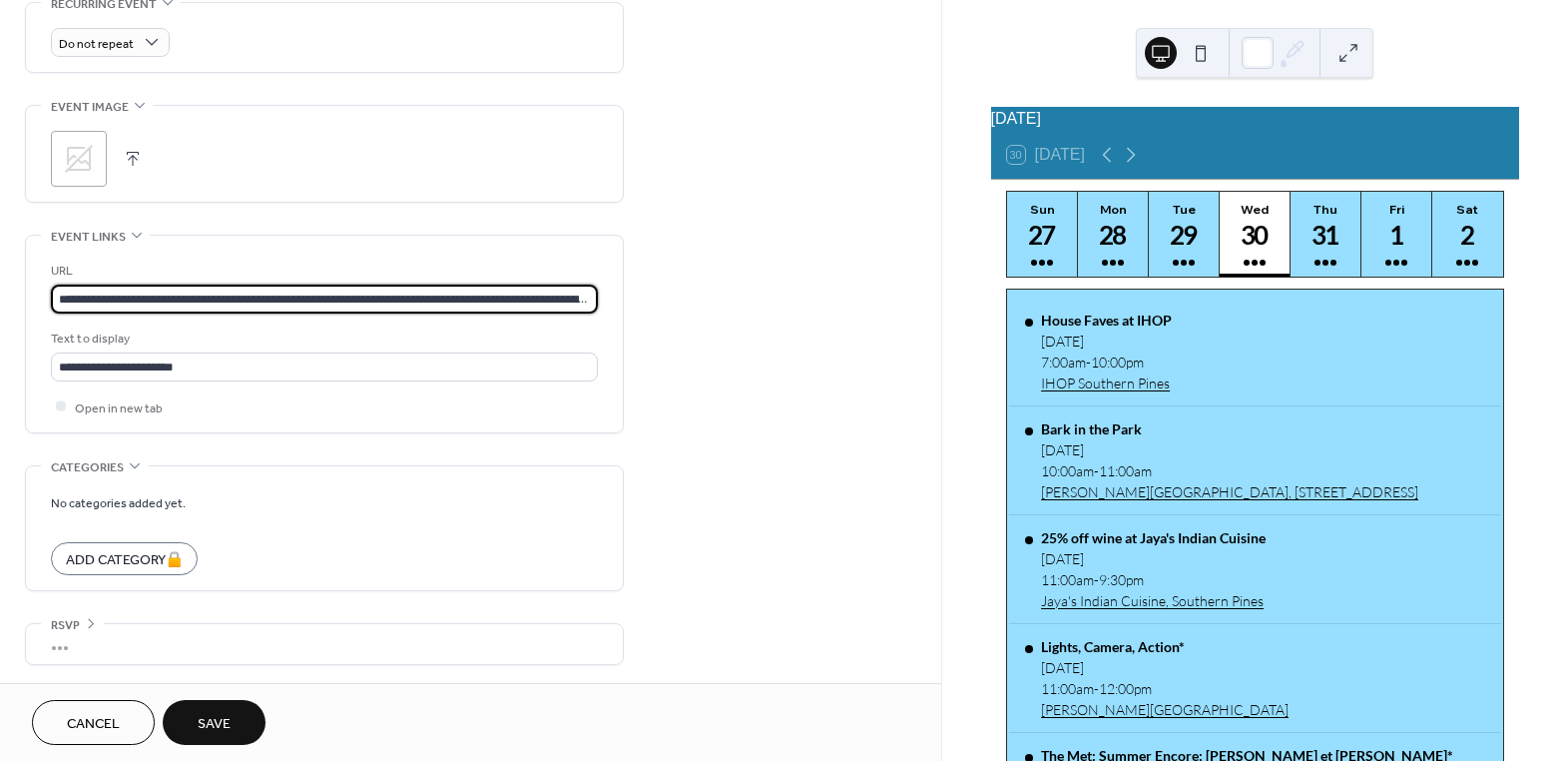 scroll, scrollTop: 0, scrollLeft: 550, axis: horizontal 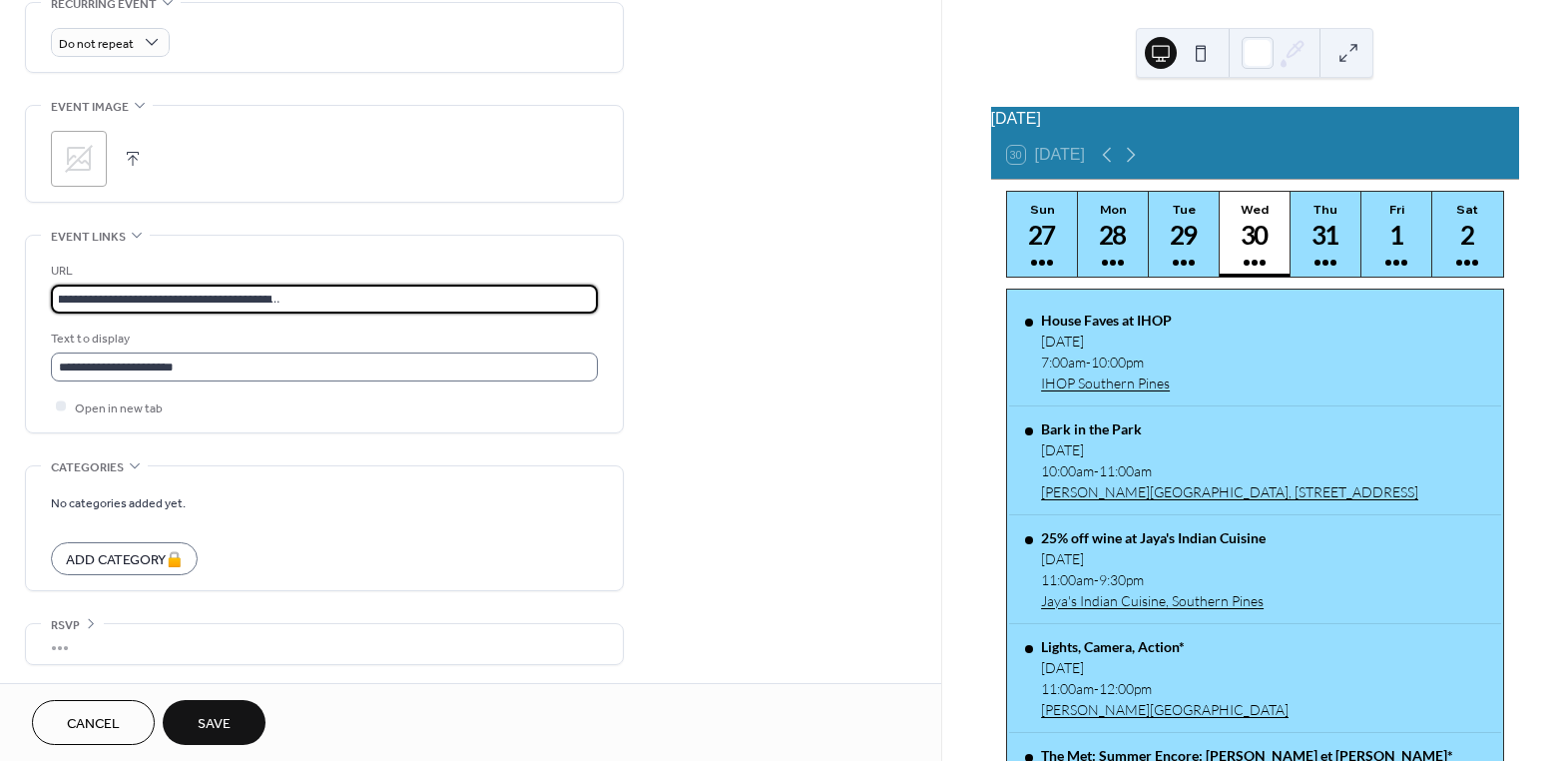 type on "**********" 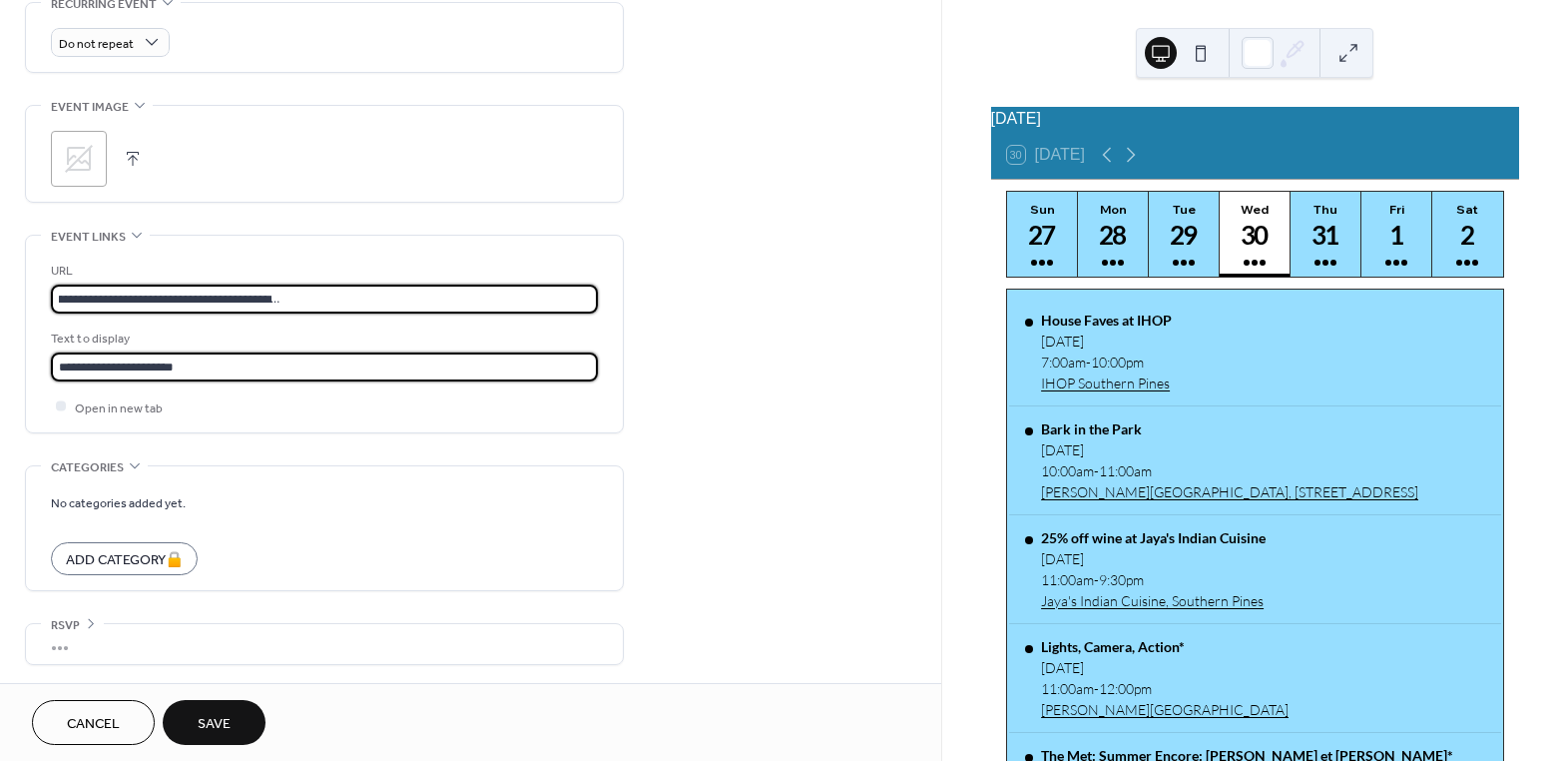 scroll, scrollTop: 0, scrollLeft: 0, axis: both 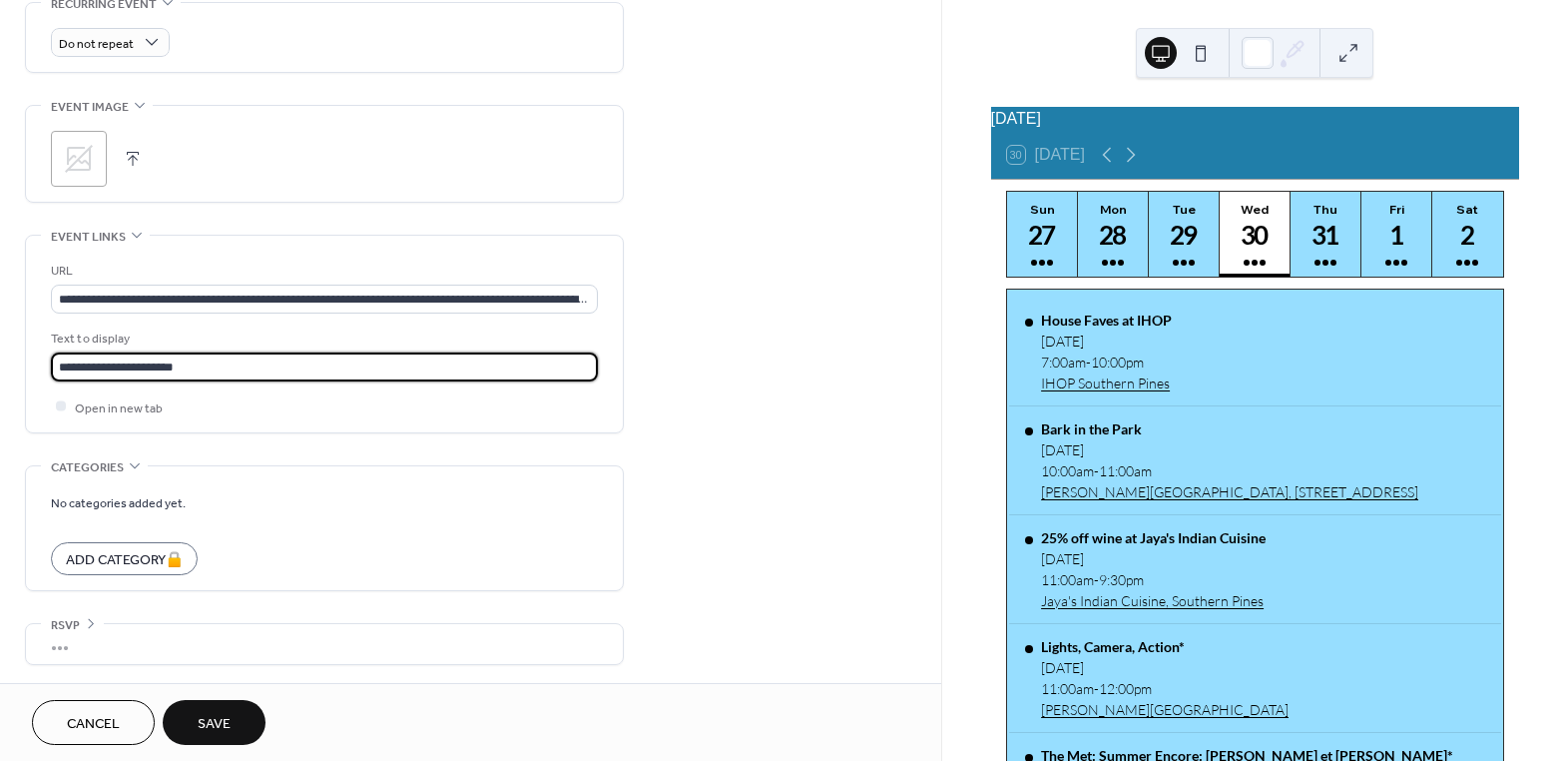 drag, startPoint x: 244, startPoint y: 358, endPoint x: -88, endPoint y: 370, distance: 332.2168 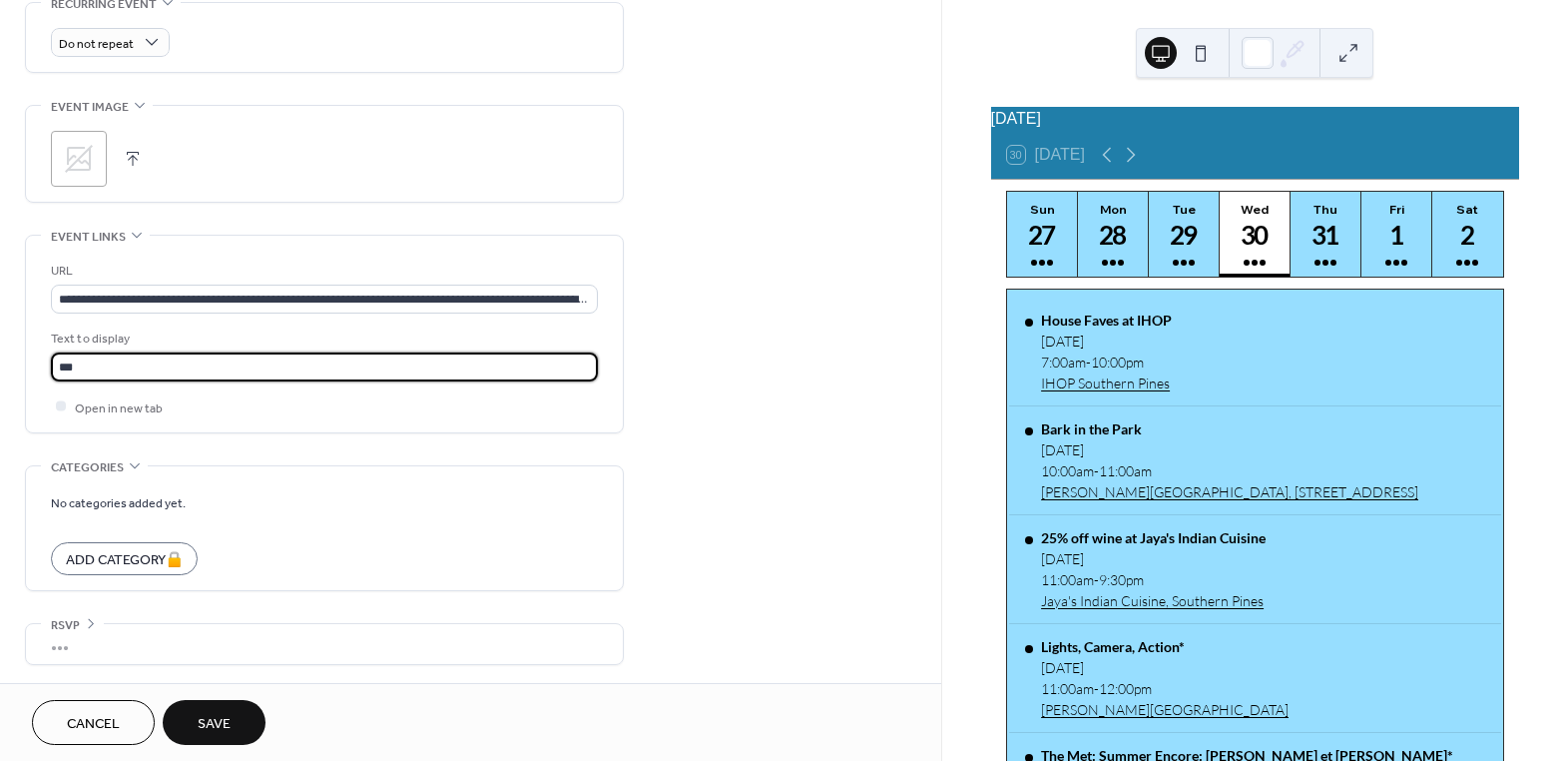 type on "**********" 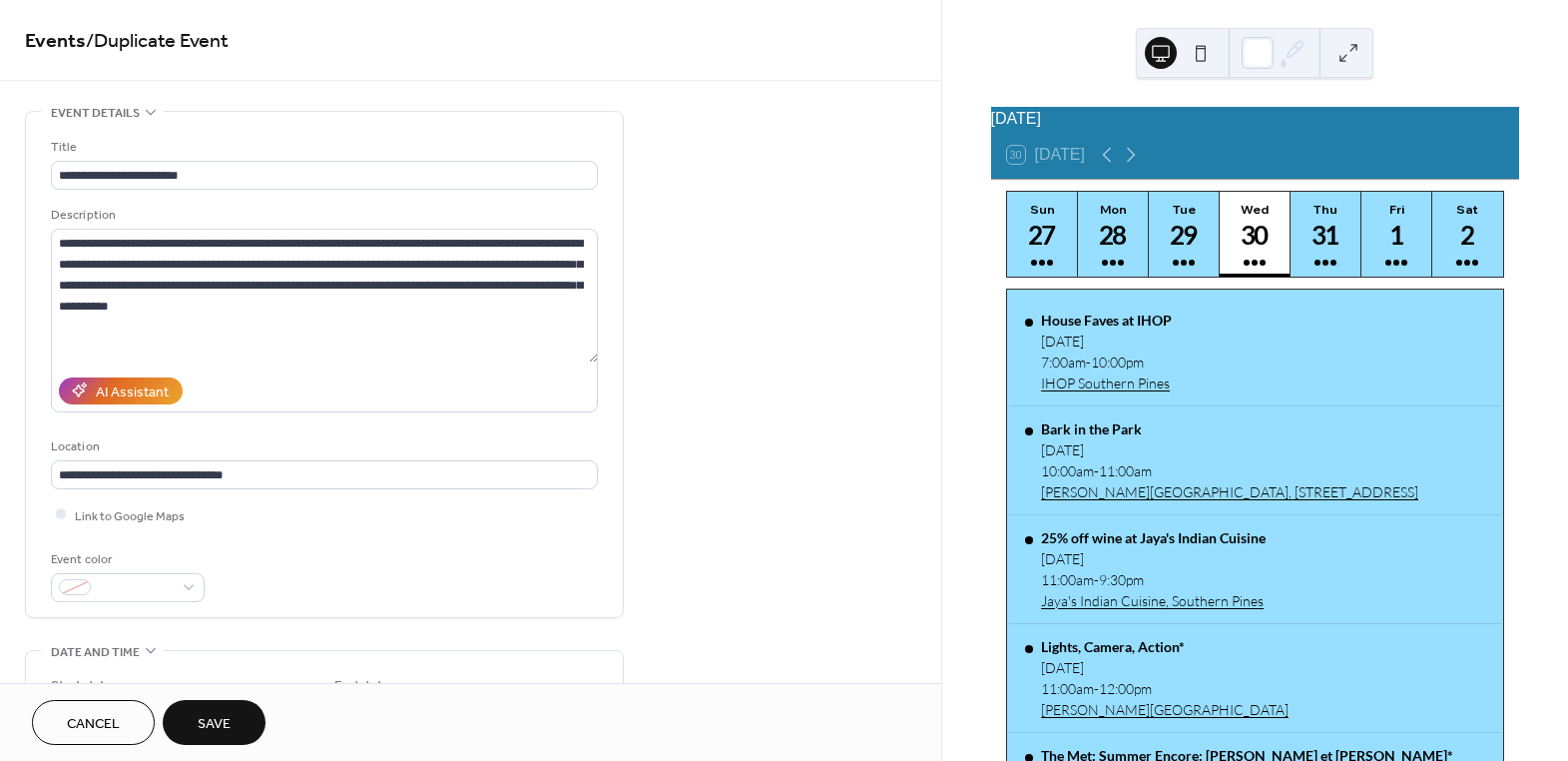 scroll, scrollTop: 0, scrollLeft: 0, axis: both 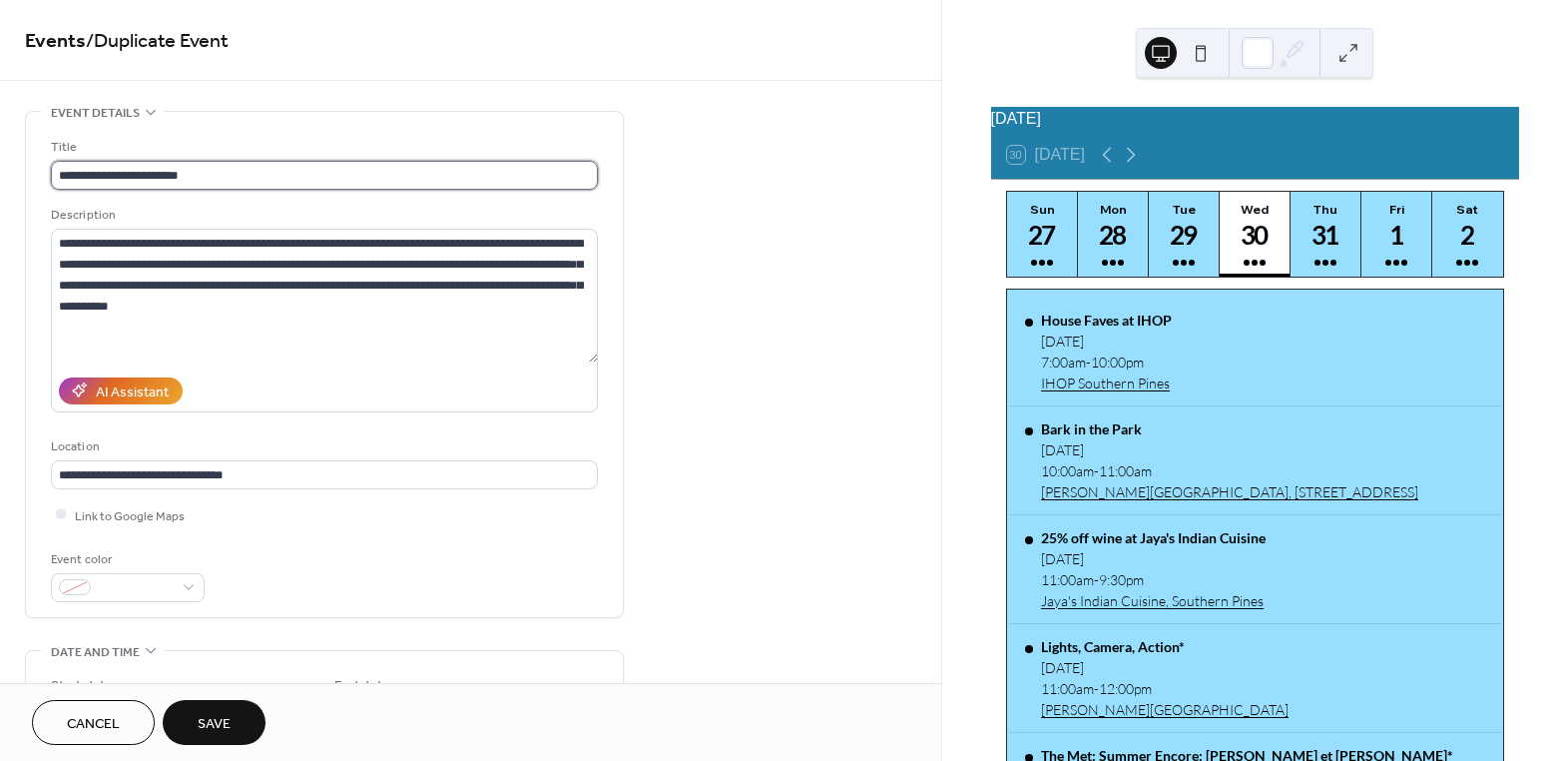 click on "**********" at bounding box center (324, 175) 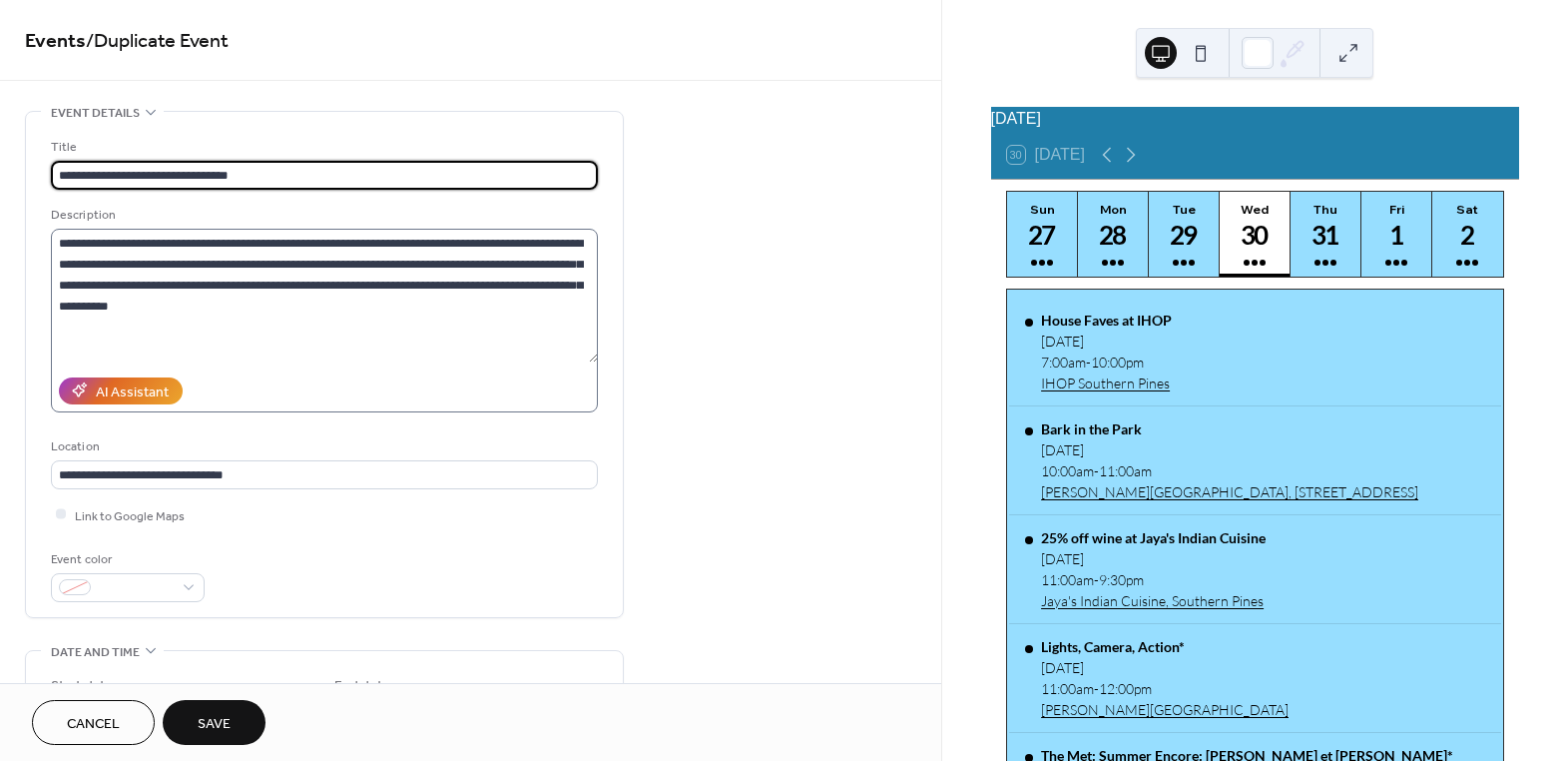 type on "**********" 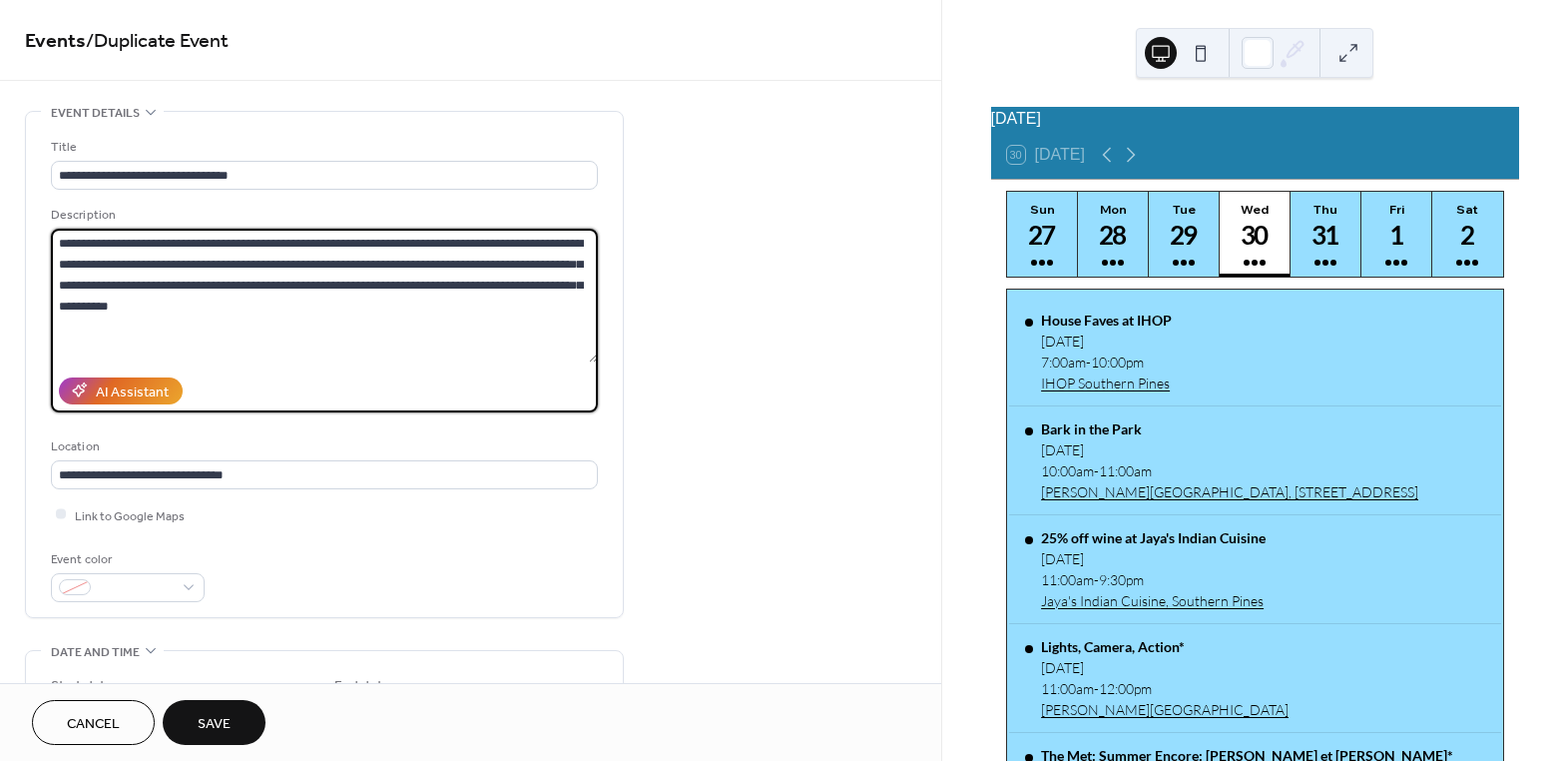 drag, startPoint x: 118, startPoint y: 299, endPoint x: 52, endPoint y: 247, distance: 84.0238 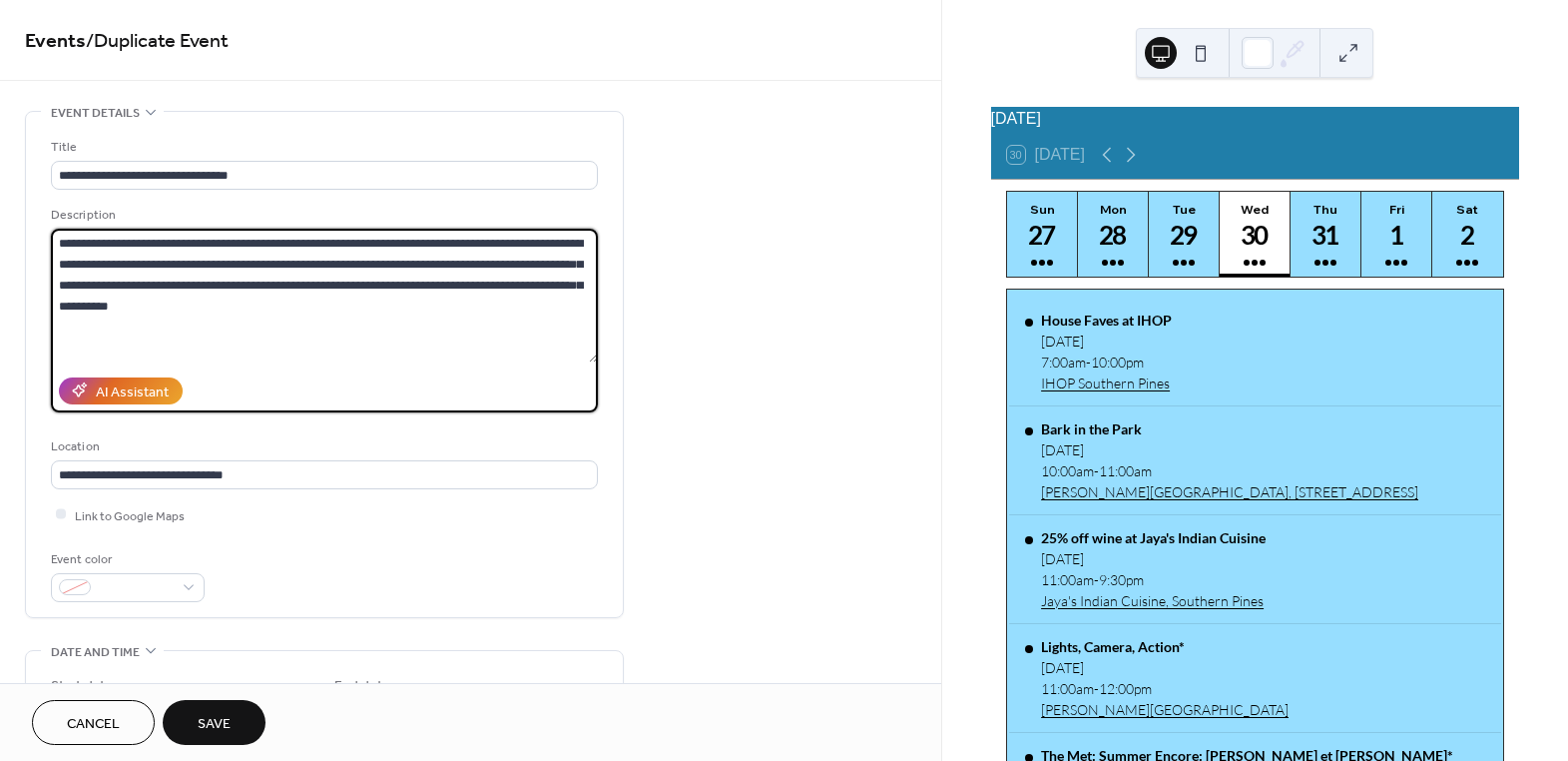 click on "**********" at bounding box center [324, 296] 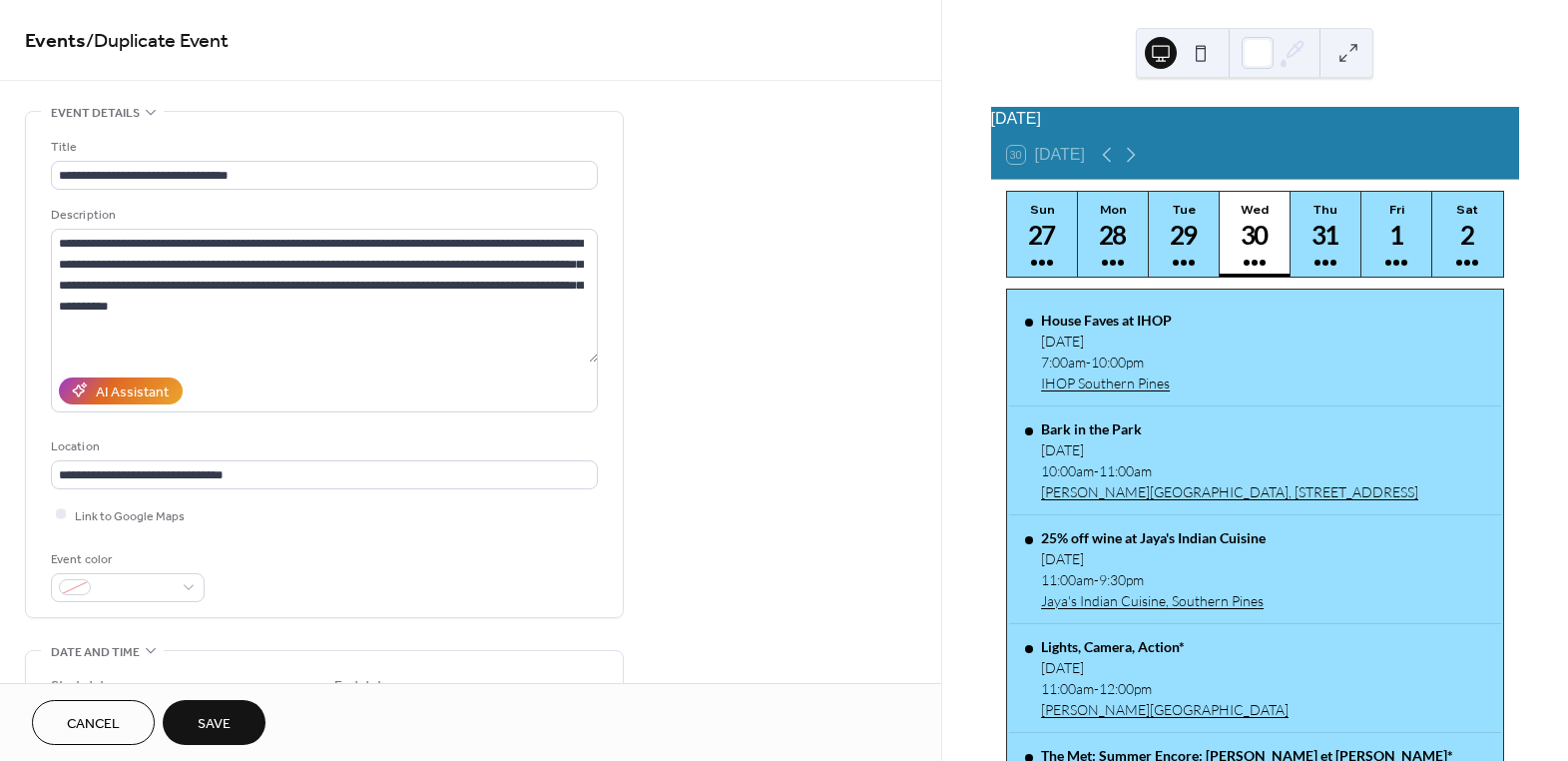 click on "Save" at bounding box center (214, 724) 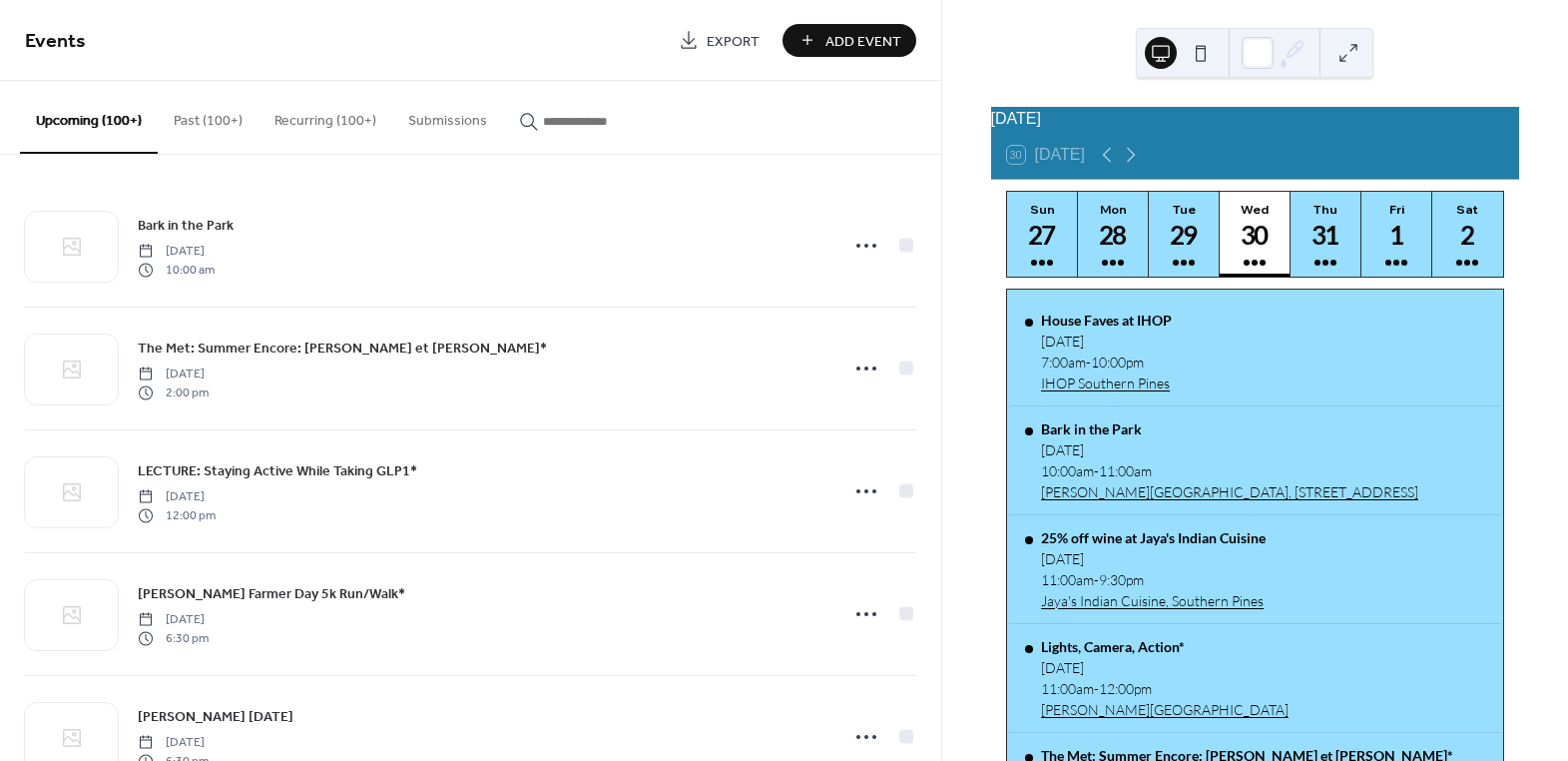 click at bounding box center [603, 121] 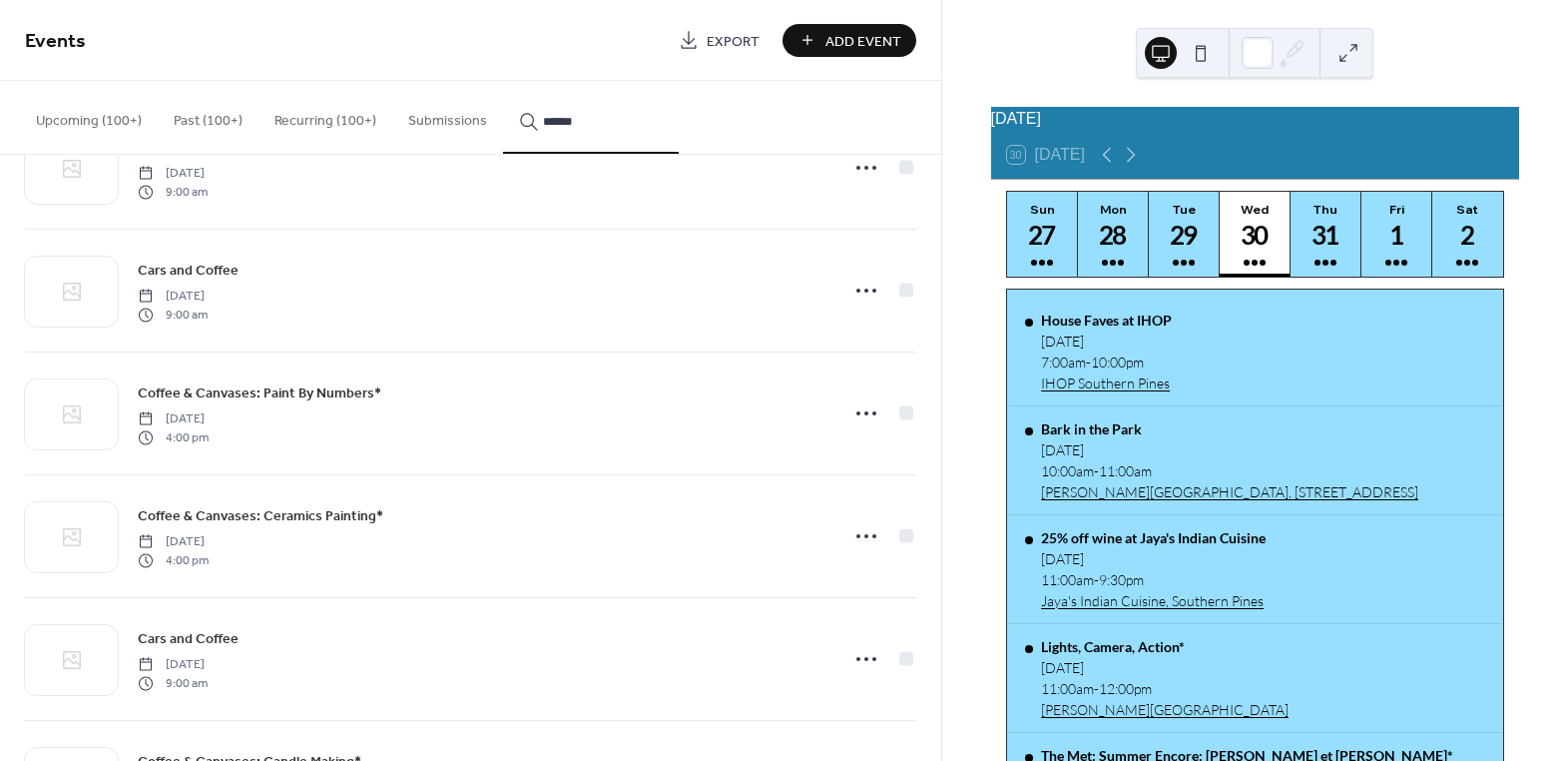 scroll, scrollTop: 1907, scrollLeft: 0, axis: vertical 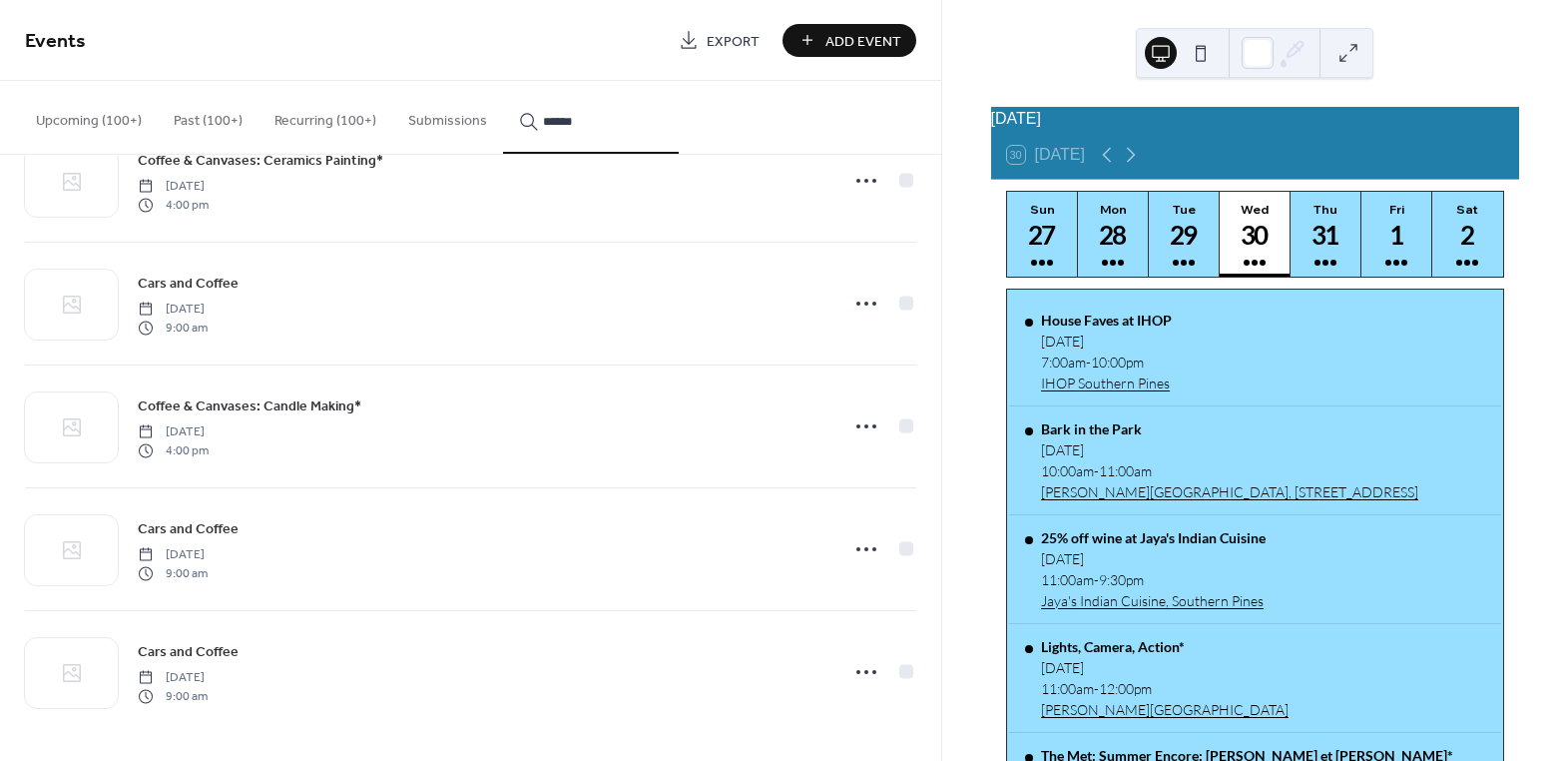 type on "******" 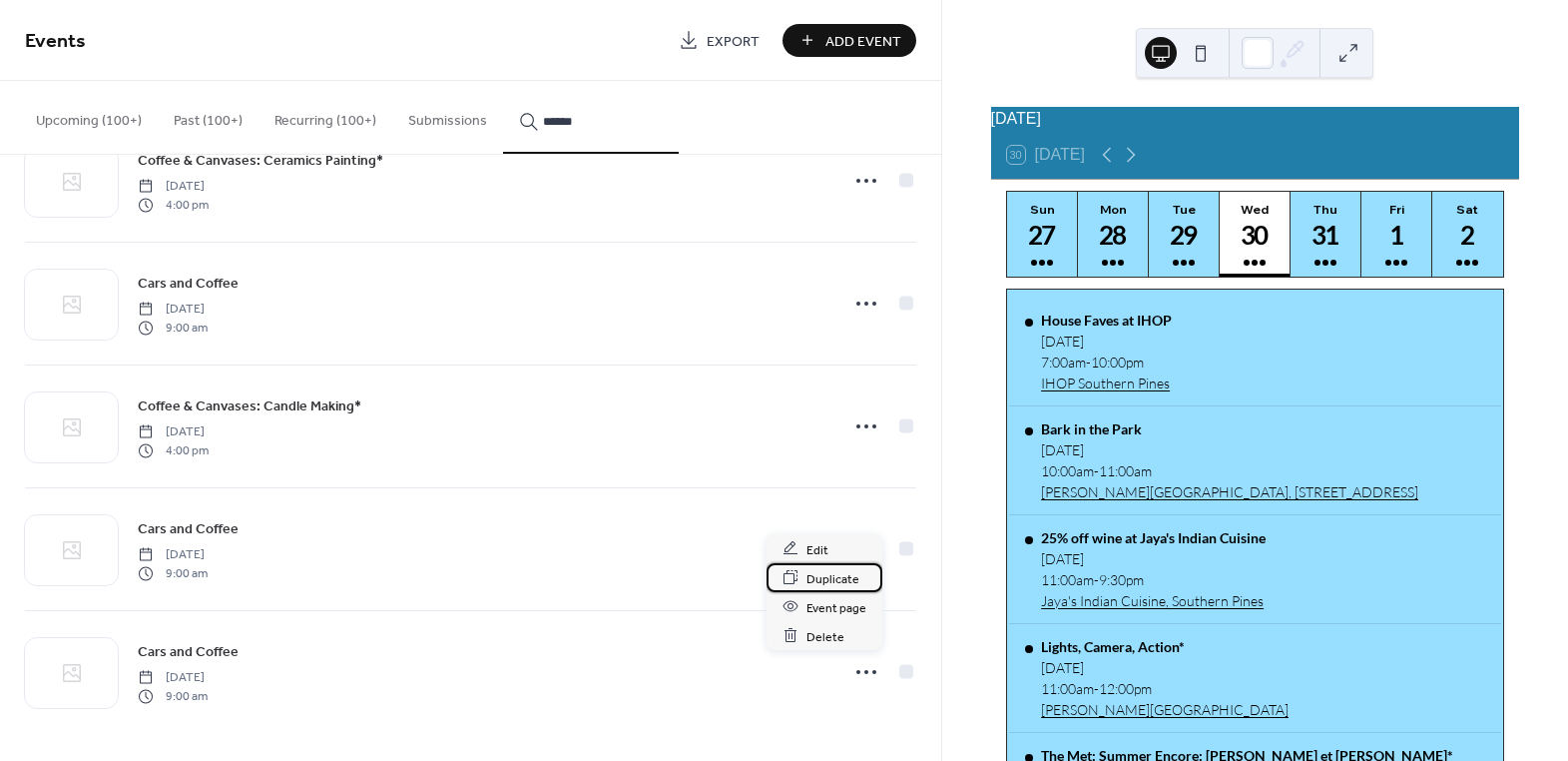 click on "Duplicate" at bounding box center (832, 578) 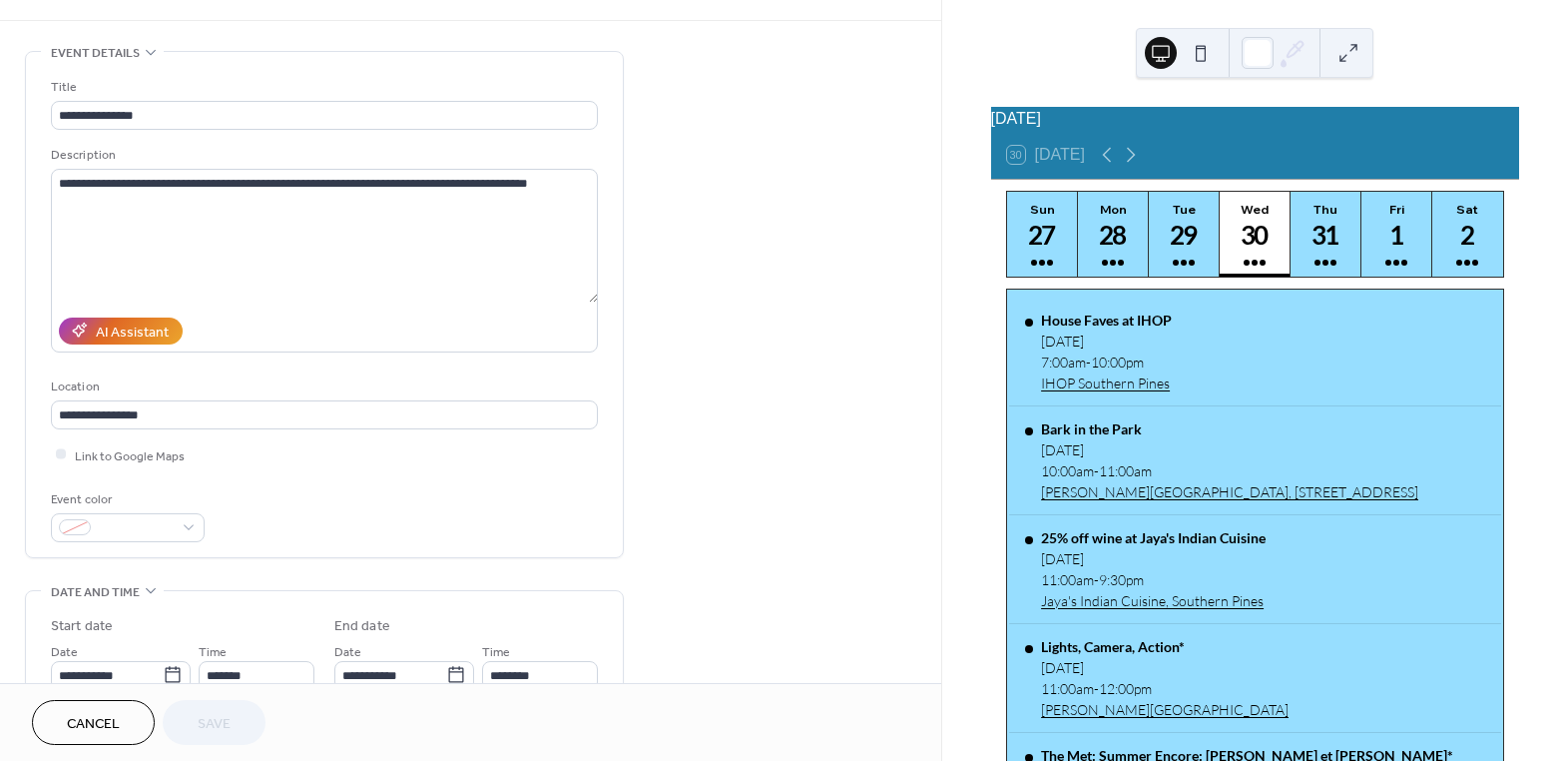 scroll, scrollTop: 272, scrollLeft: 0, axis: vertical 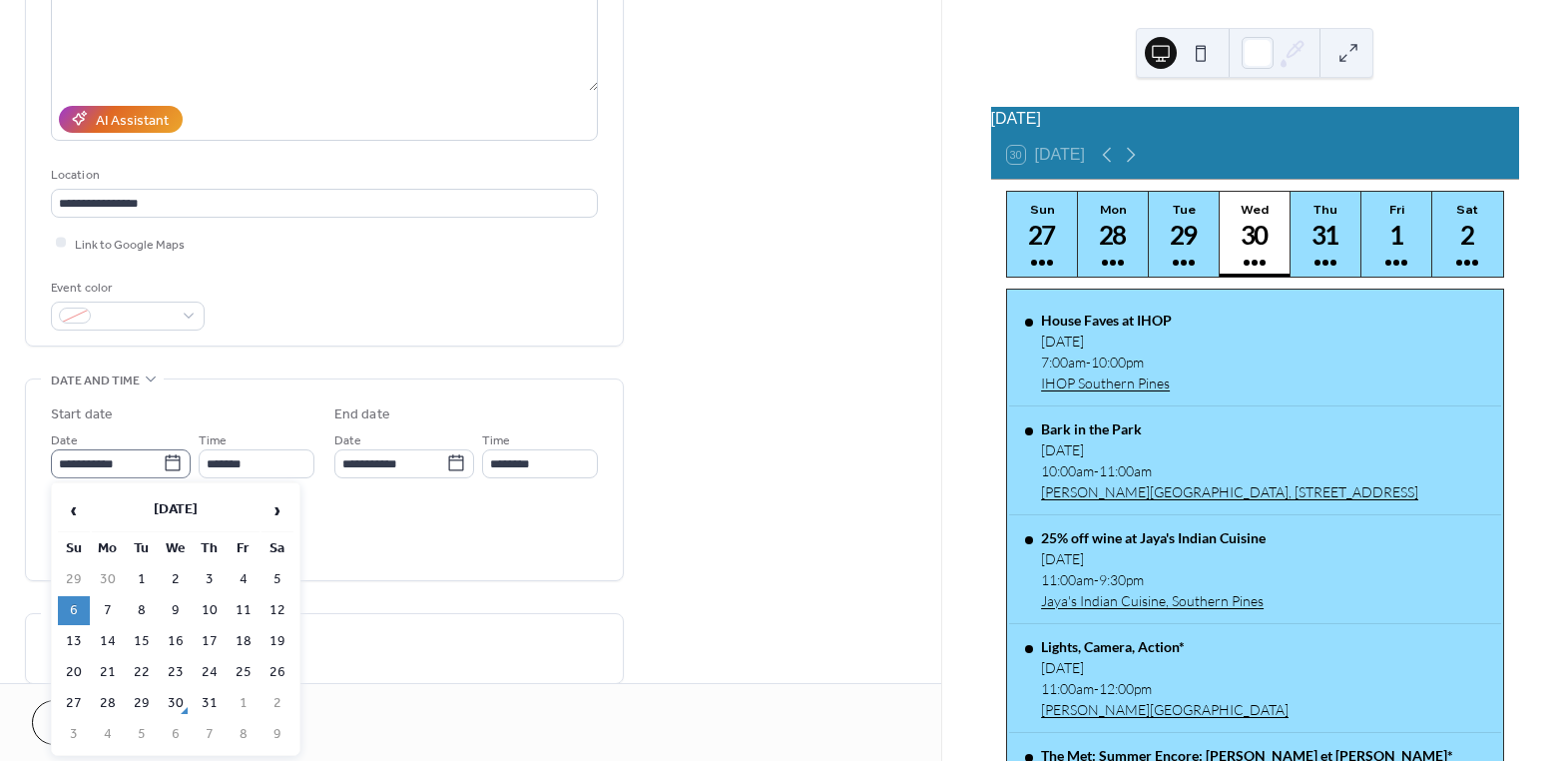 click 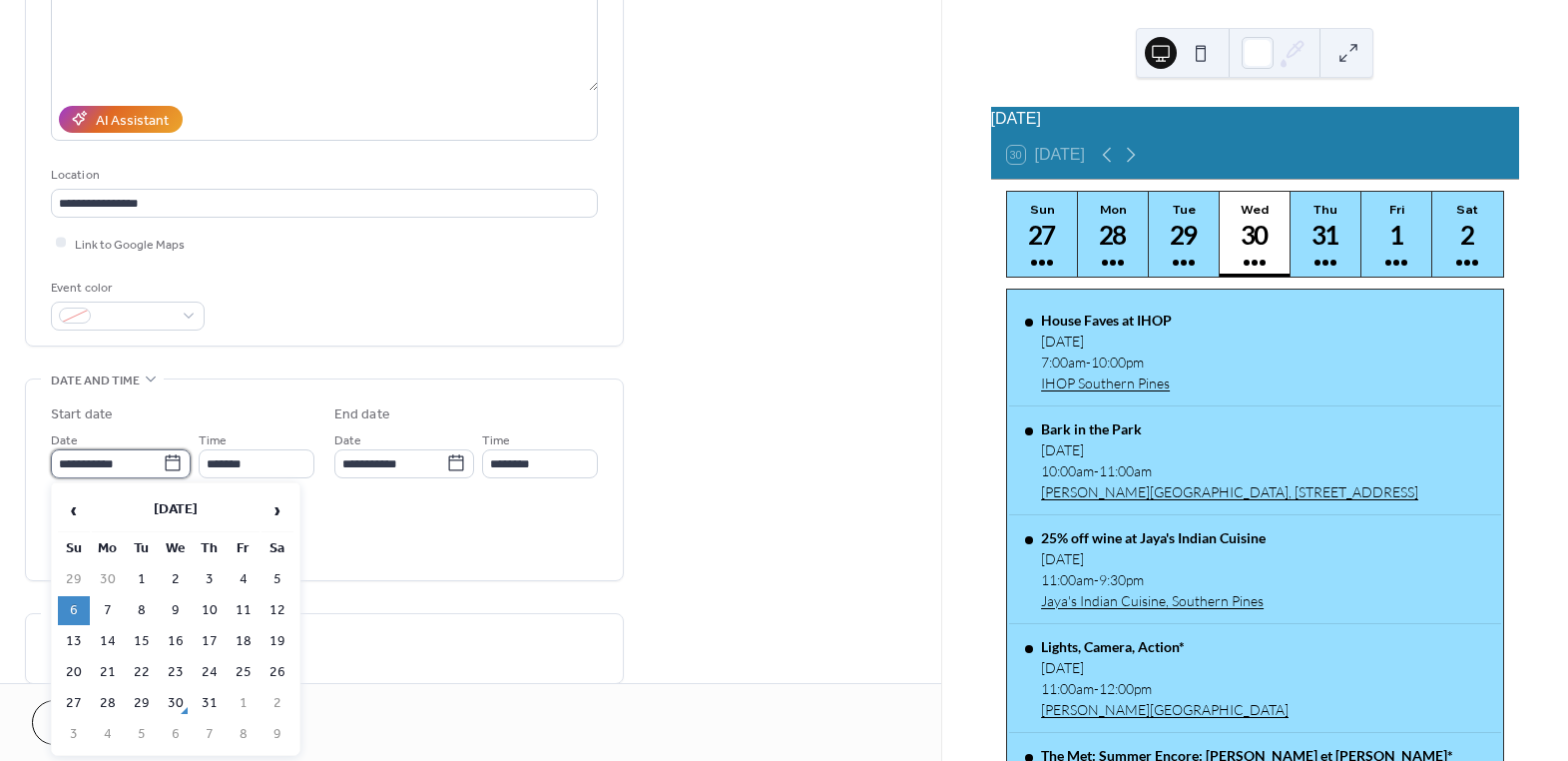 click on "**********" at bounding box center (107, 463) 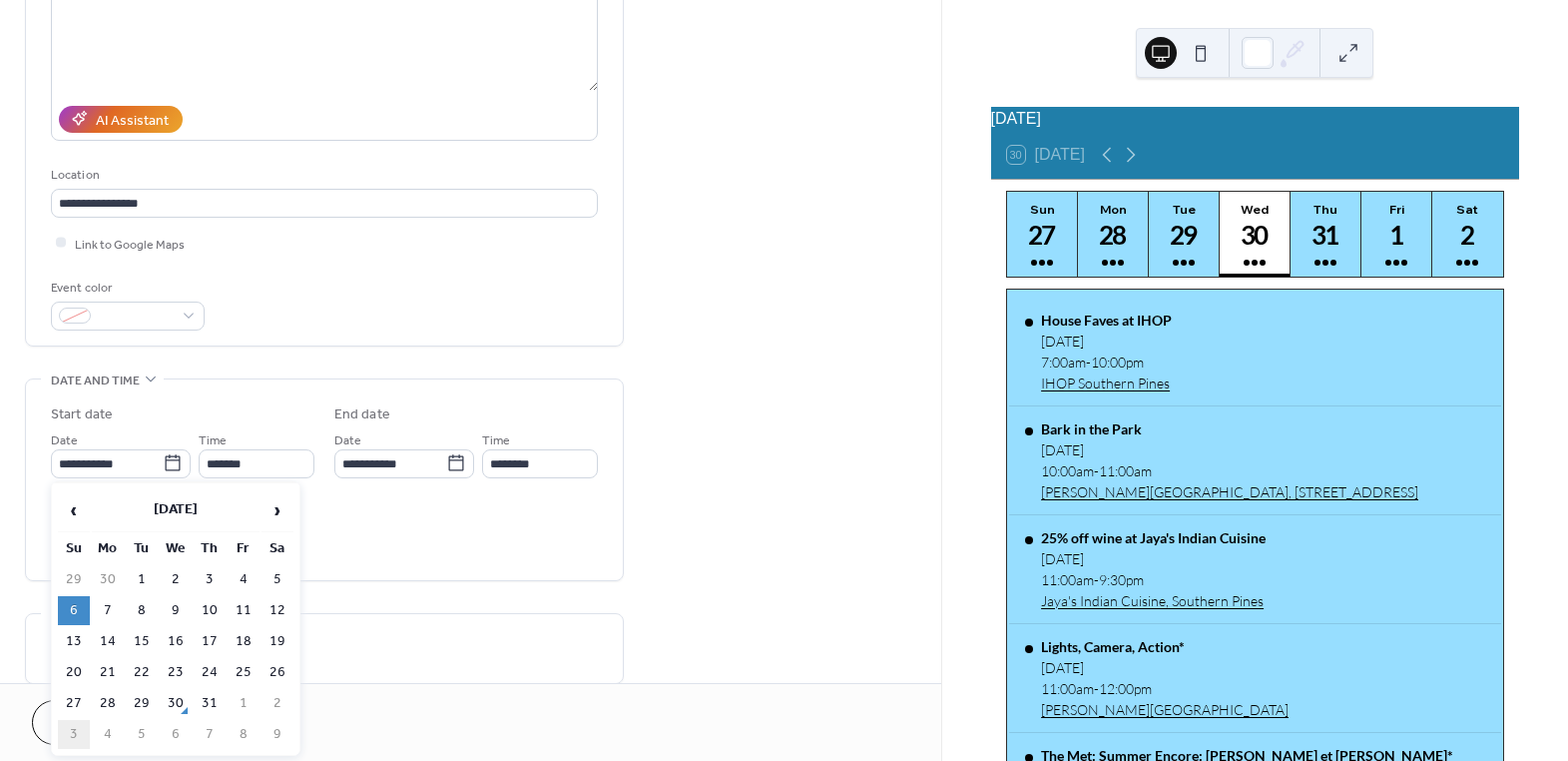 click on "3" at bounding box center (74, 734) 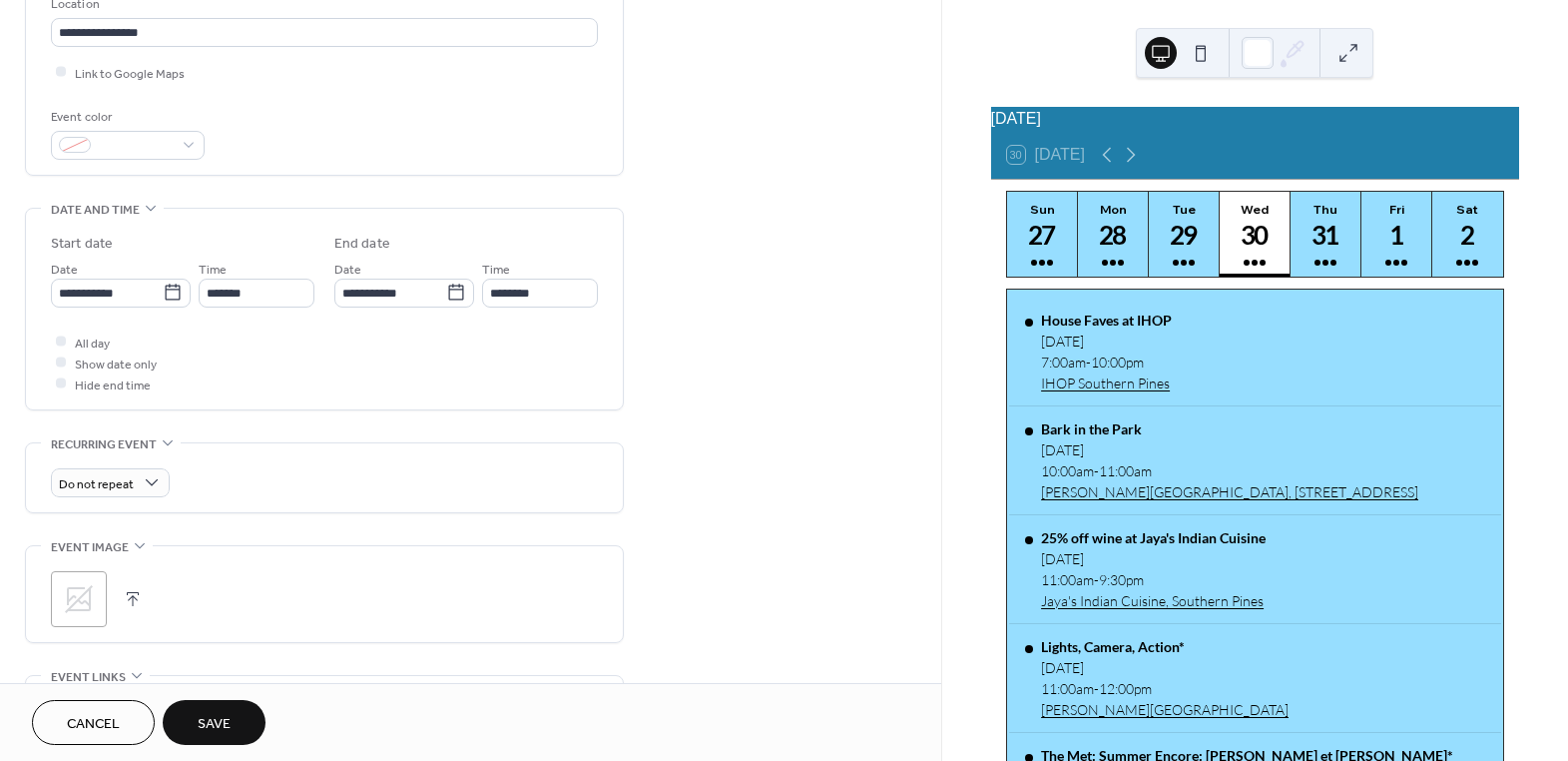 scroll, scrollTop: 817, scrollLeft: 0, axis: vertical 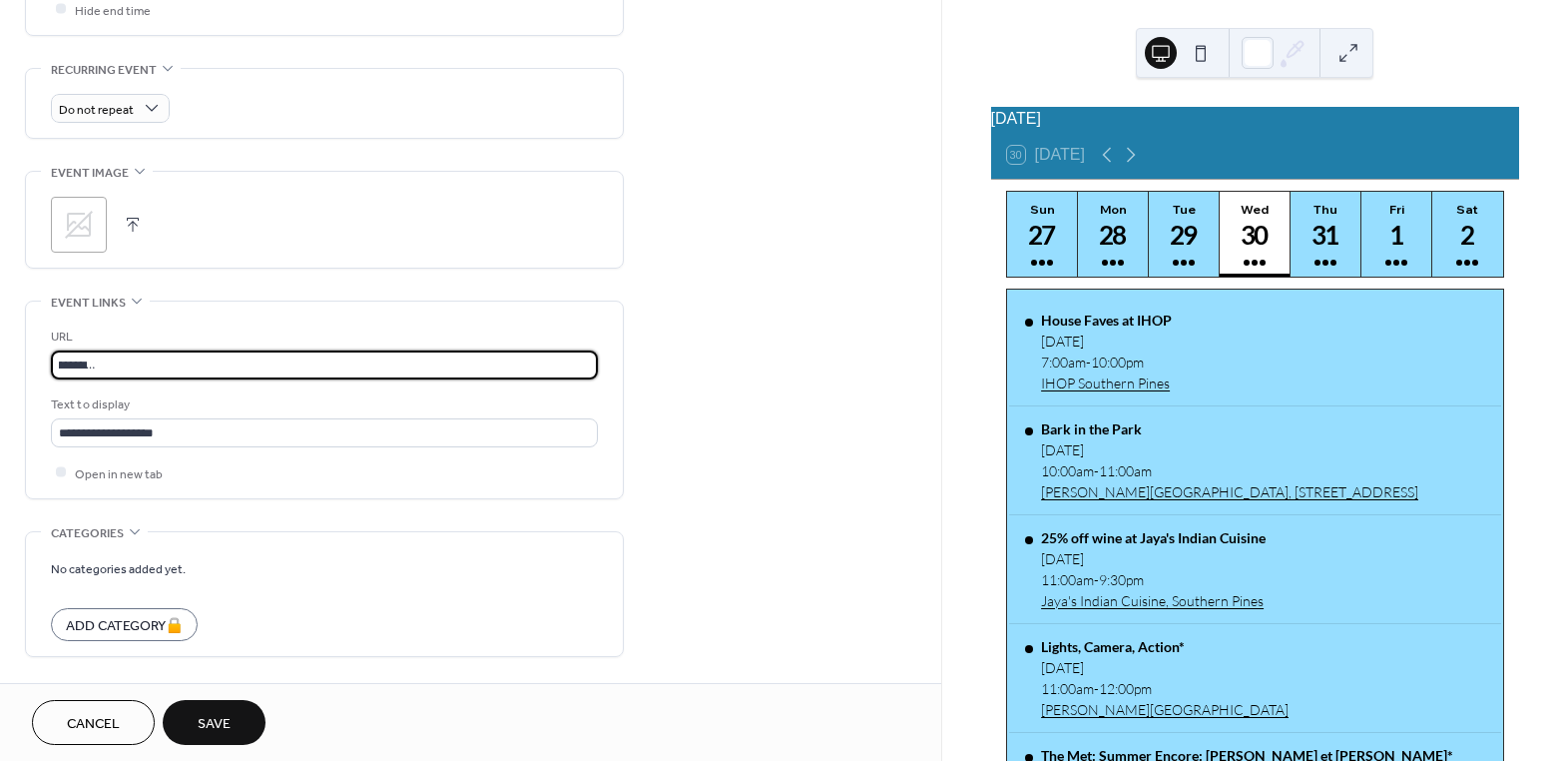 drag, startPoint x: 56, startPoint y: 359, endPoint x: 761, endPoint y: 360, distance: 705.00071 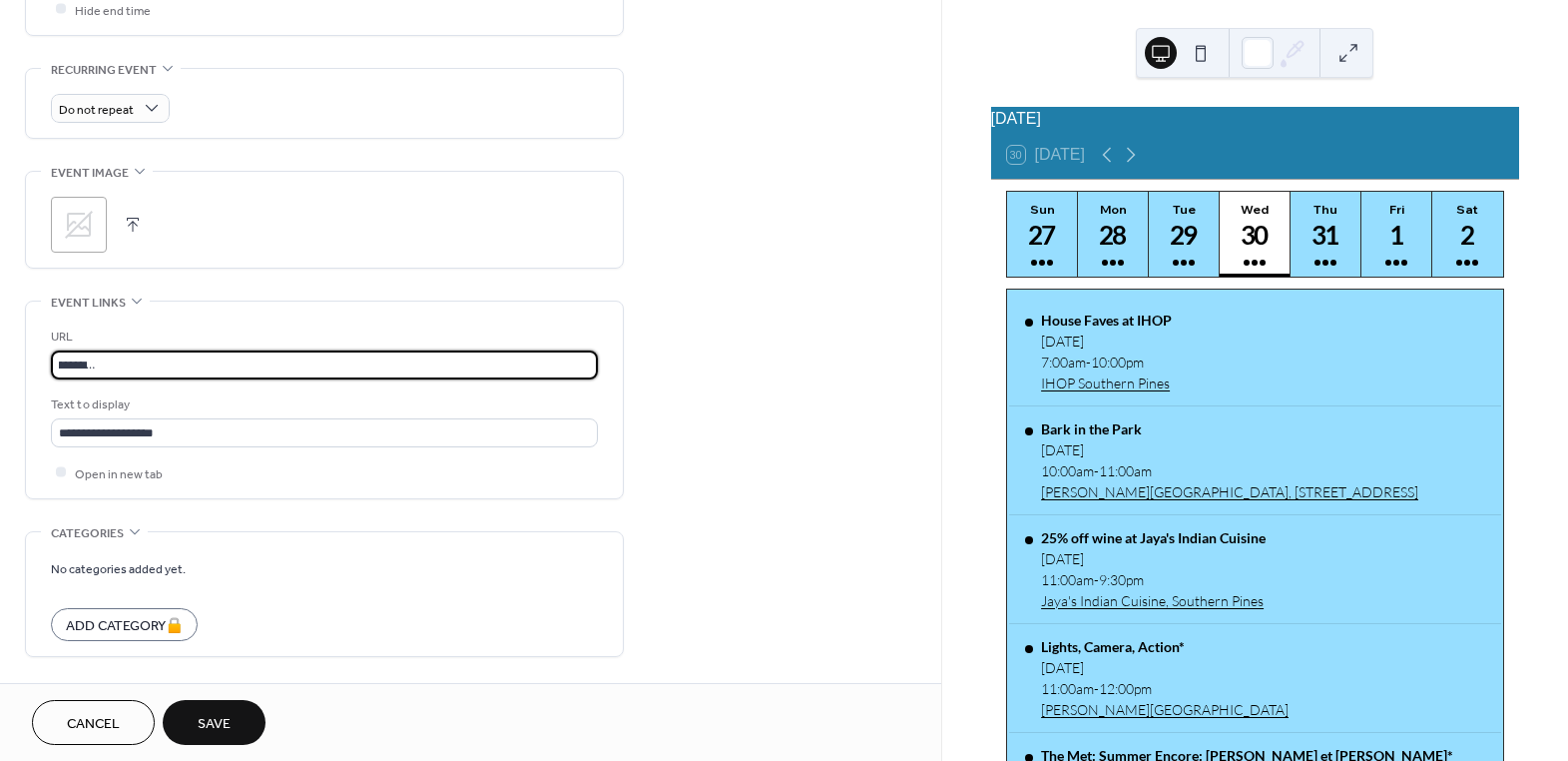 click on "**********" at bounding box center [470, 22] 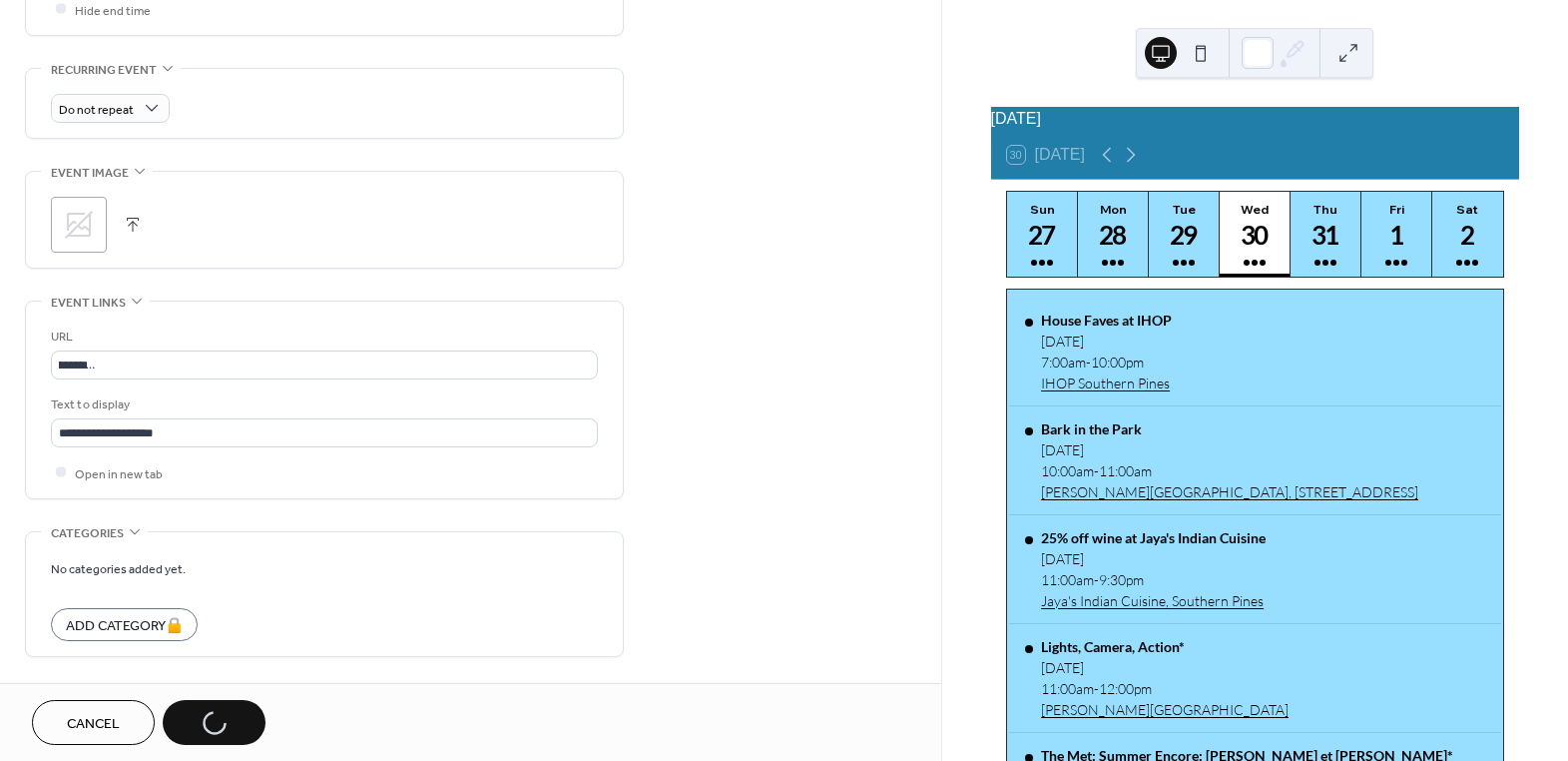 scroll, scrollTop: 0, scrollLeft: 0, axis: both 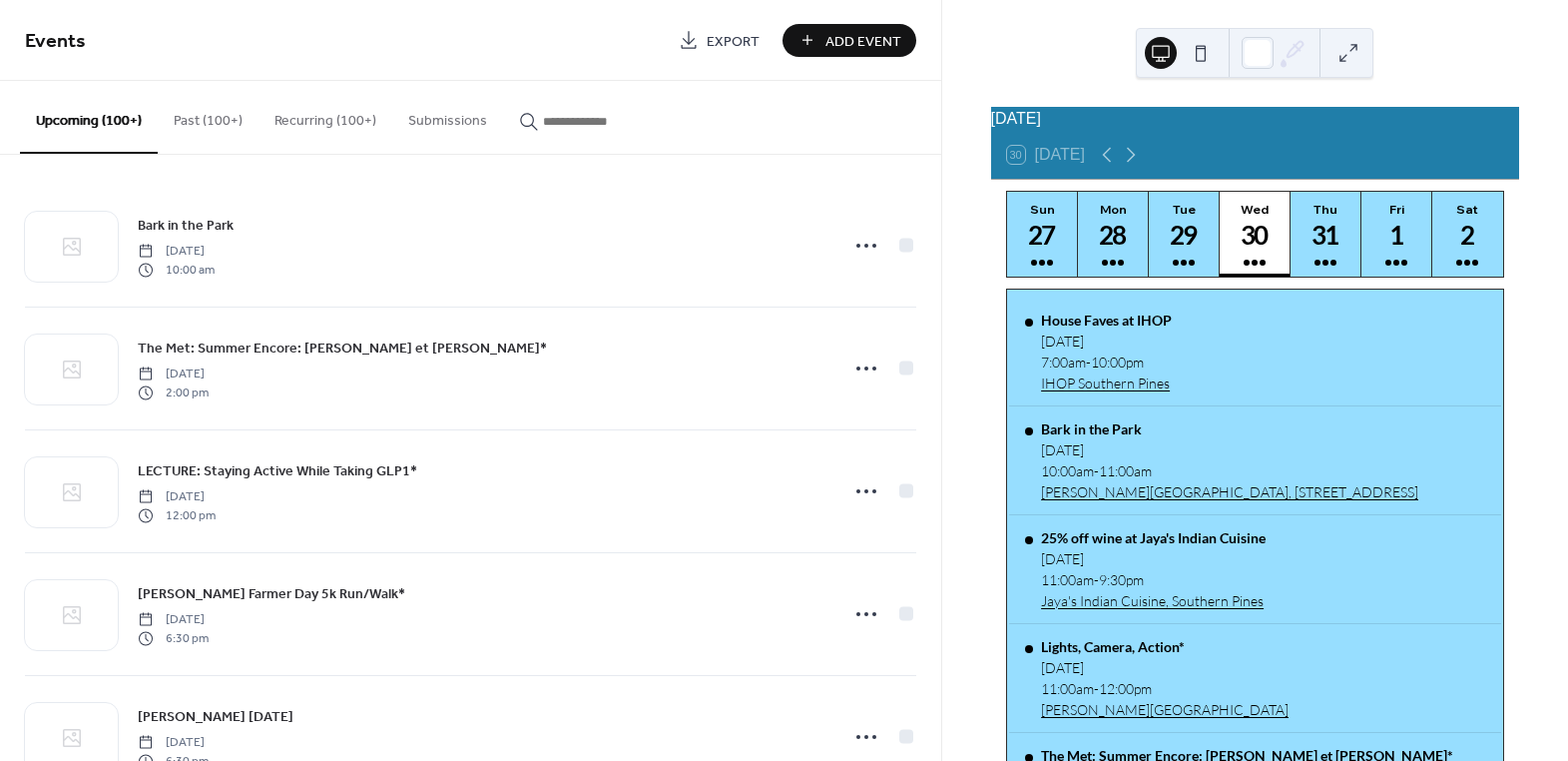 click at bounding box center (603, 121) 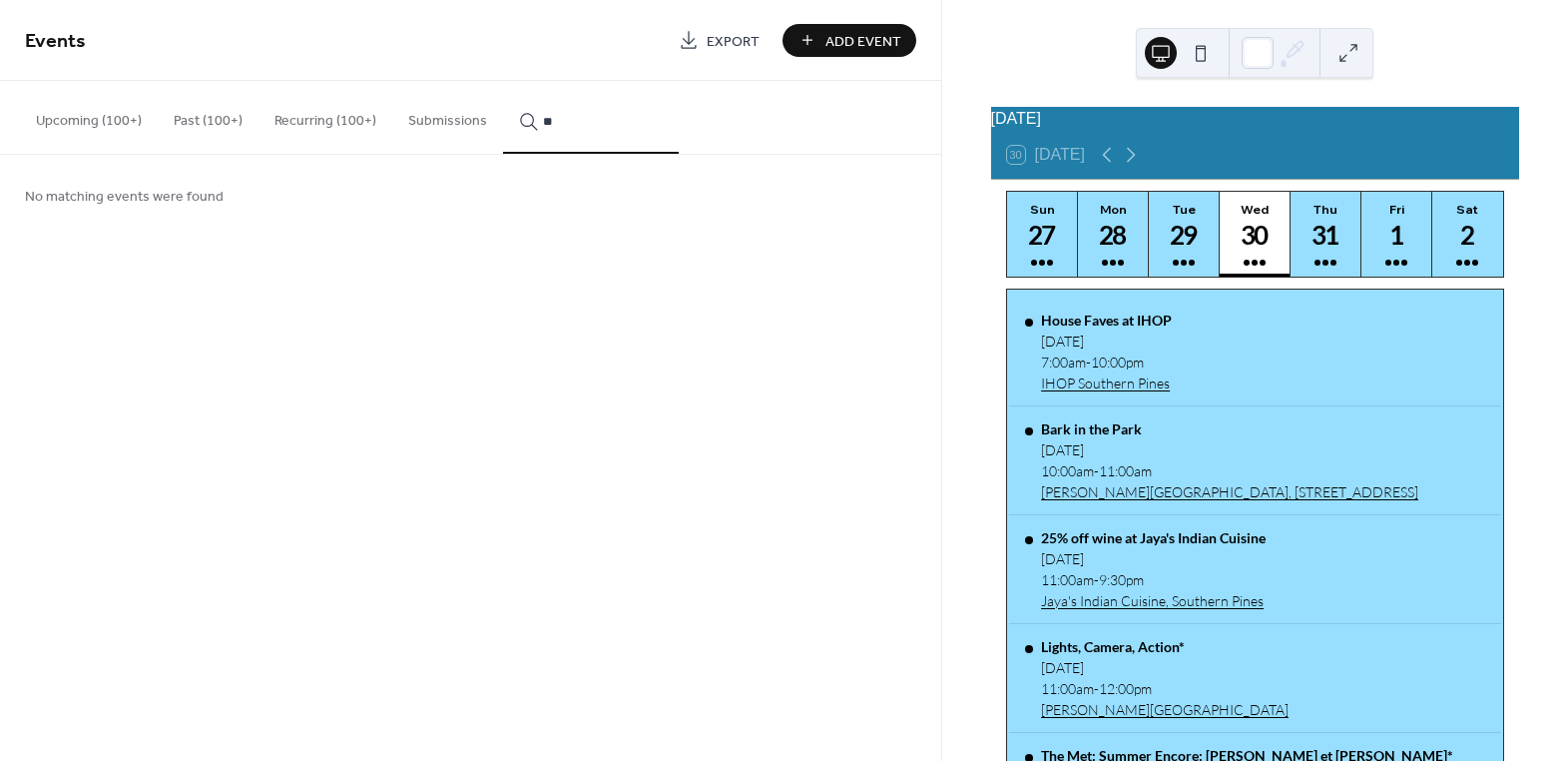 type on "*" 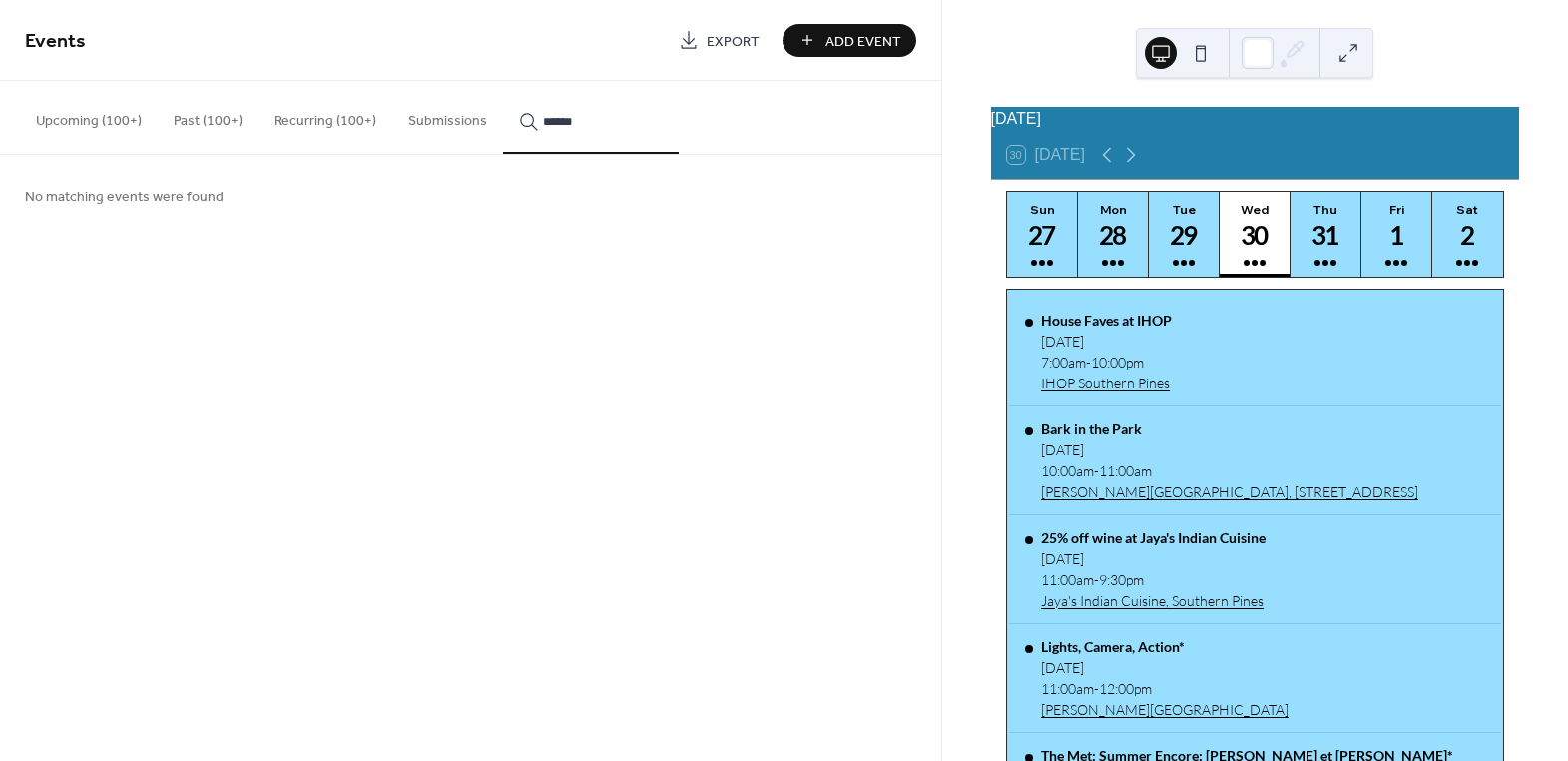 type on "******" 